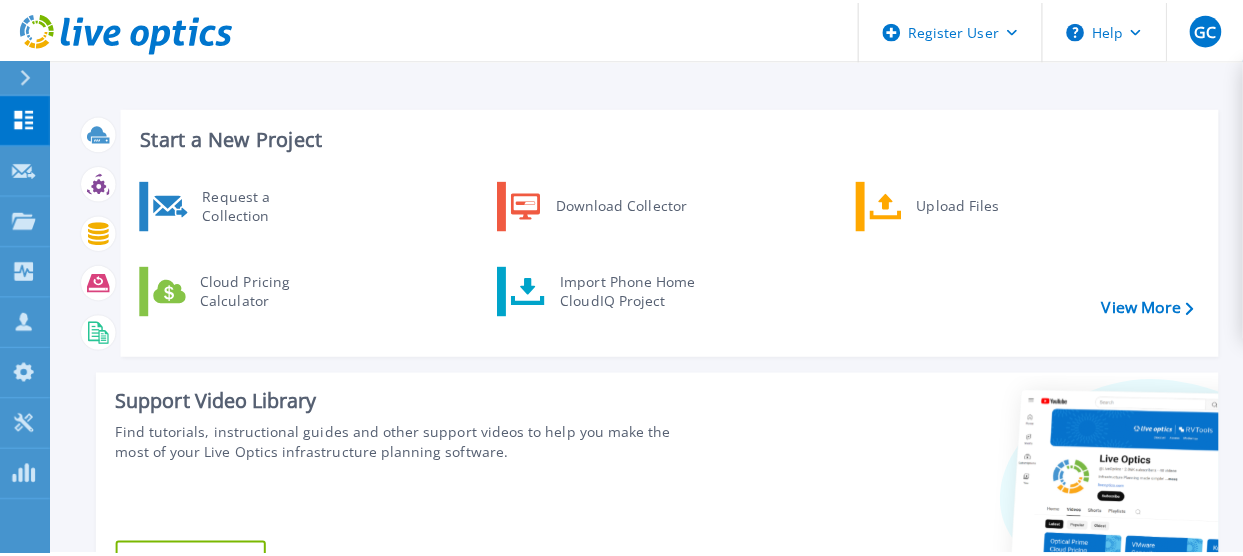 scroll, scrollTop: 0, scrollLeft: 0, axis: both 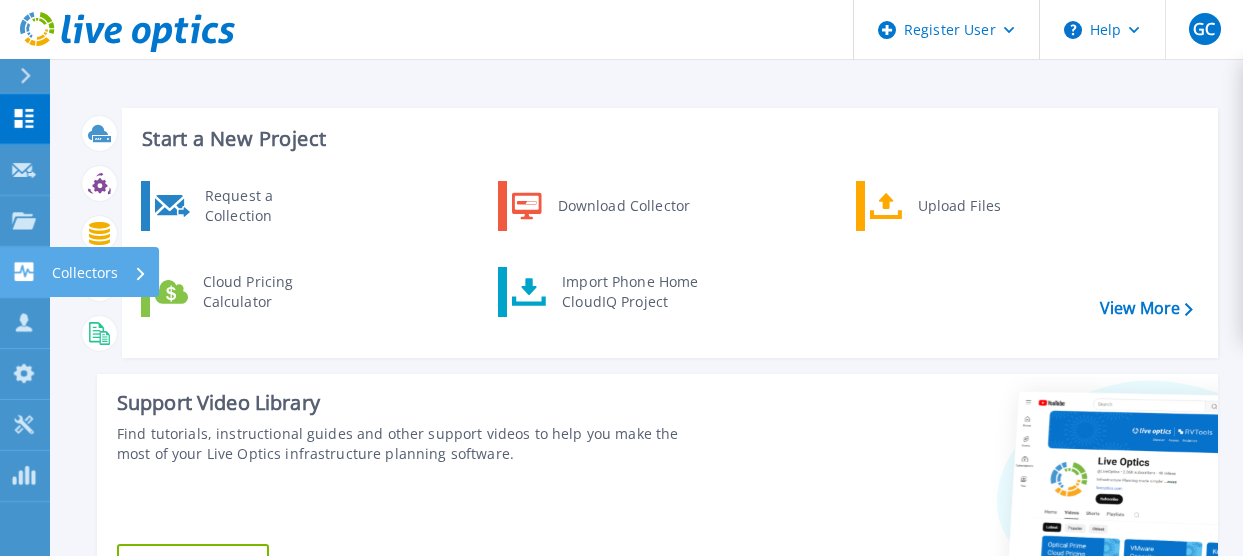 click 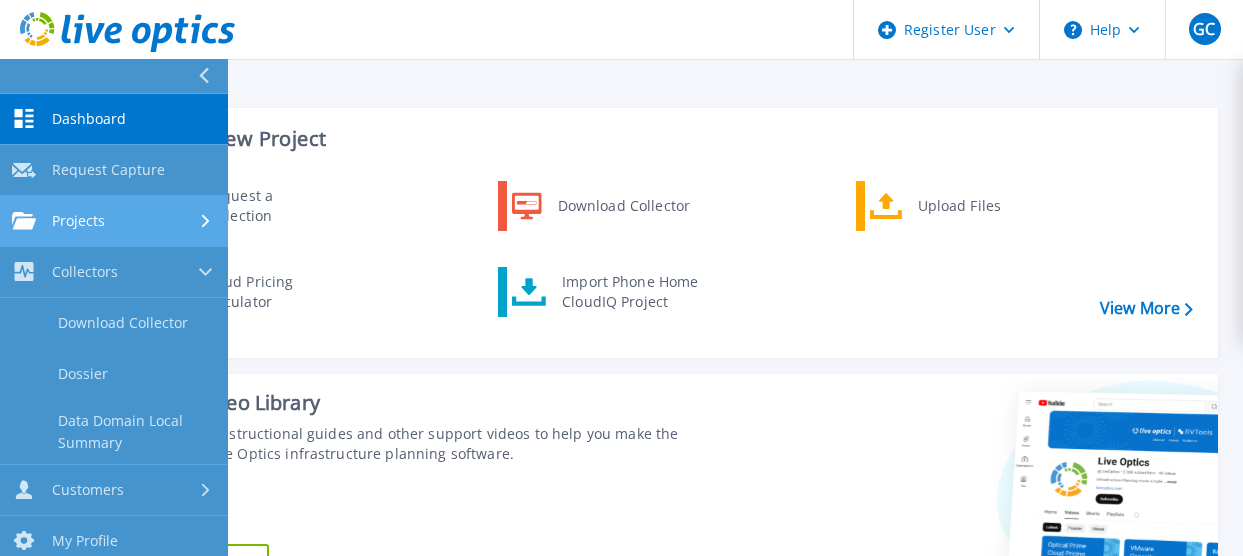 click on "Projects Projects" at bounding box center (114, 221) 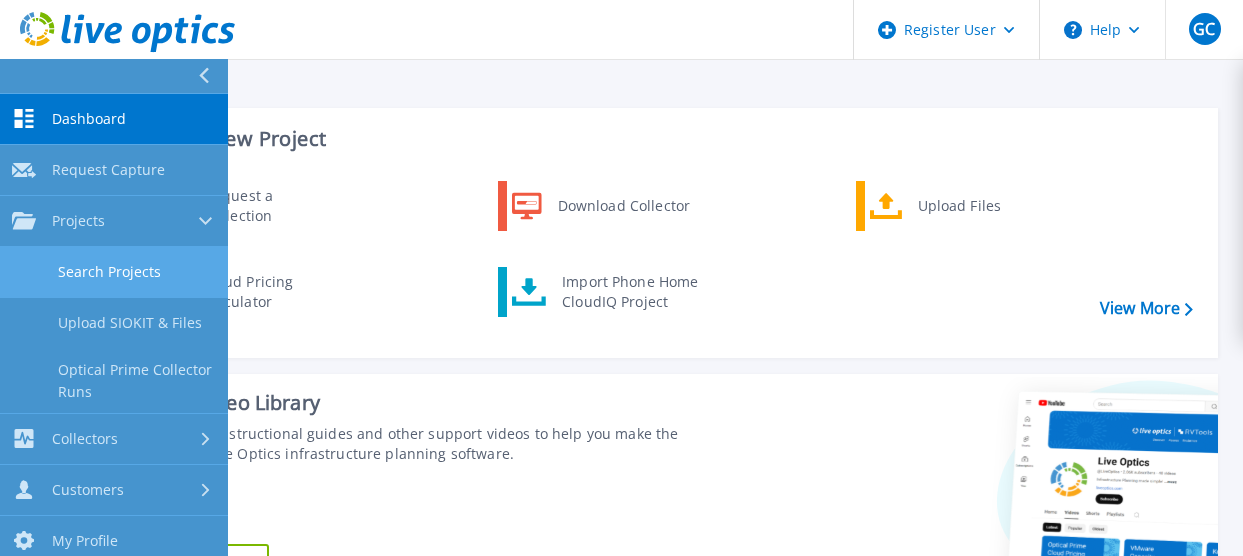 click on "Search Projects" at bounding box center (114, 272) 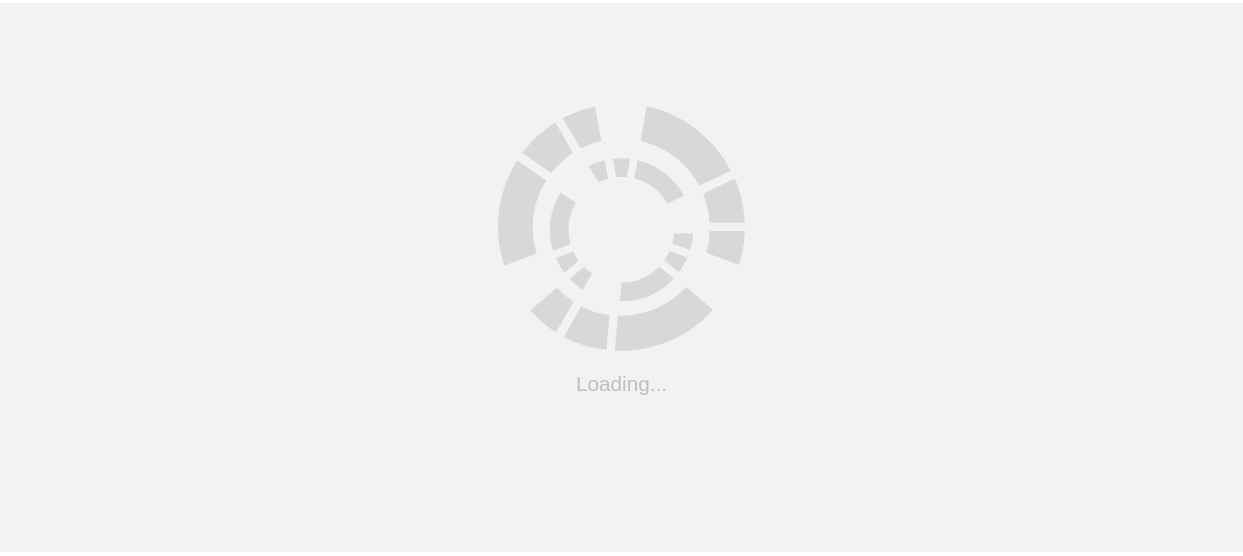 scroll, scrollTop: 0, scrollLeft: 0, axis: both 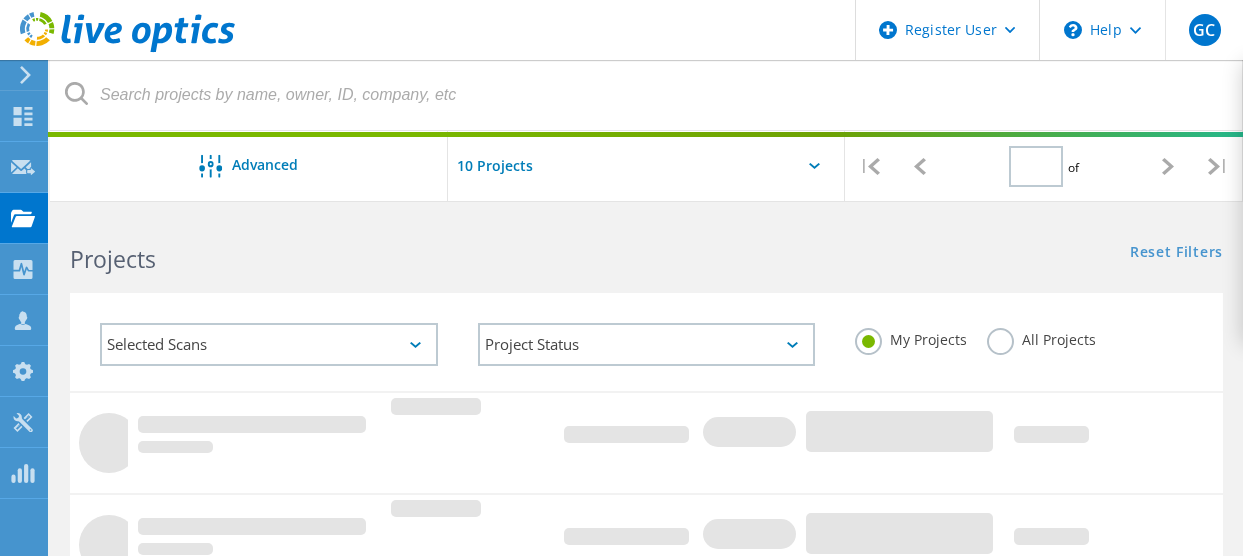 type on "1" 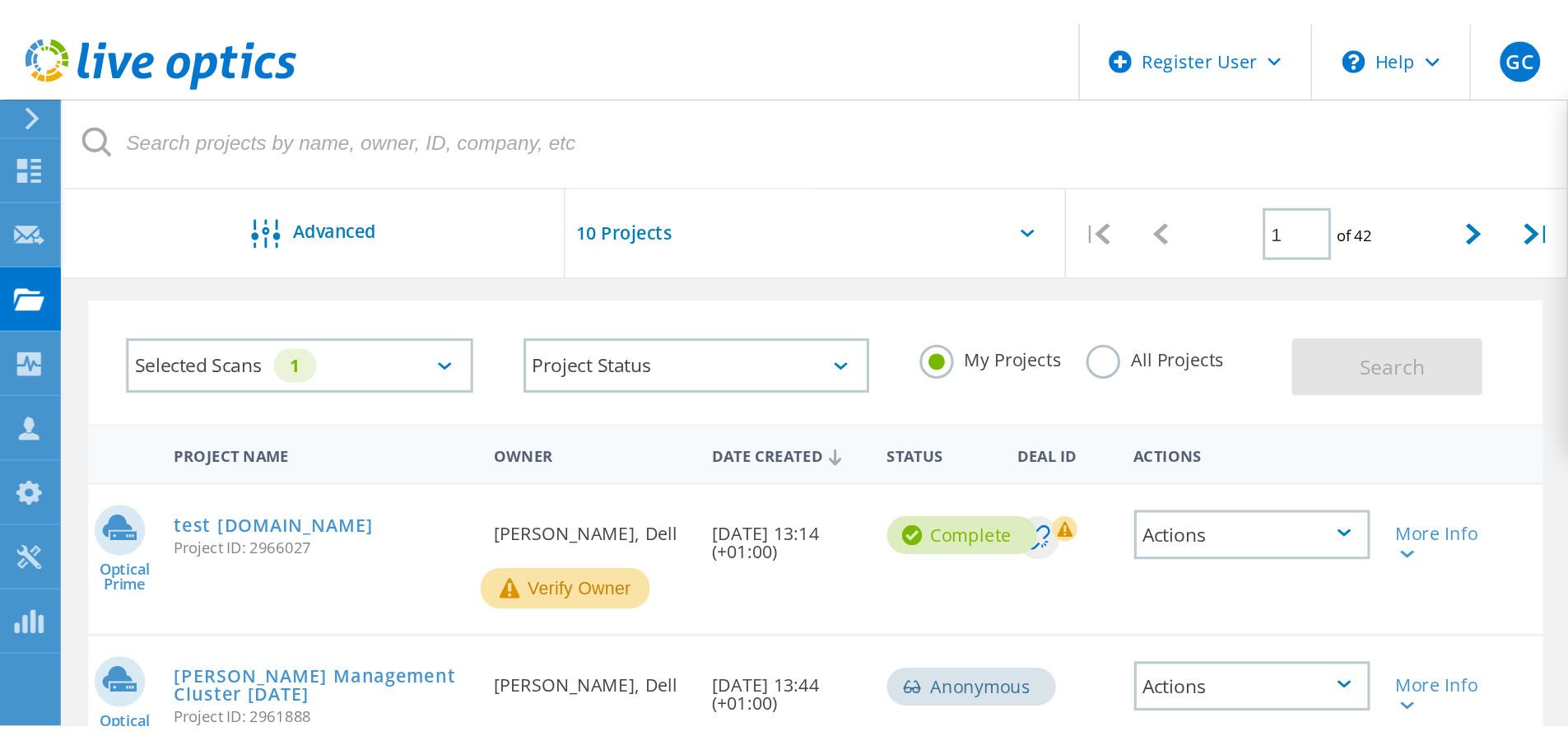 scroll, scrollTop: 0, scrollLeft: 0, axis: both 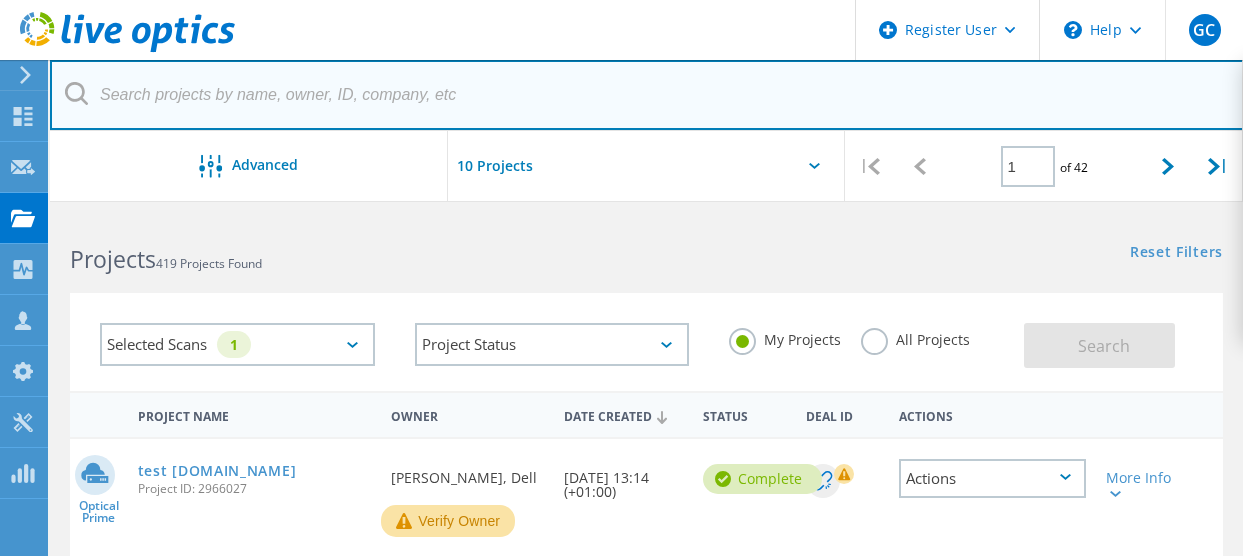 click at bounding box center [647, 95] 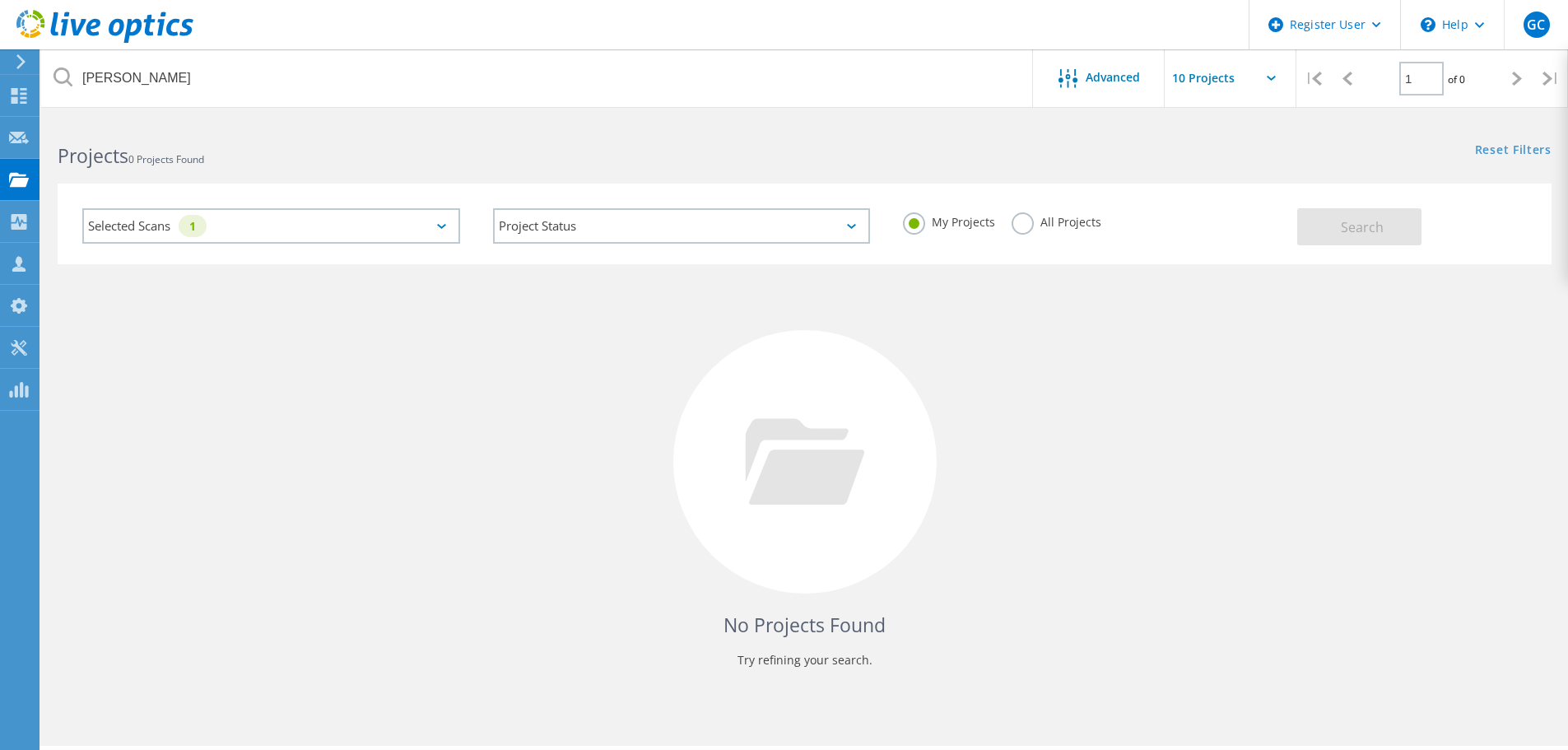 drag, startPoint x: 1046, startPoint y: 221, endPoint x: 1059, endPoint y: 219, distance: 13.152946 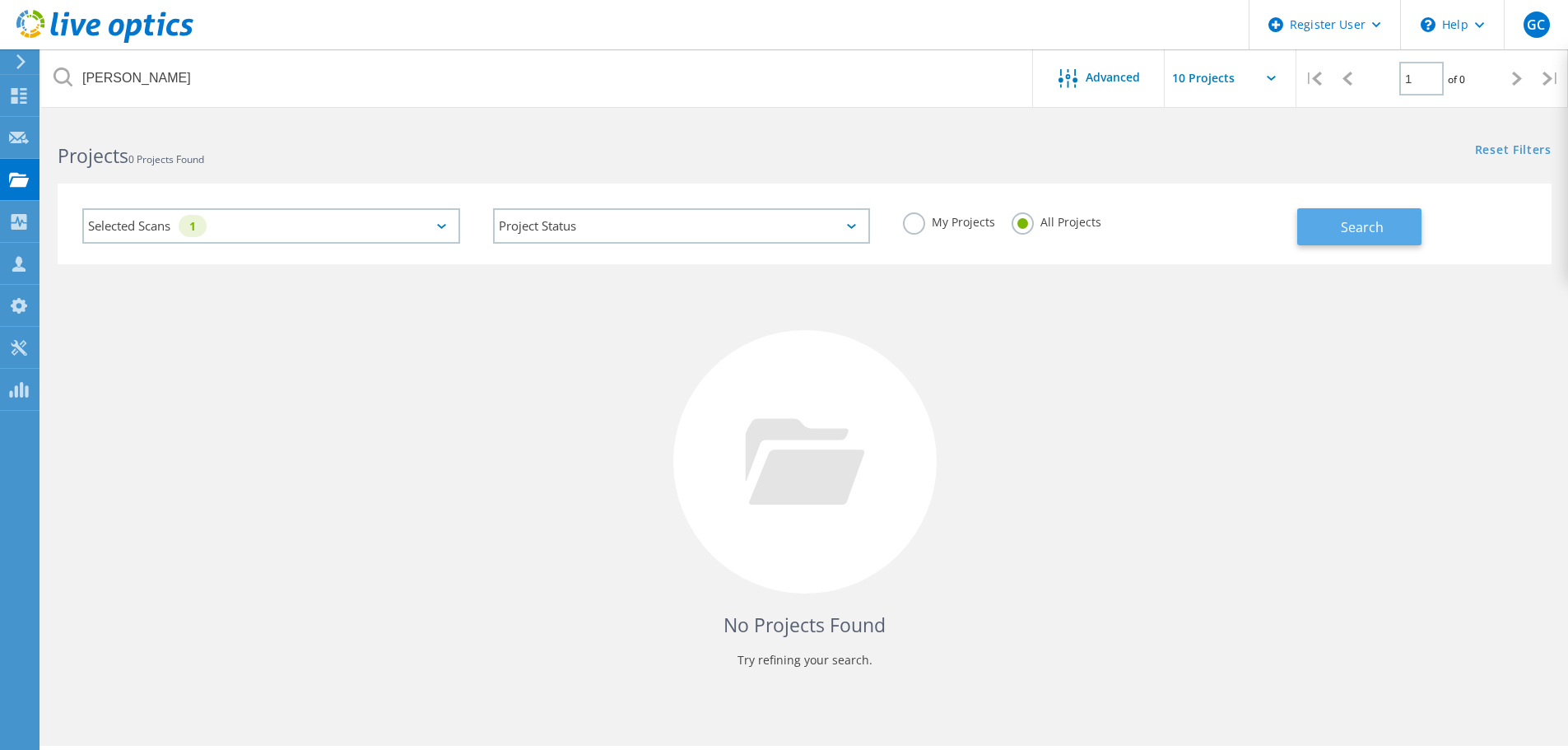 click on "Search" 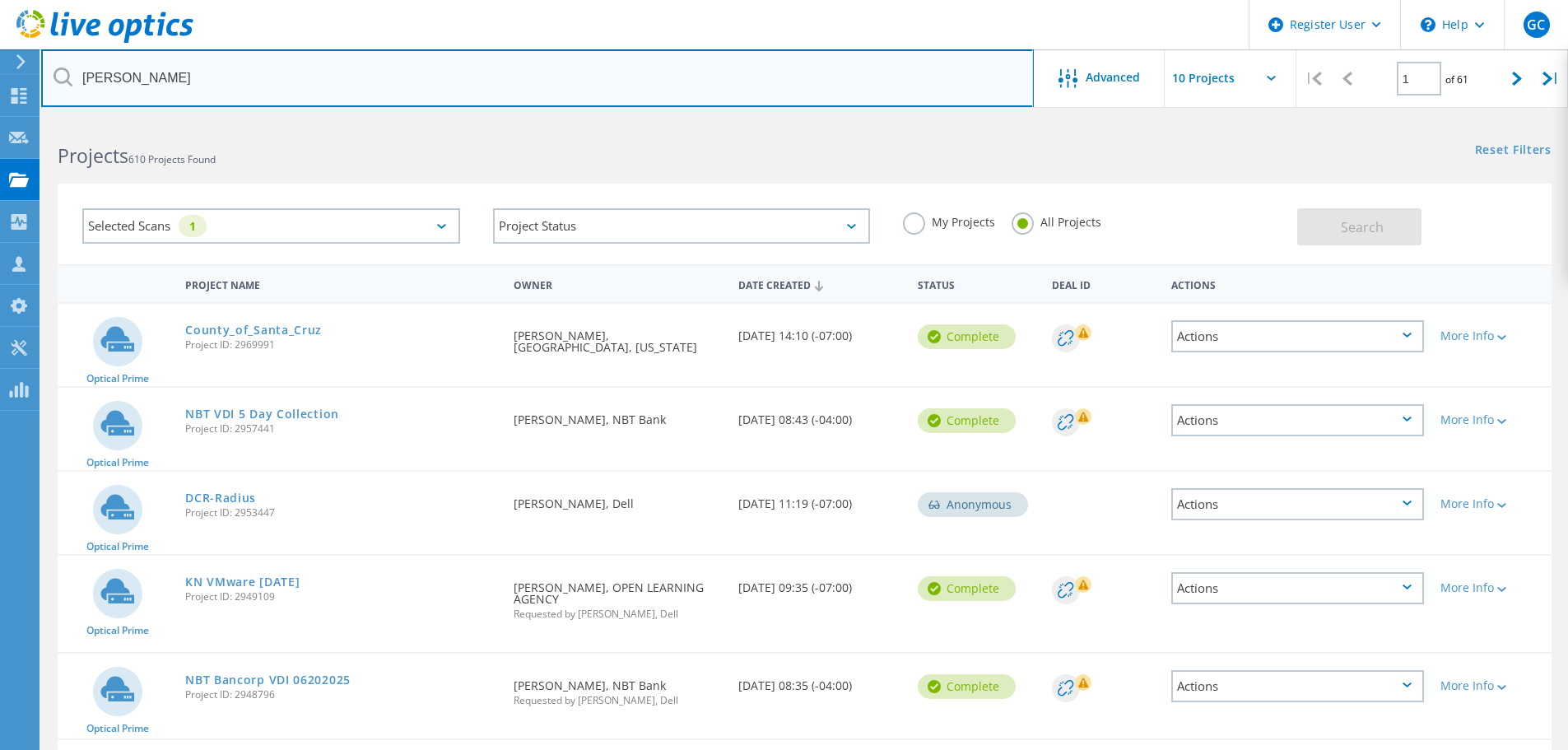drag, startPoint x: 148, startPoint y: 85, endPoint x: 60, endPoint y: 85, distance: 88 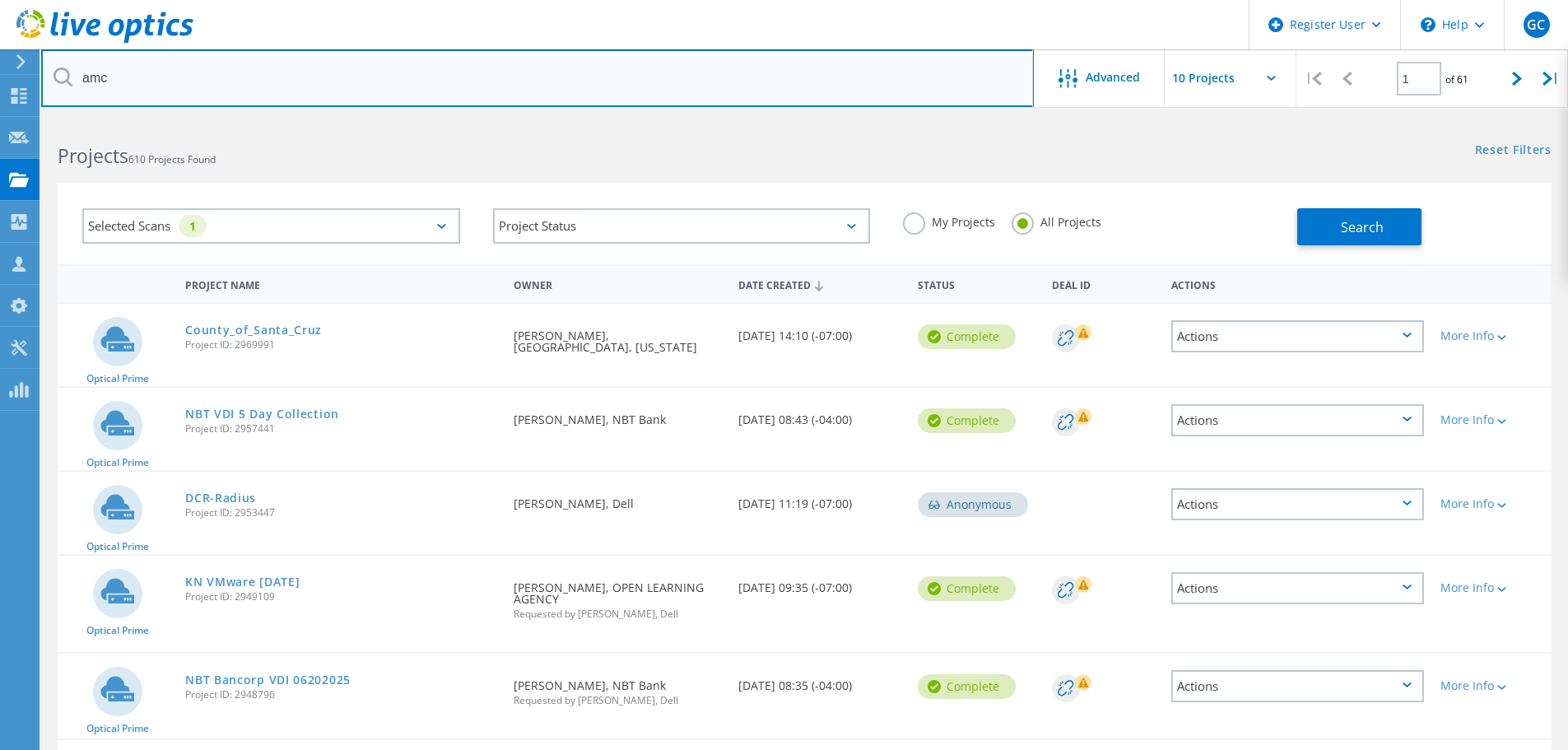 type on "amc" 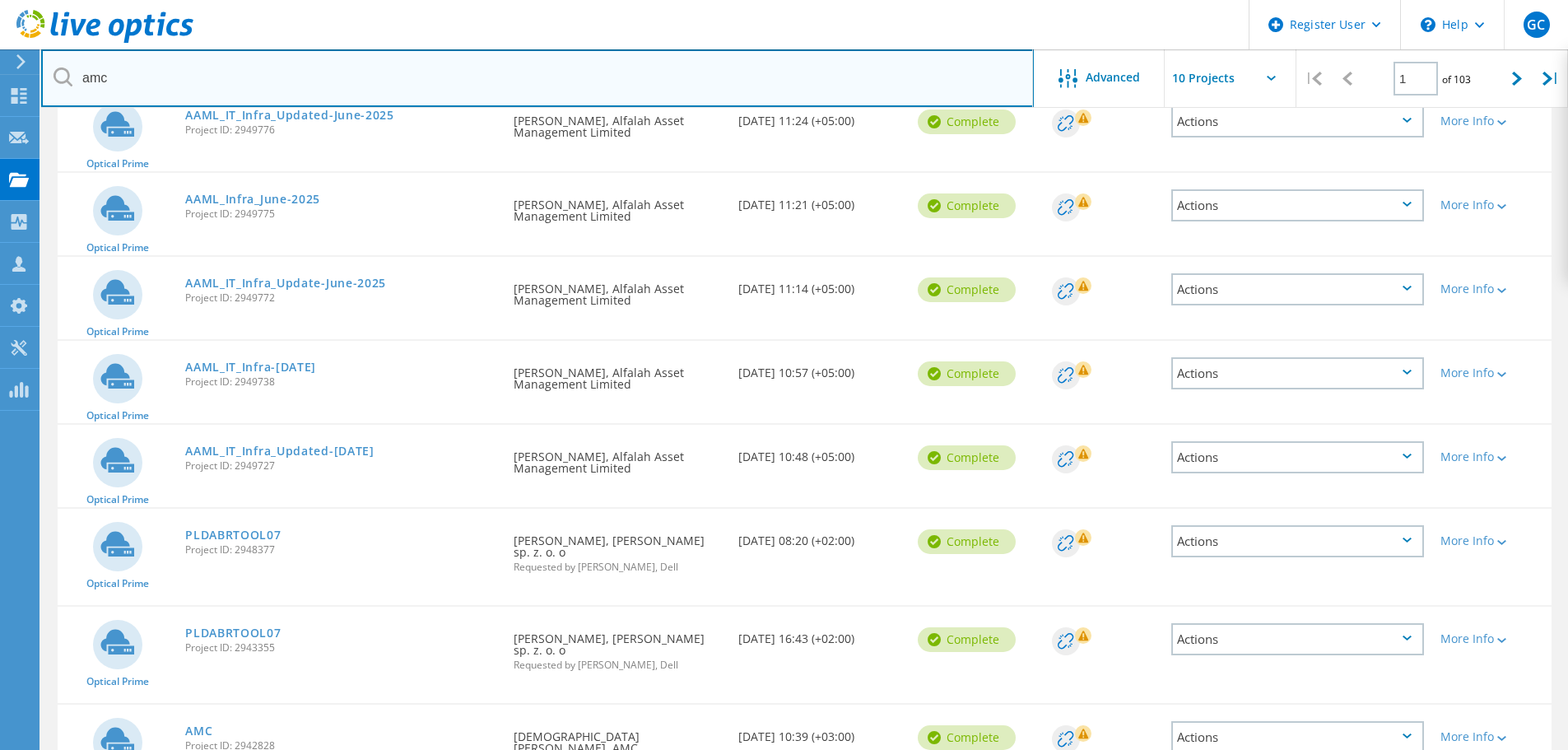 scroll, scrollTop: 480, scrollLeft: 0, axis: vertical 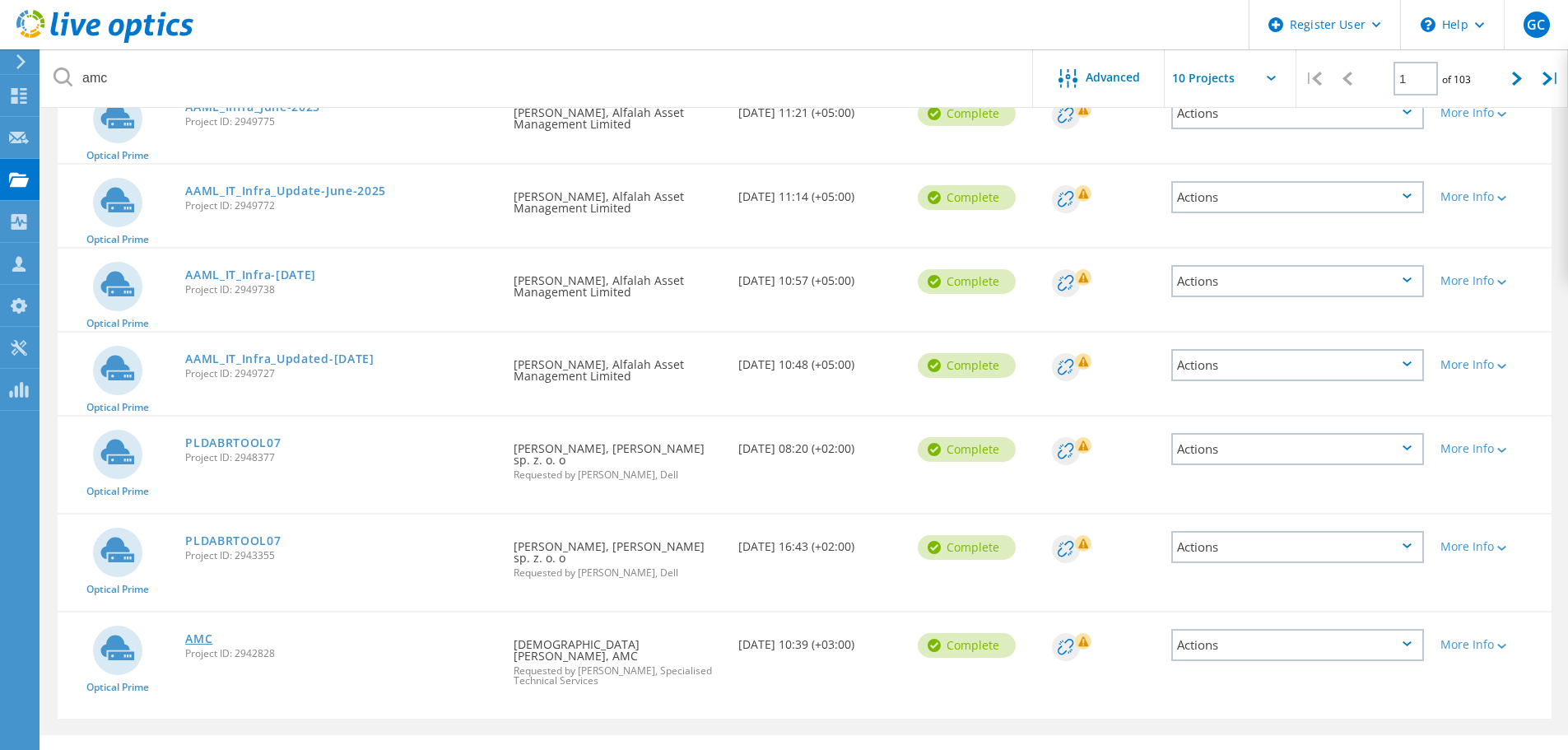 click on "AMC" 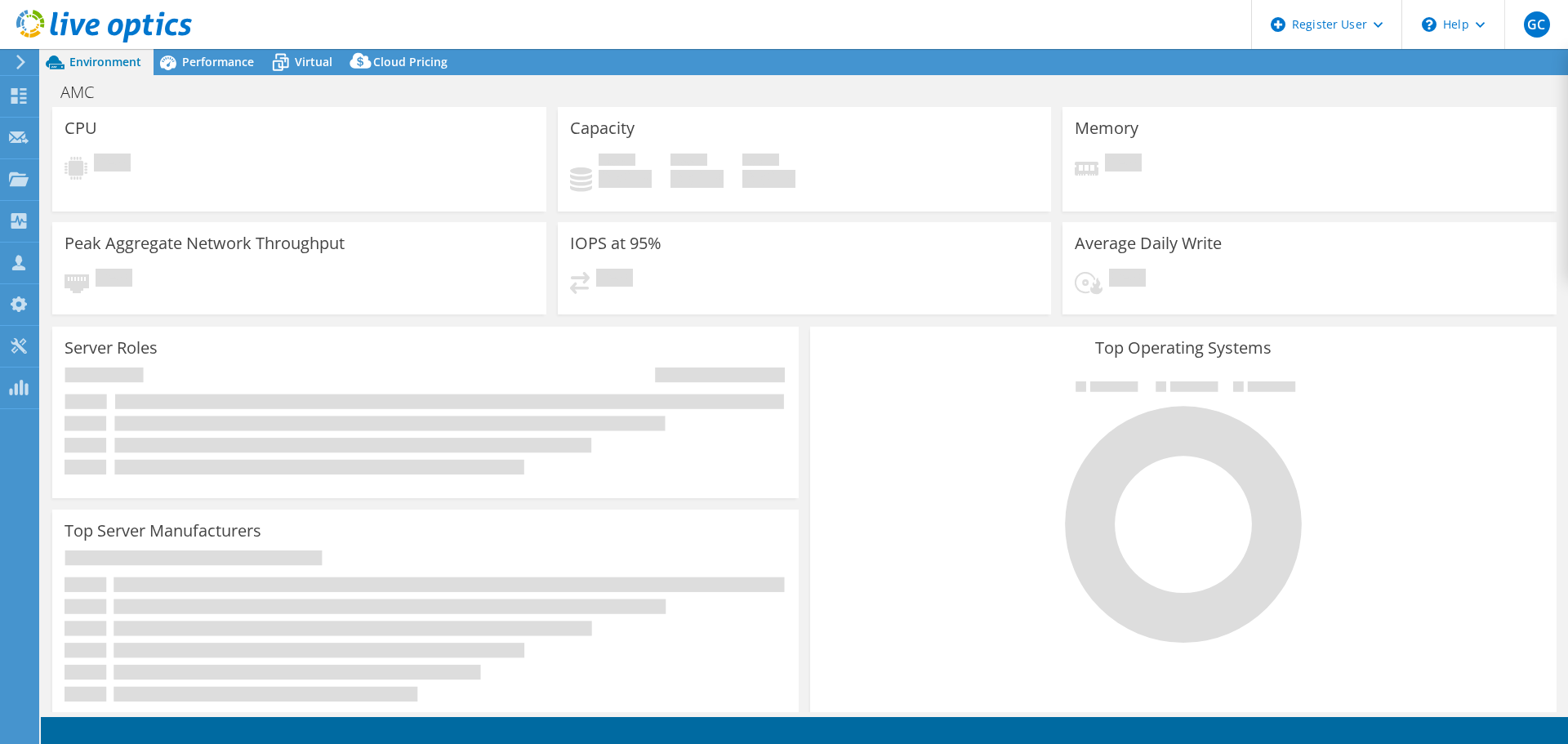 scroll, scrollTop: 0, scrollLeft: 0, axis: both 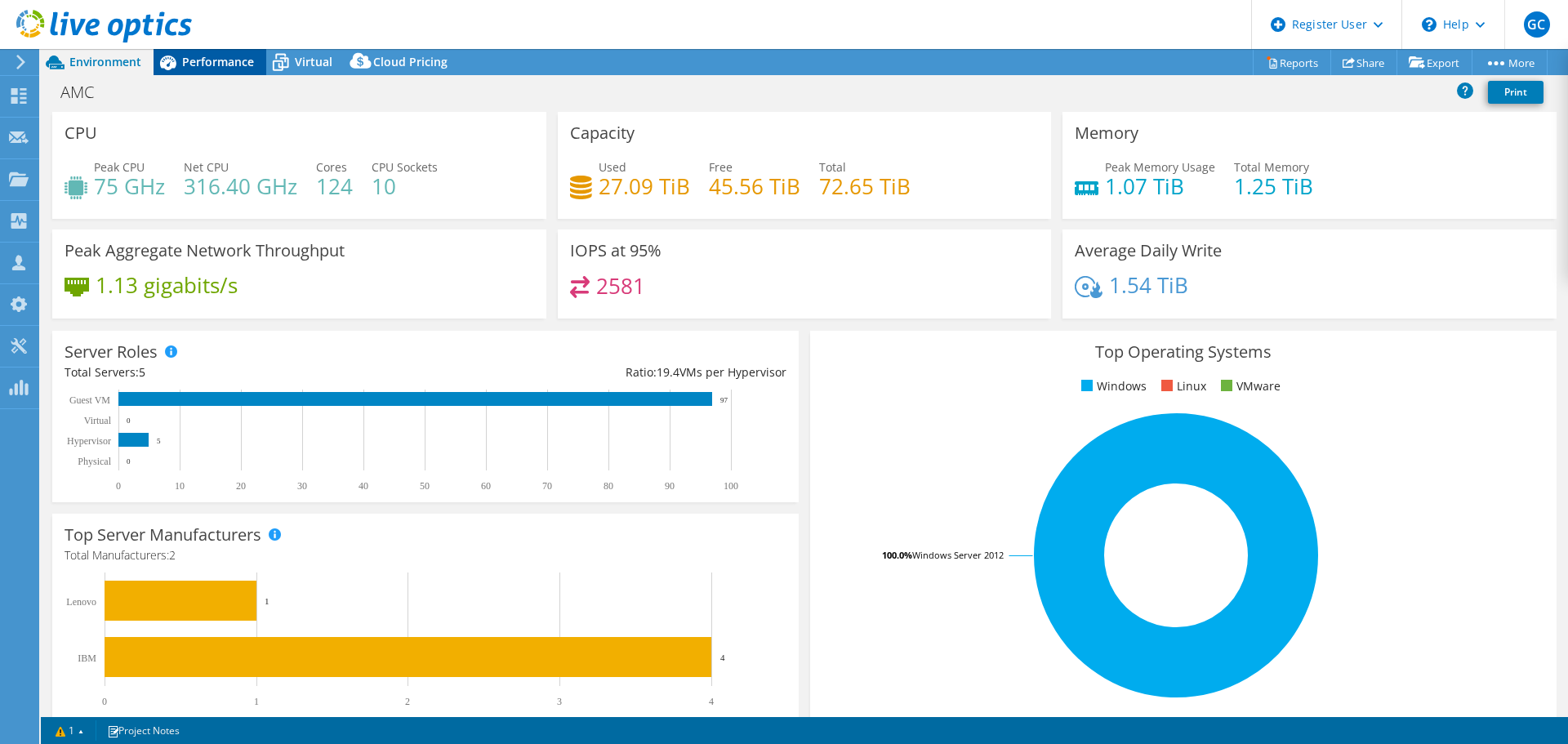 click on "Performance" at bounding box center [210, 62] 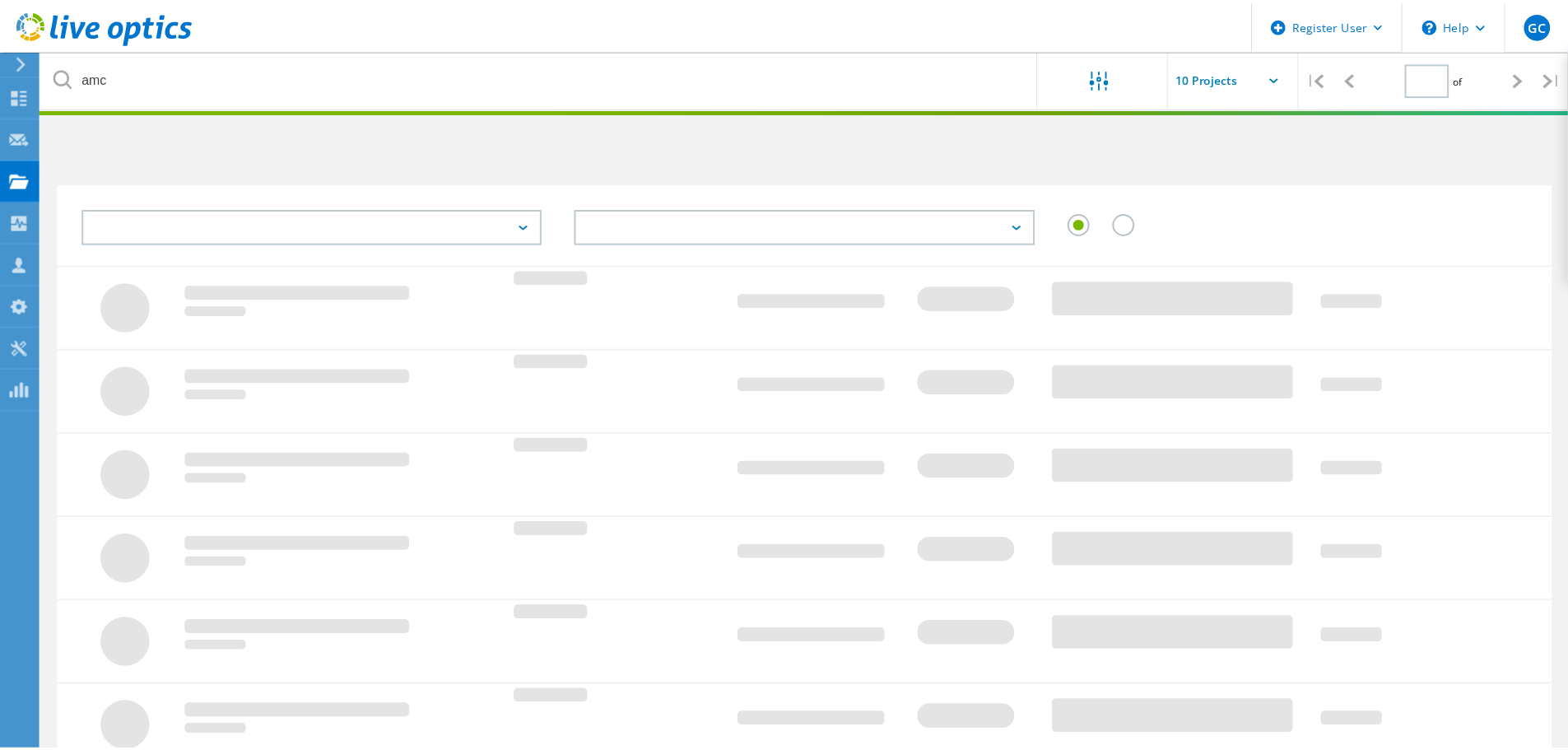 scroll, scrollTop: 0, scrollLeft: 0, axis: both 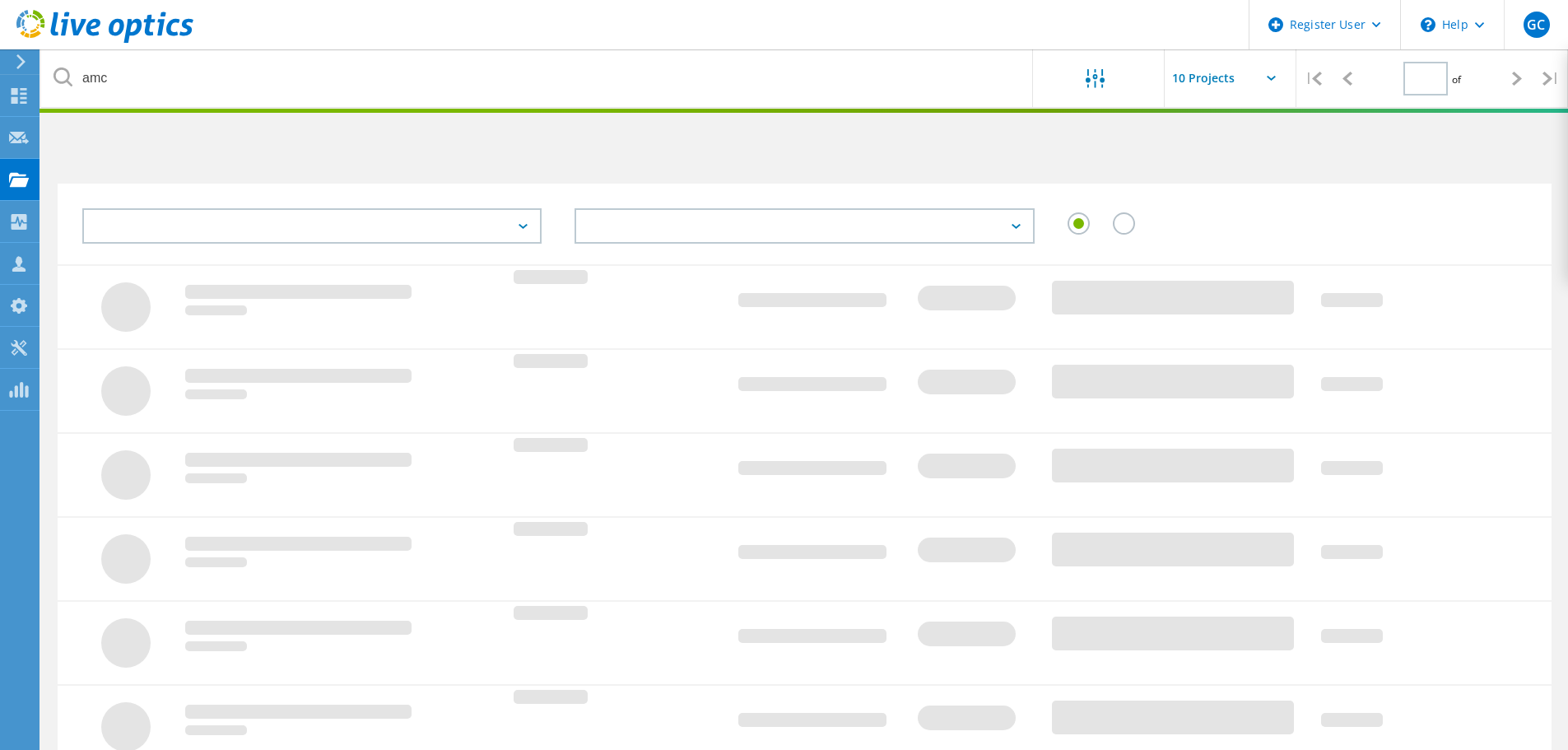 type on "1" 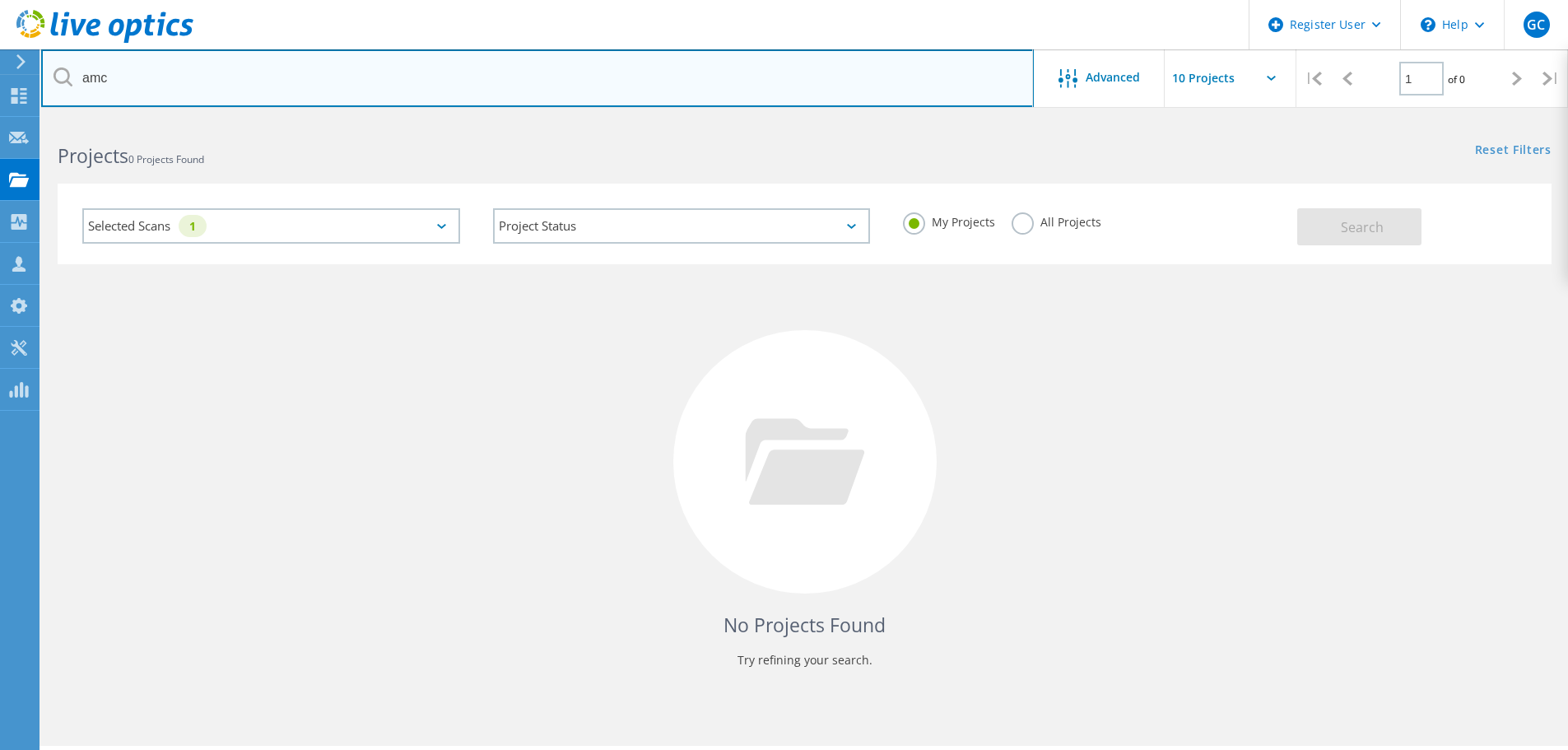 drag, startPoint x: 122, startPoint y: 77, endPoint x: 81, endPoint y: 82, distance: 41.30375 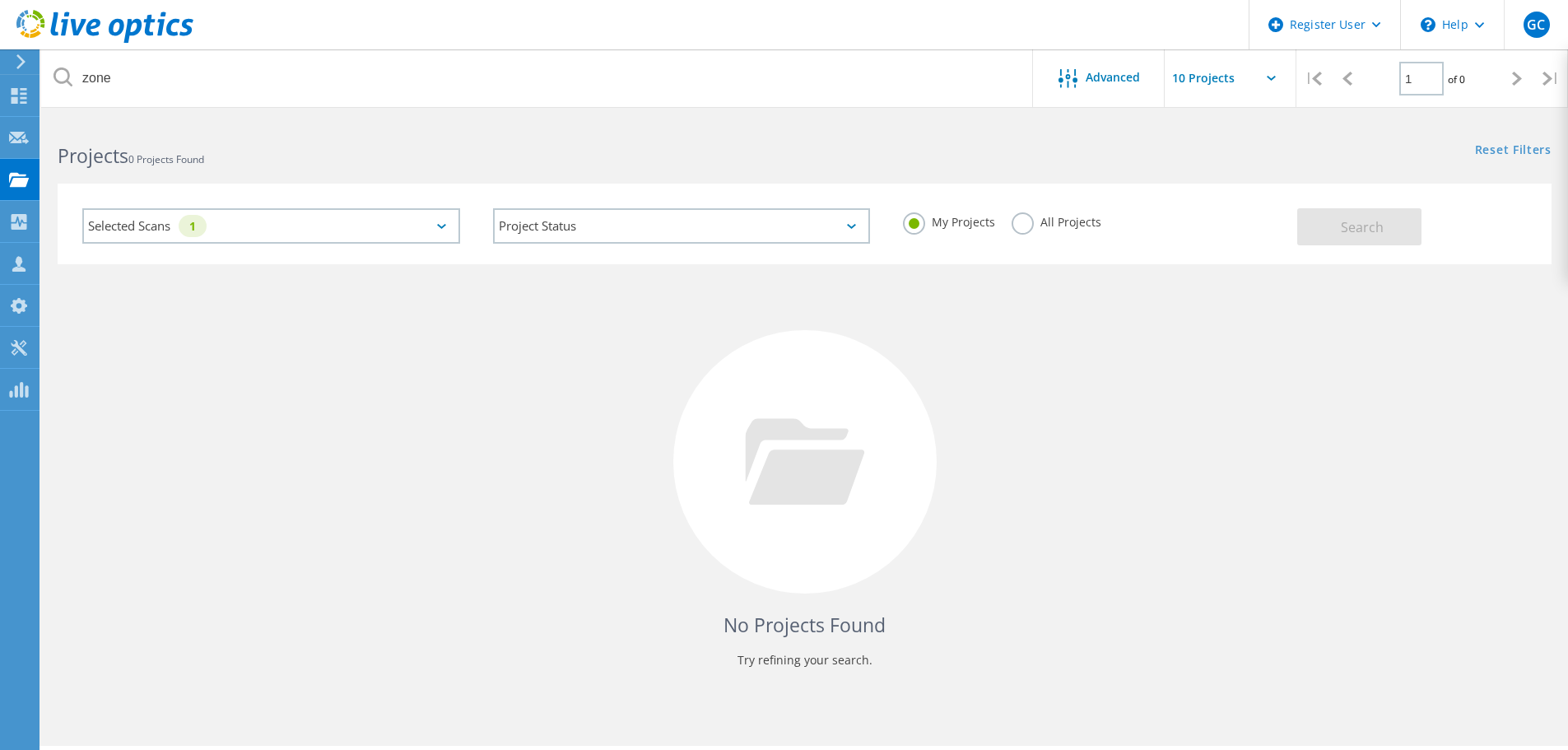 click on "All Projects" 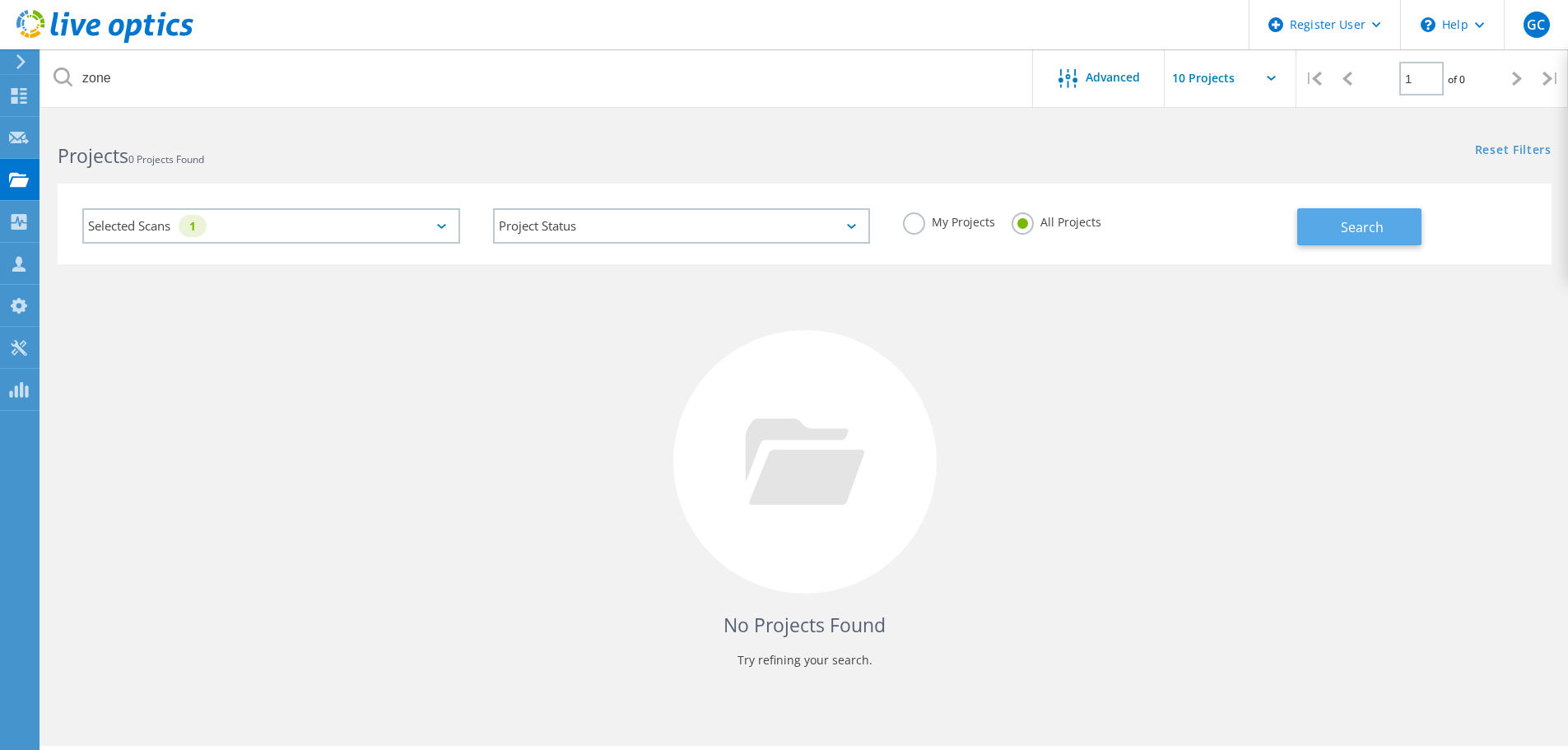 click on "Search" 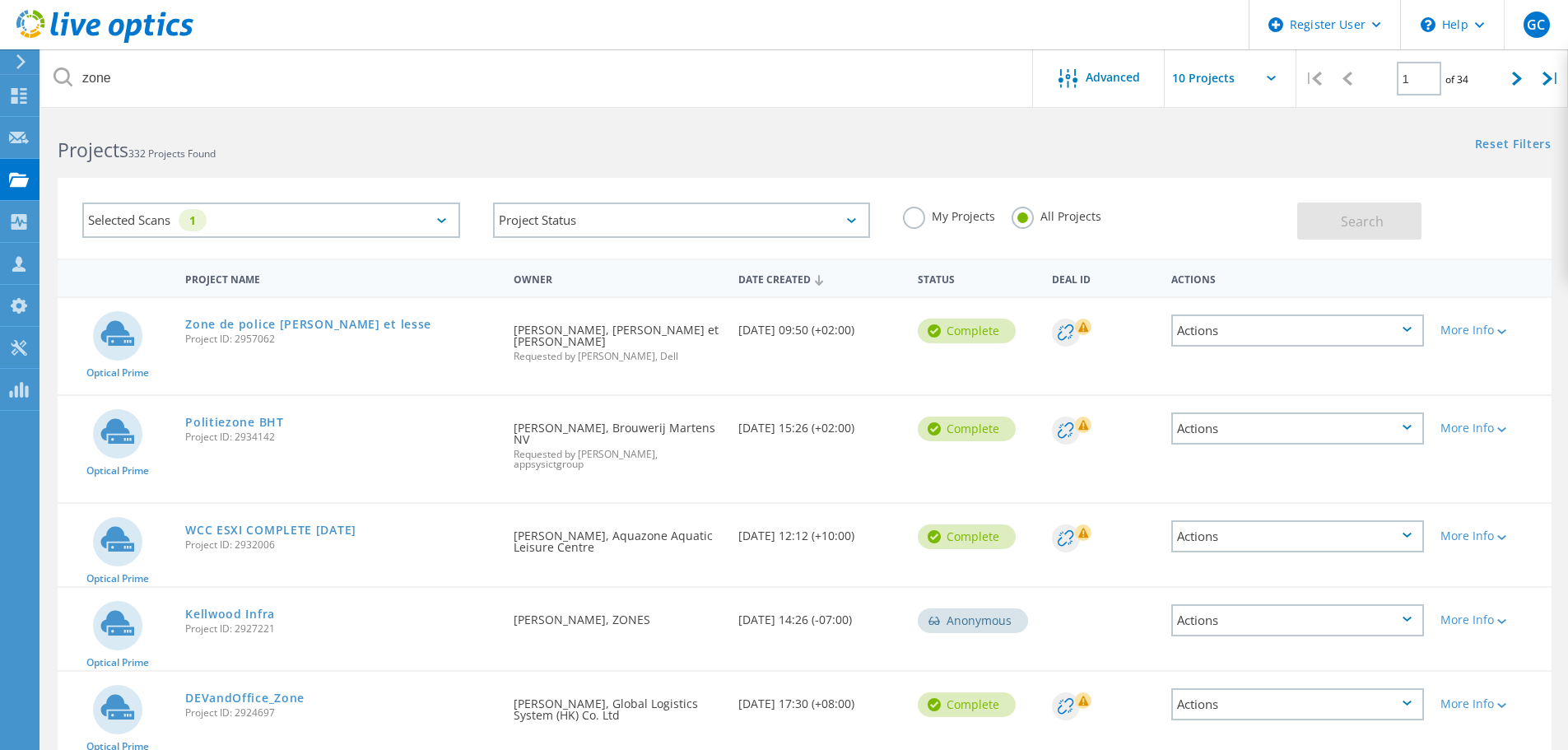 scroll, scrollTop: 0, scrollLeft: 0, axis: both 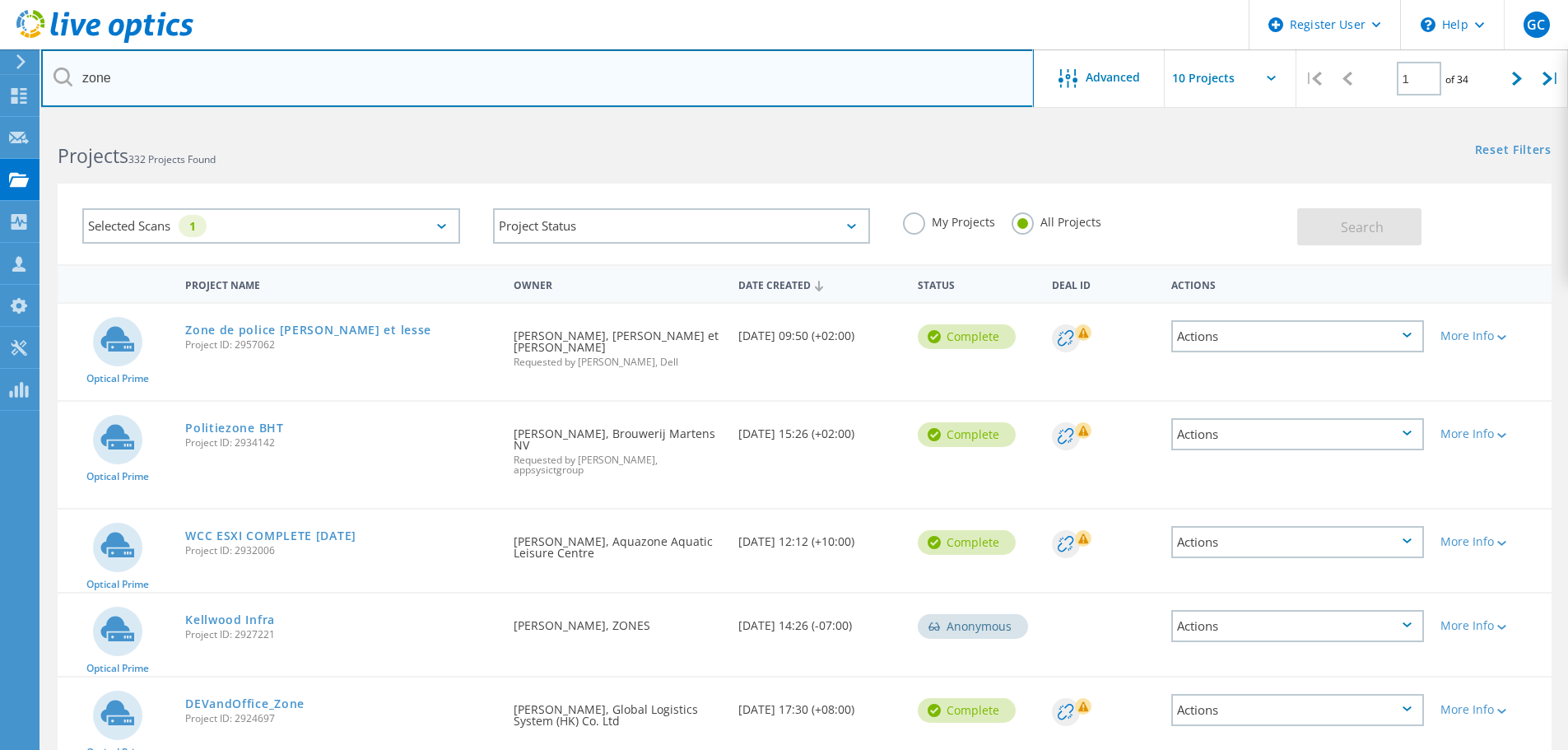 click on "zone" at bounding box center [537, 78] 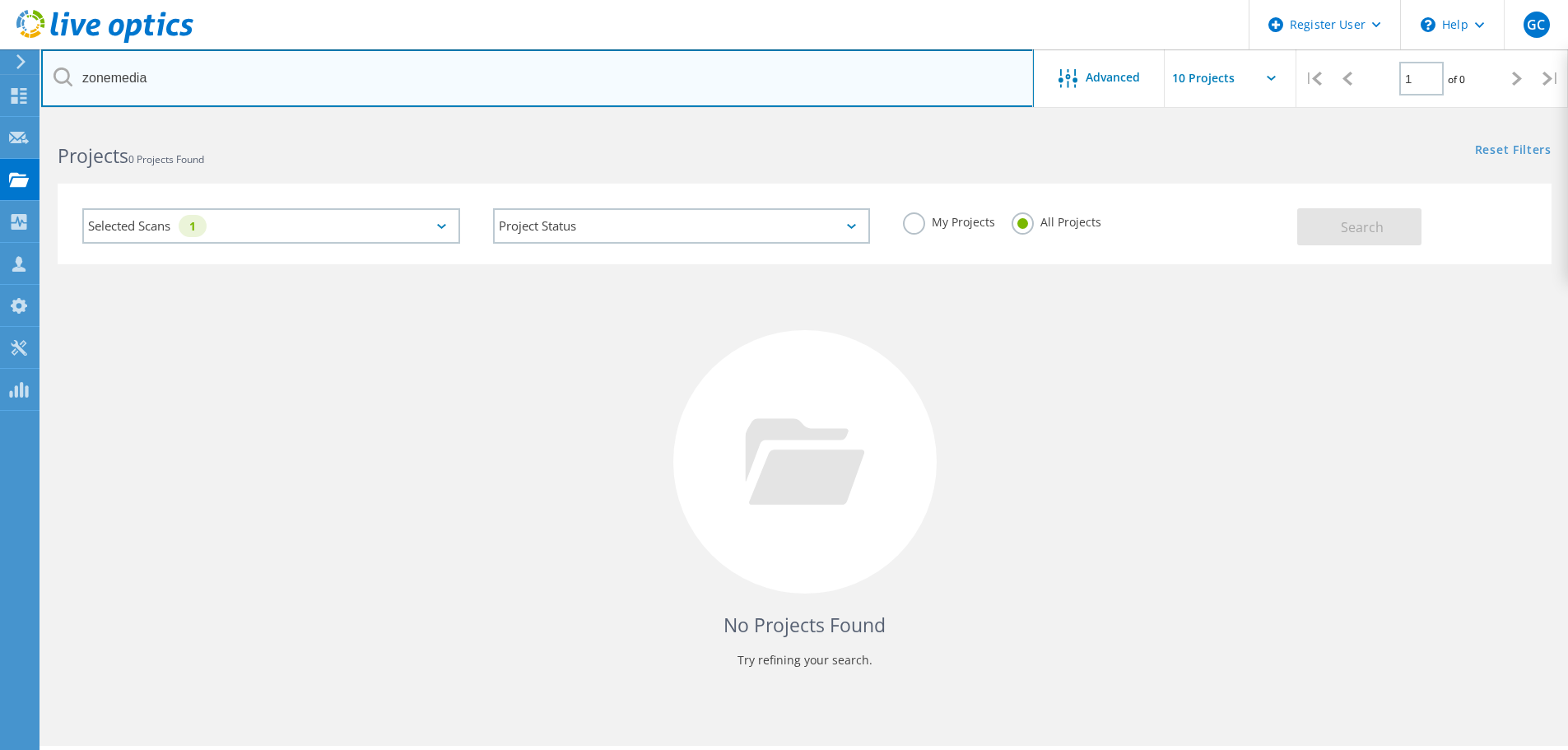 click on "zonemedia" at bounding box center (537, 78) 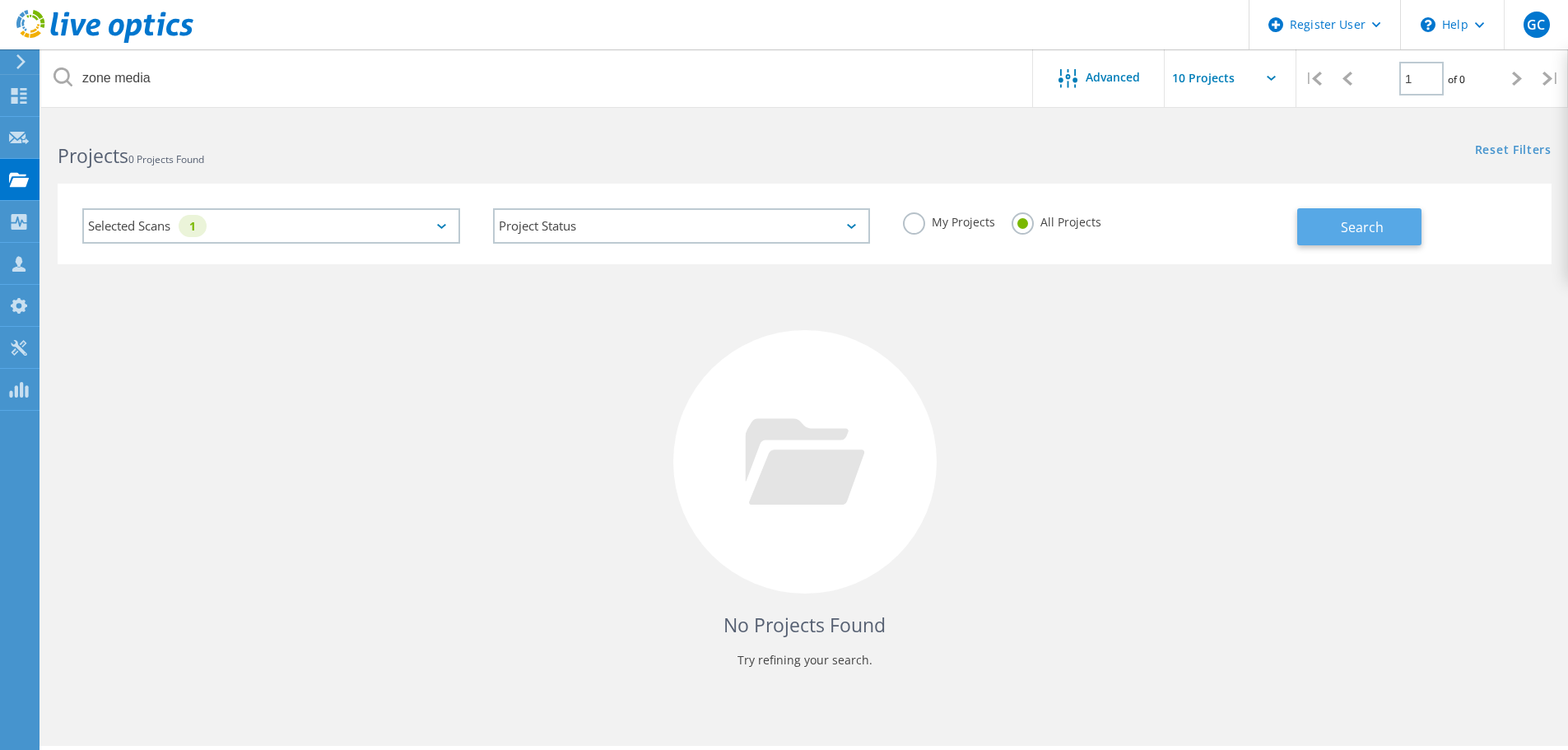 click on "Search" 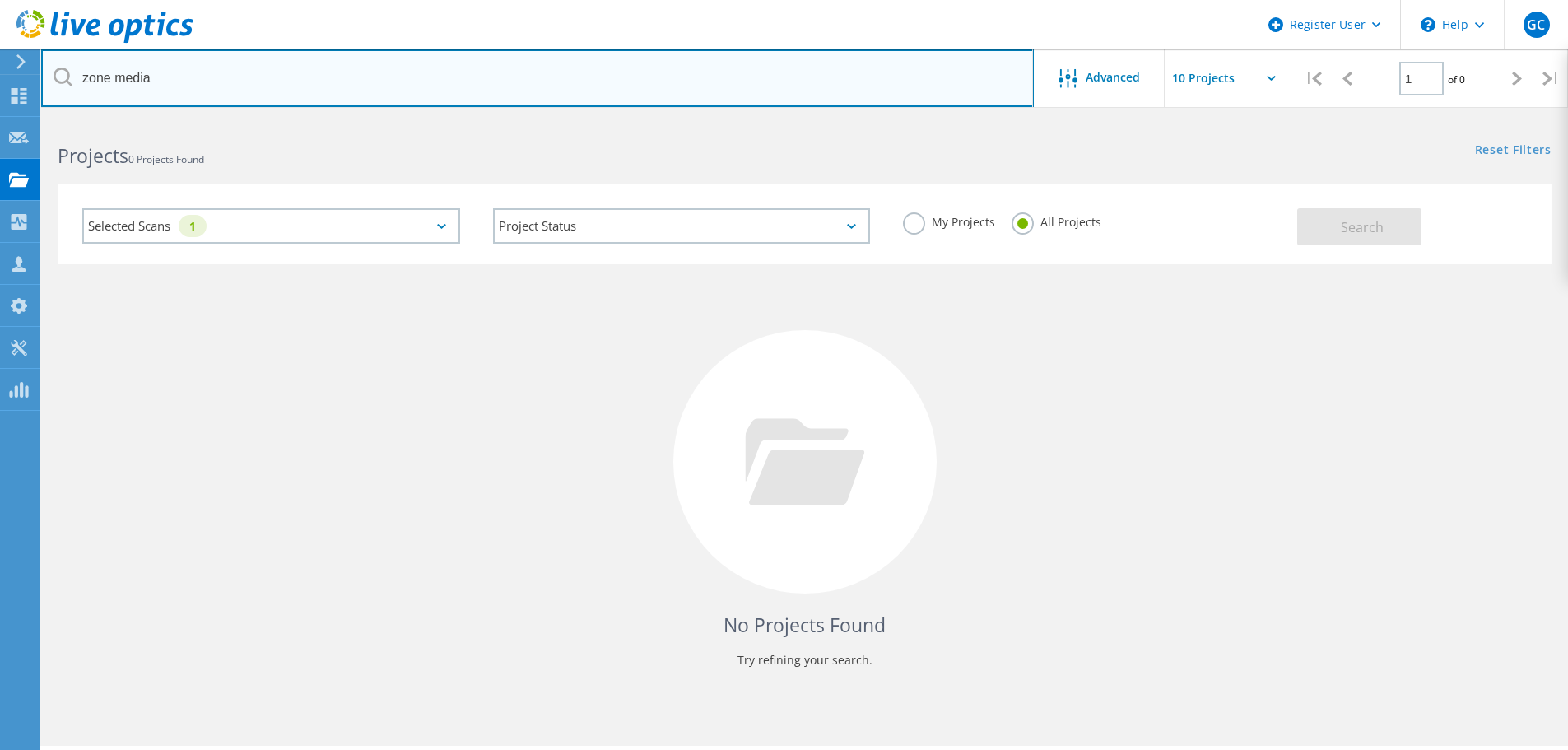 click on "zone media" at bounding box center (537, 78) 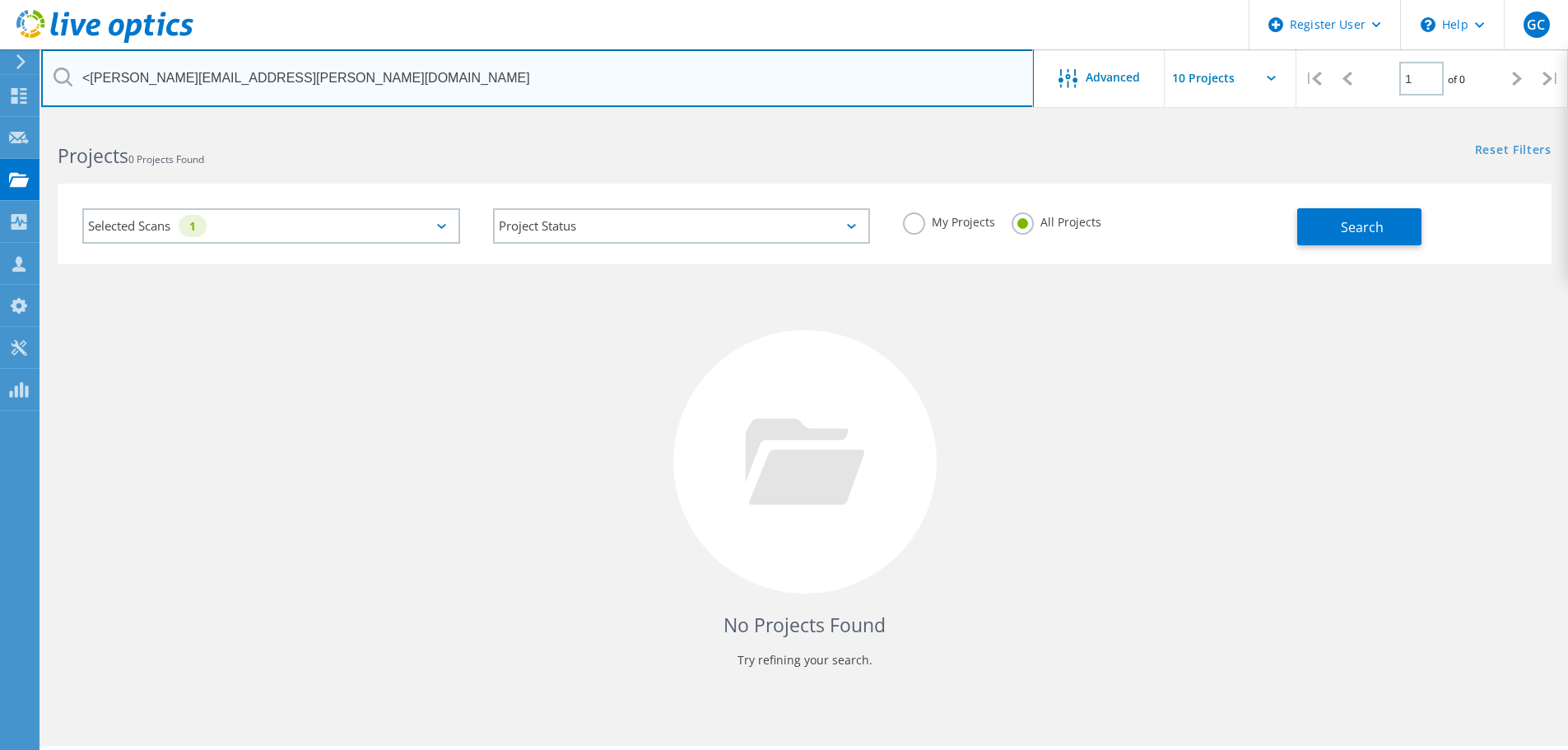 click on "<paul.mitchell@praetoriansolutions.uk" at bounding box center [537, 78] 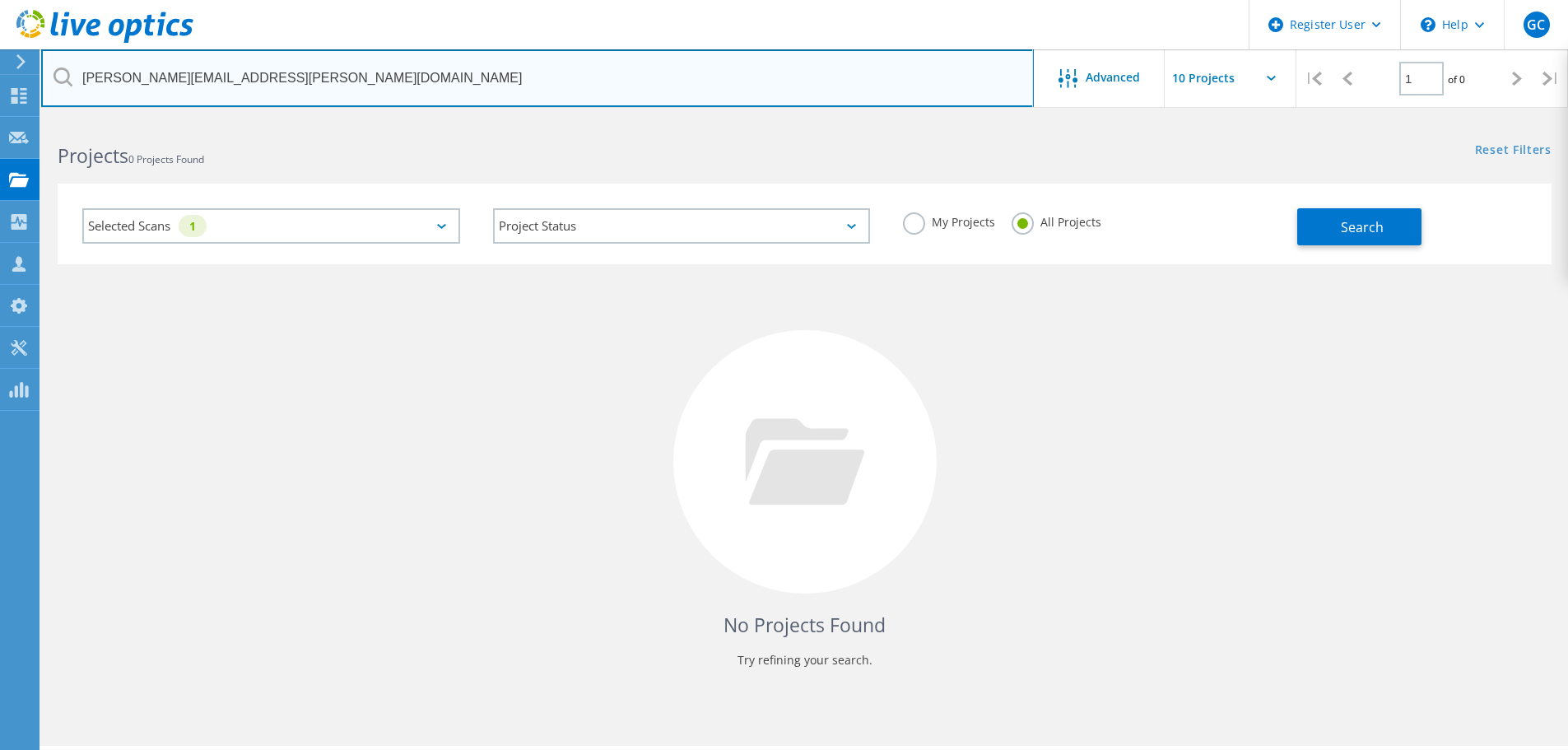 type on "paul.mitchell@praetoriansolutions.uk" 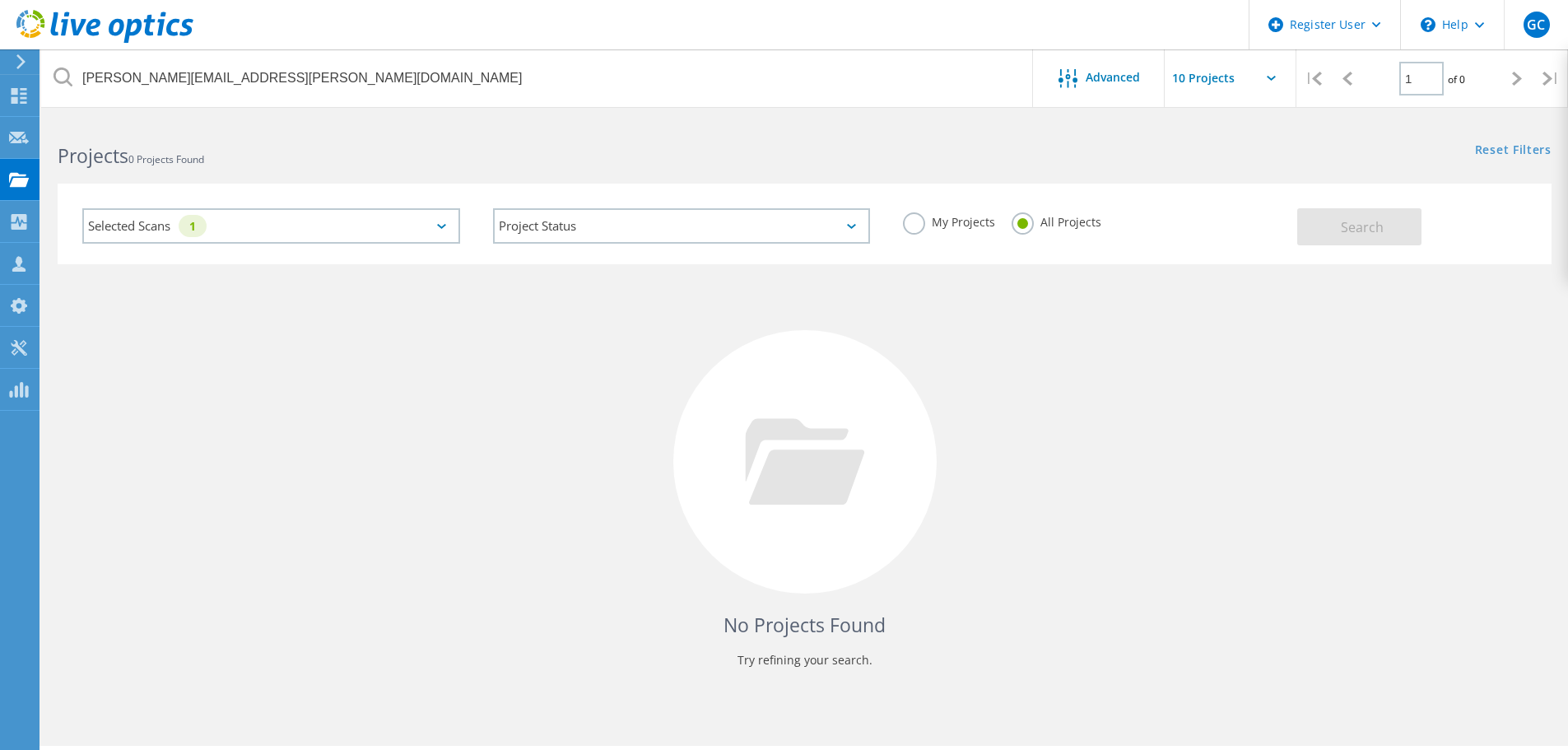 click on "My Projects" 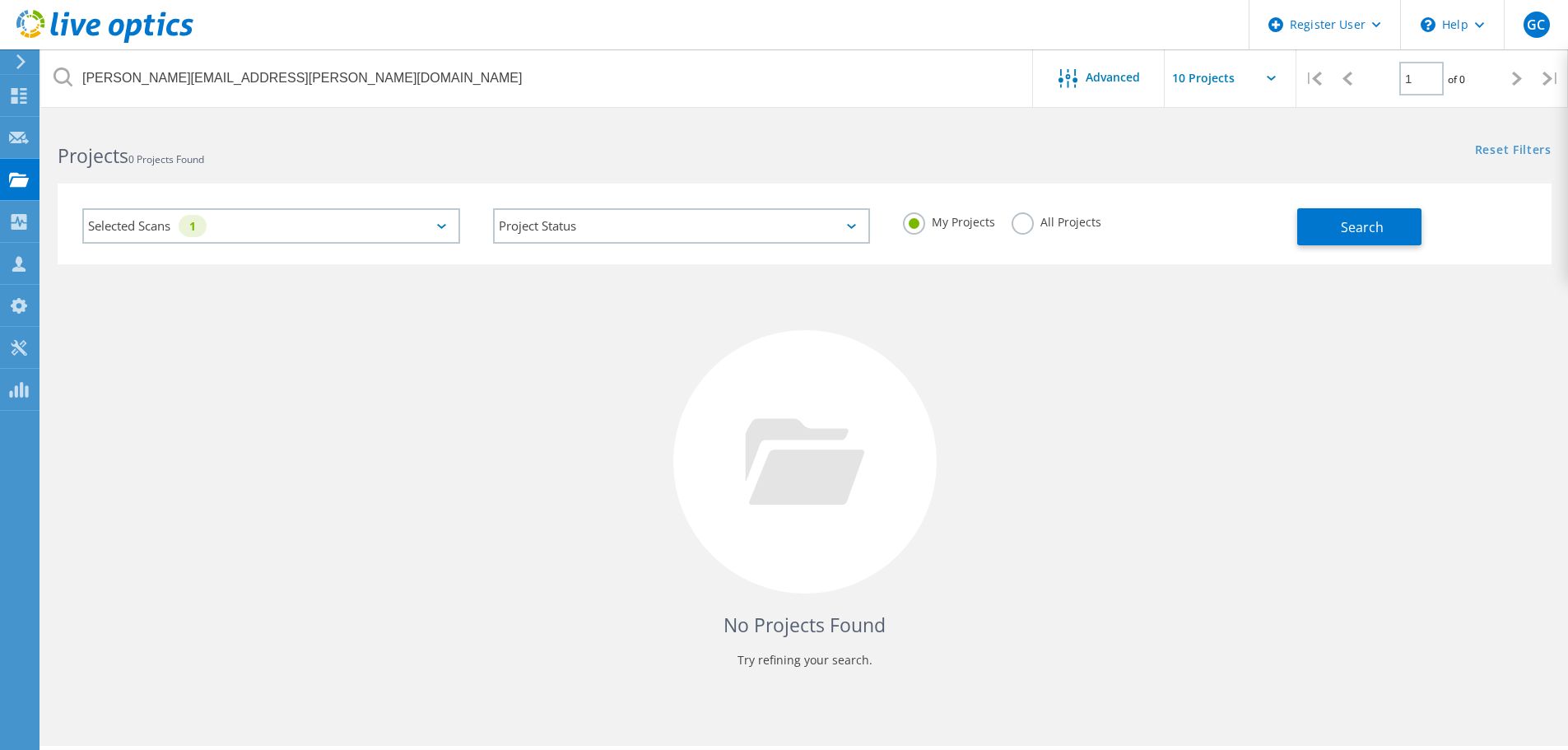 click on "All Projects" 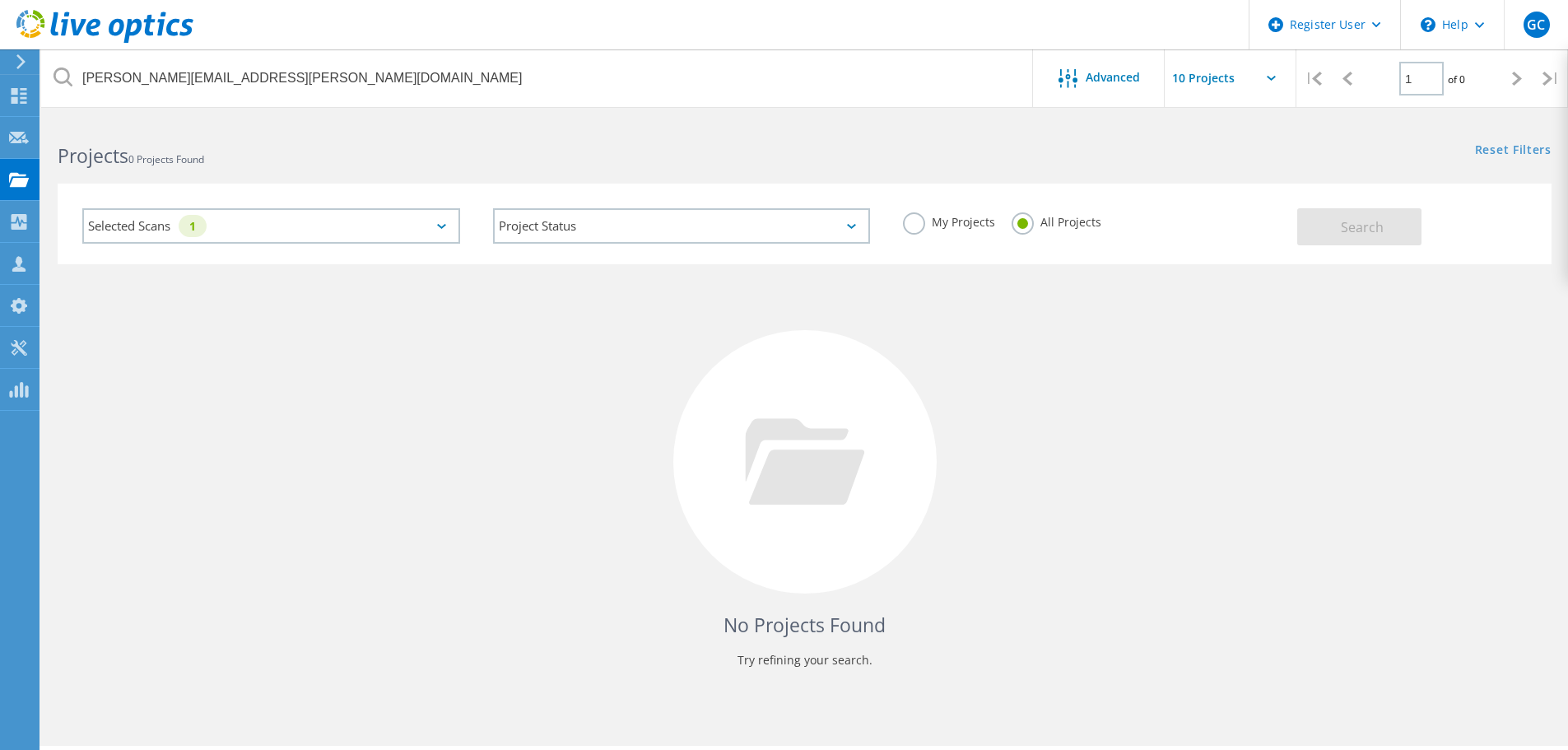 click on "Selected Scans   1" 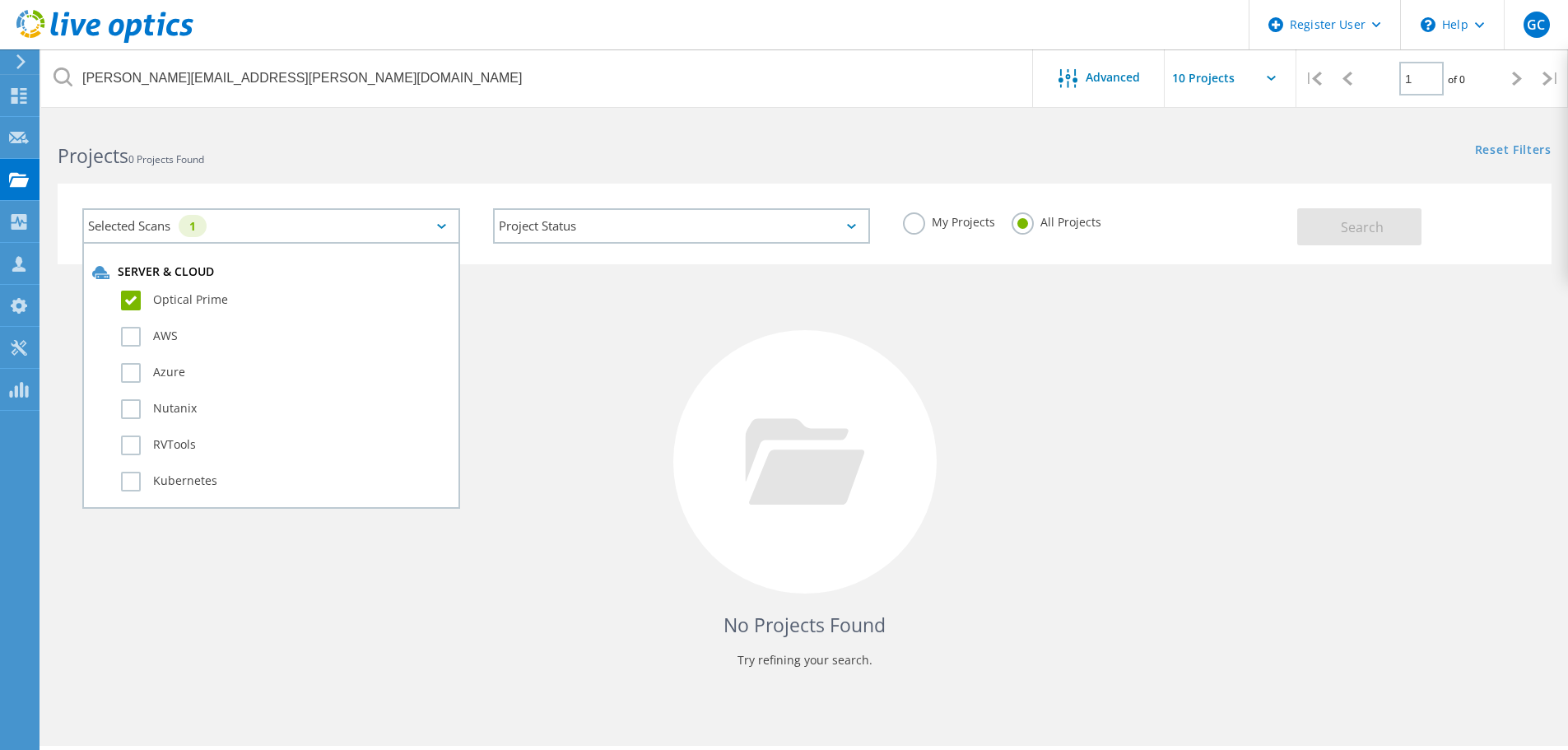 click on "Optical Prime" 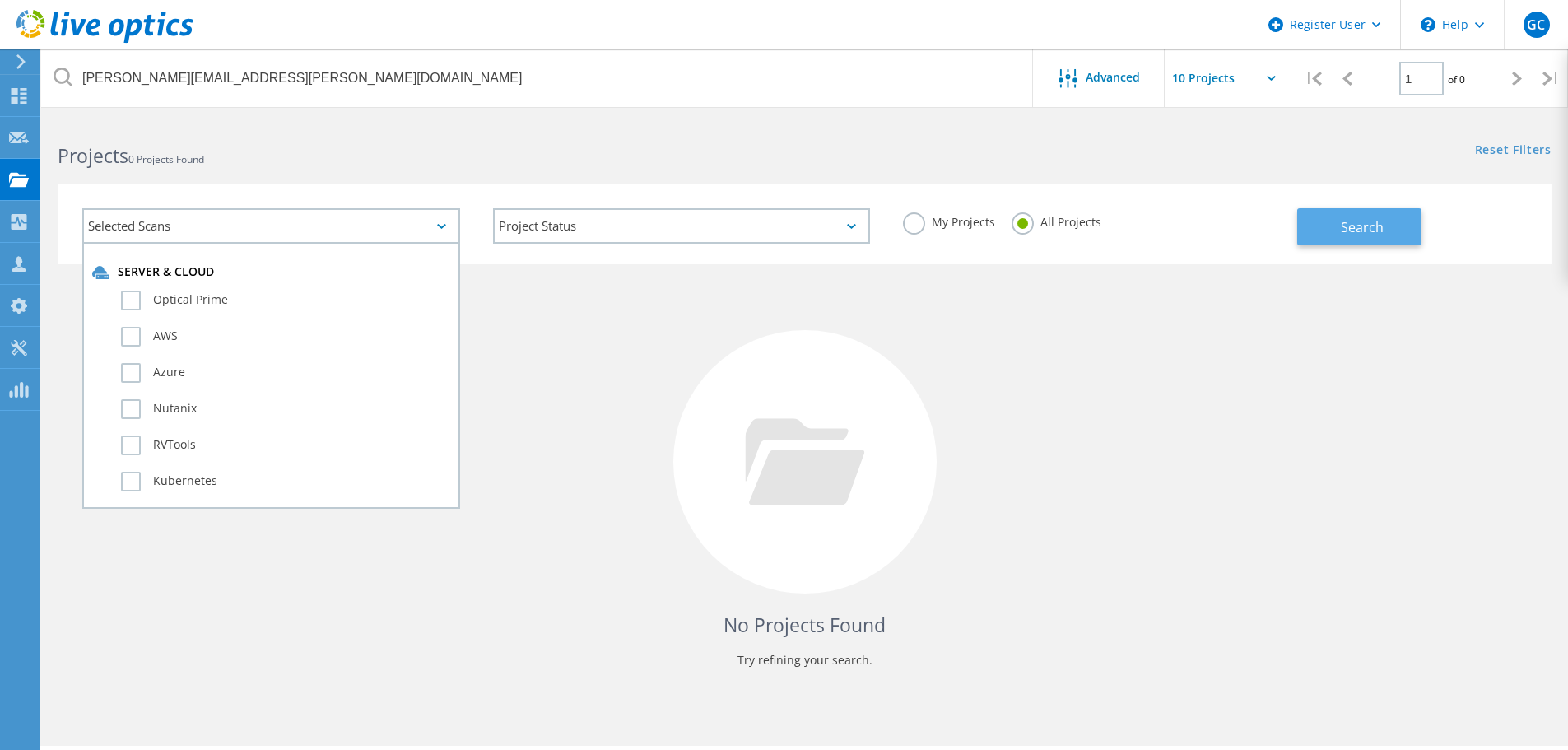 drag, startPoint x: 1358, startPoint y: 222, endPoint x: 1347, endPoint y: 217, distance: 12.083046 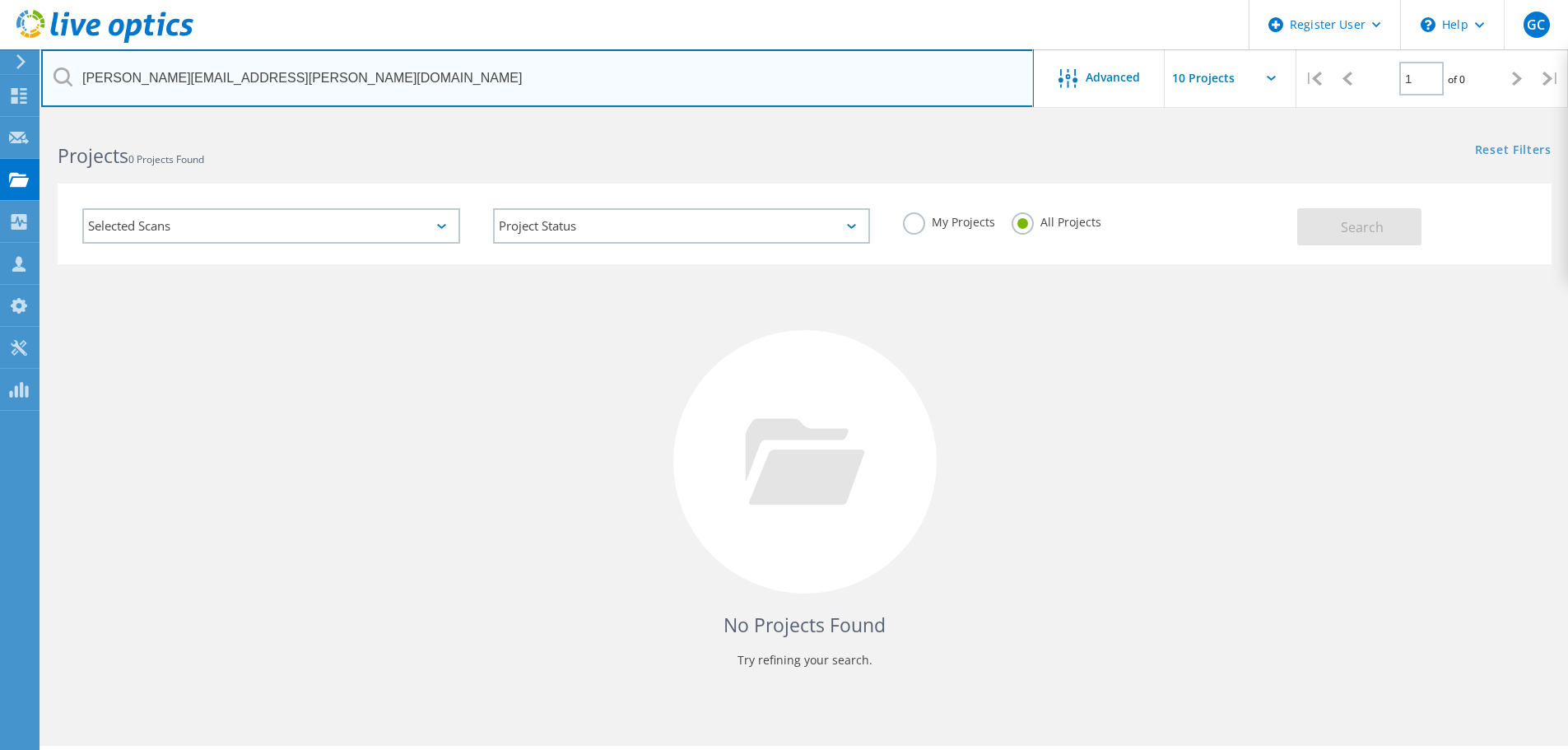 drag, startPoint x: 314, startPoint y: 87, endPoint x: 59, endPoint y: 100, distance: 255.33116 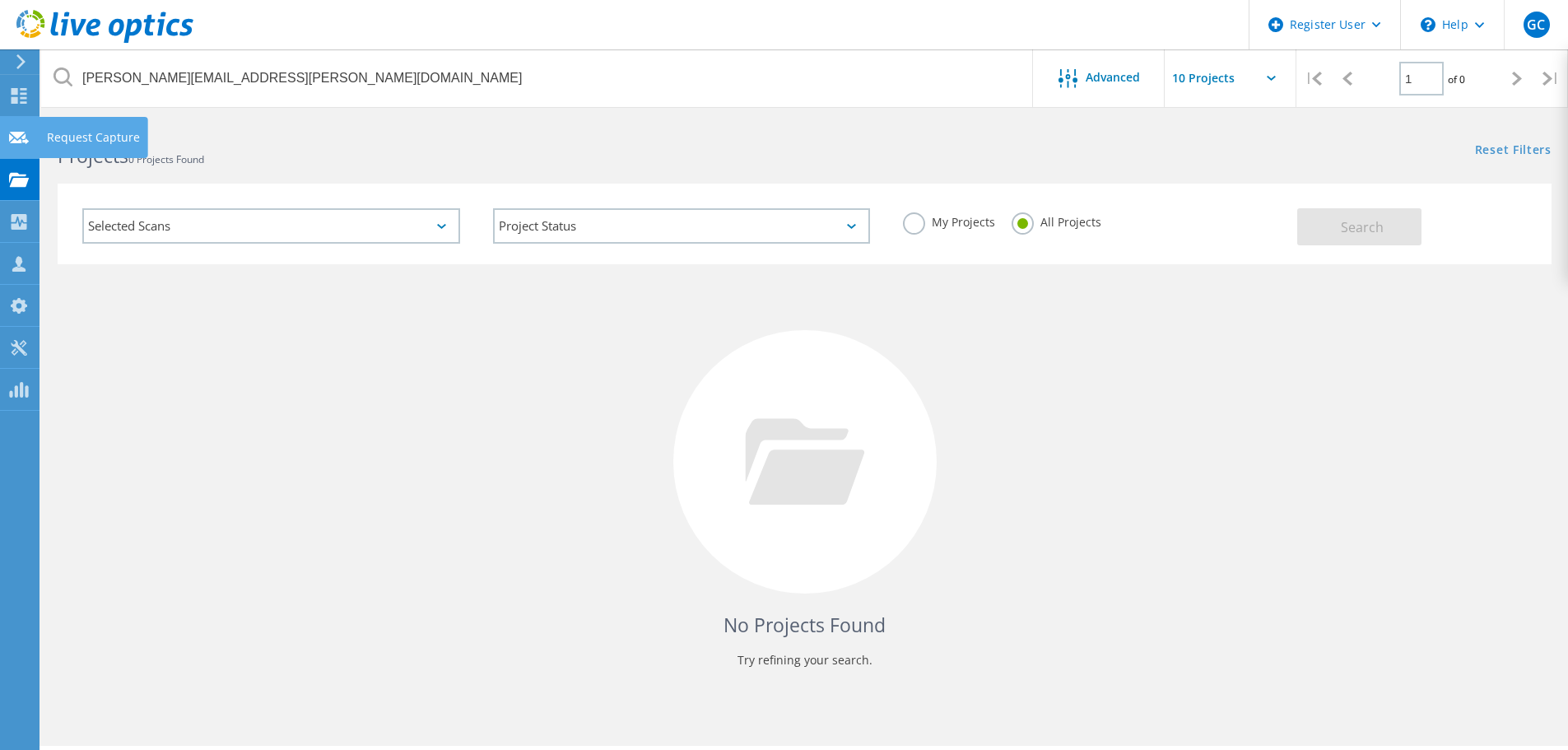 click 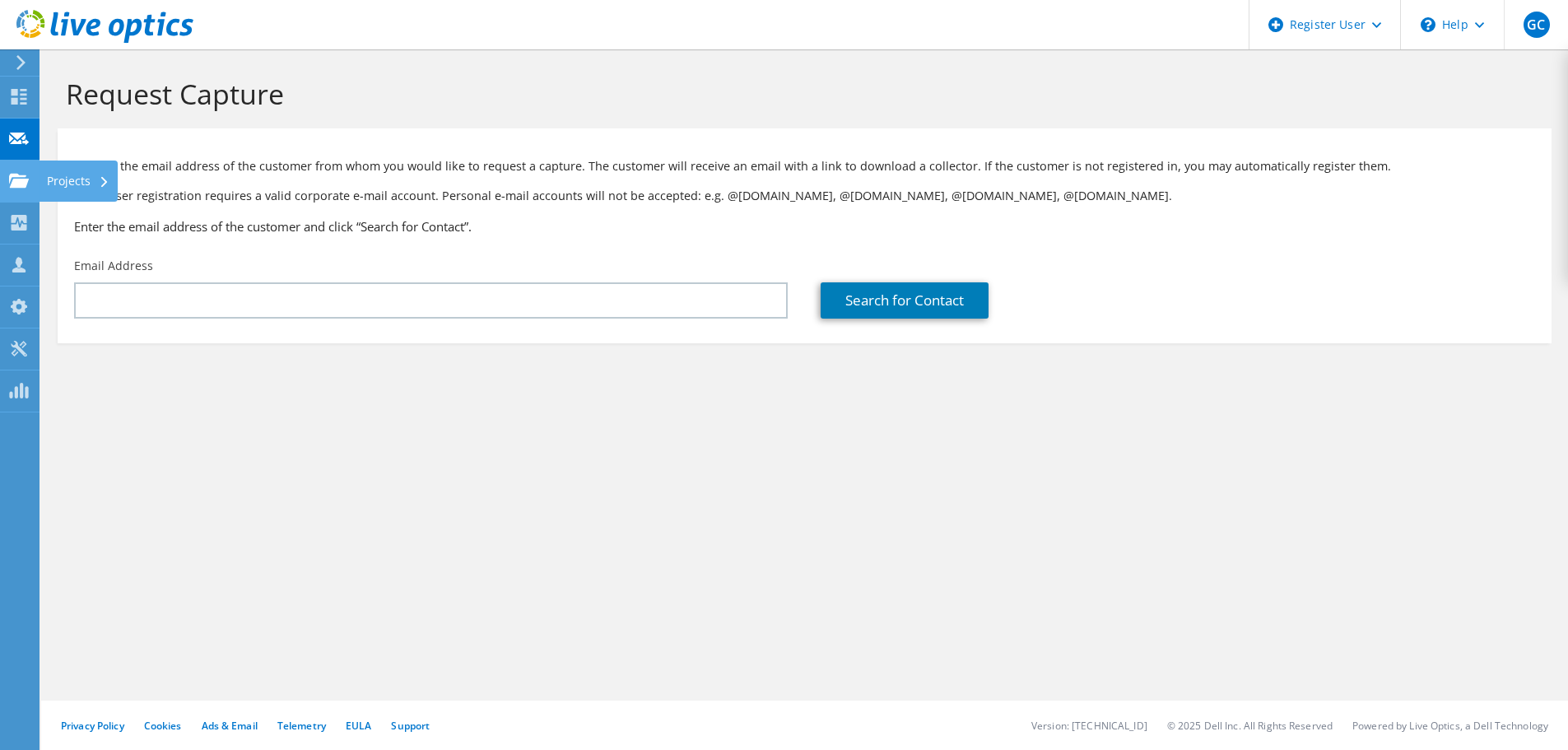 scroll, scrollTop: 0, scrollLeft: 0, axis: both 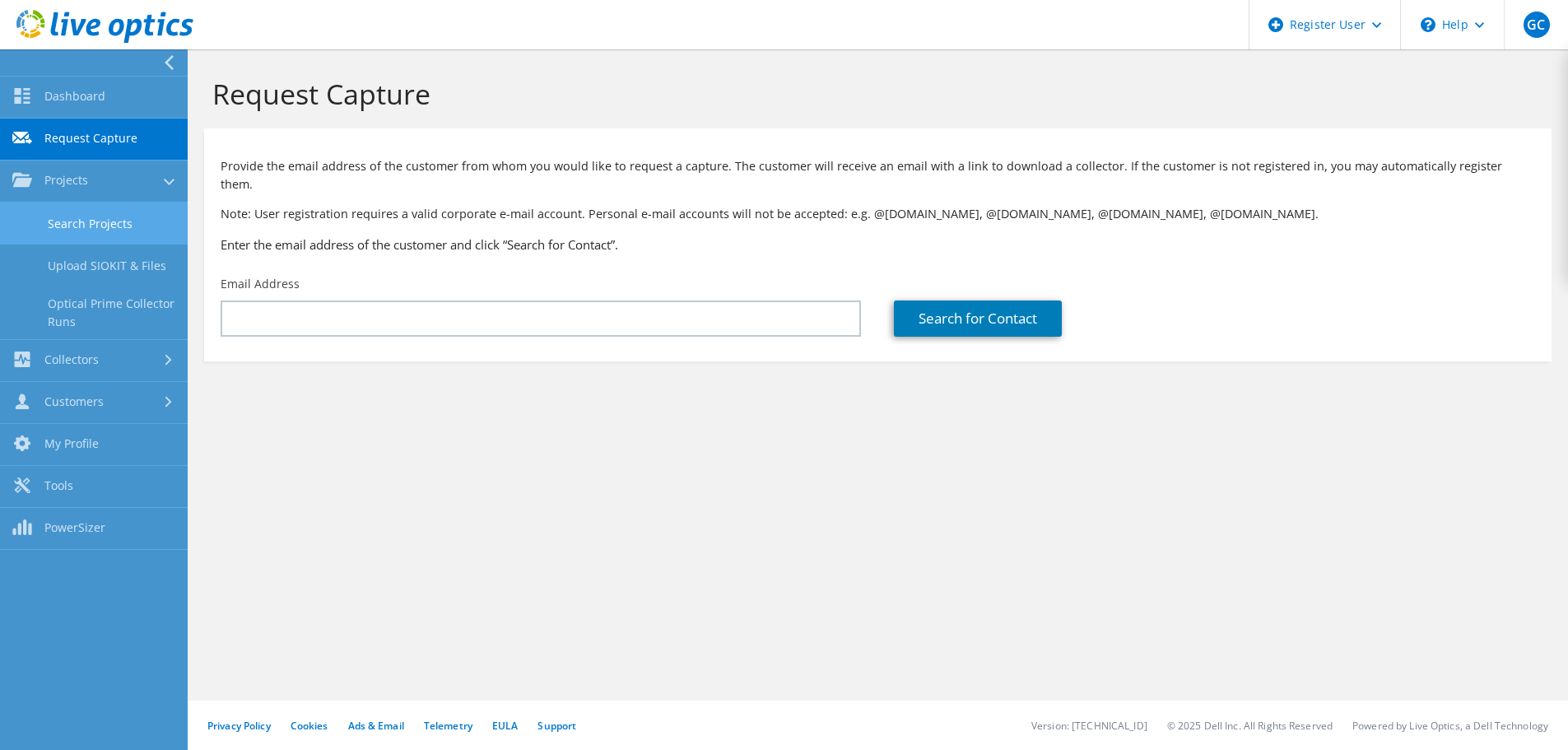 click on "Search Projects" at bounding box center [94, 223] 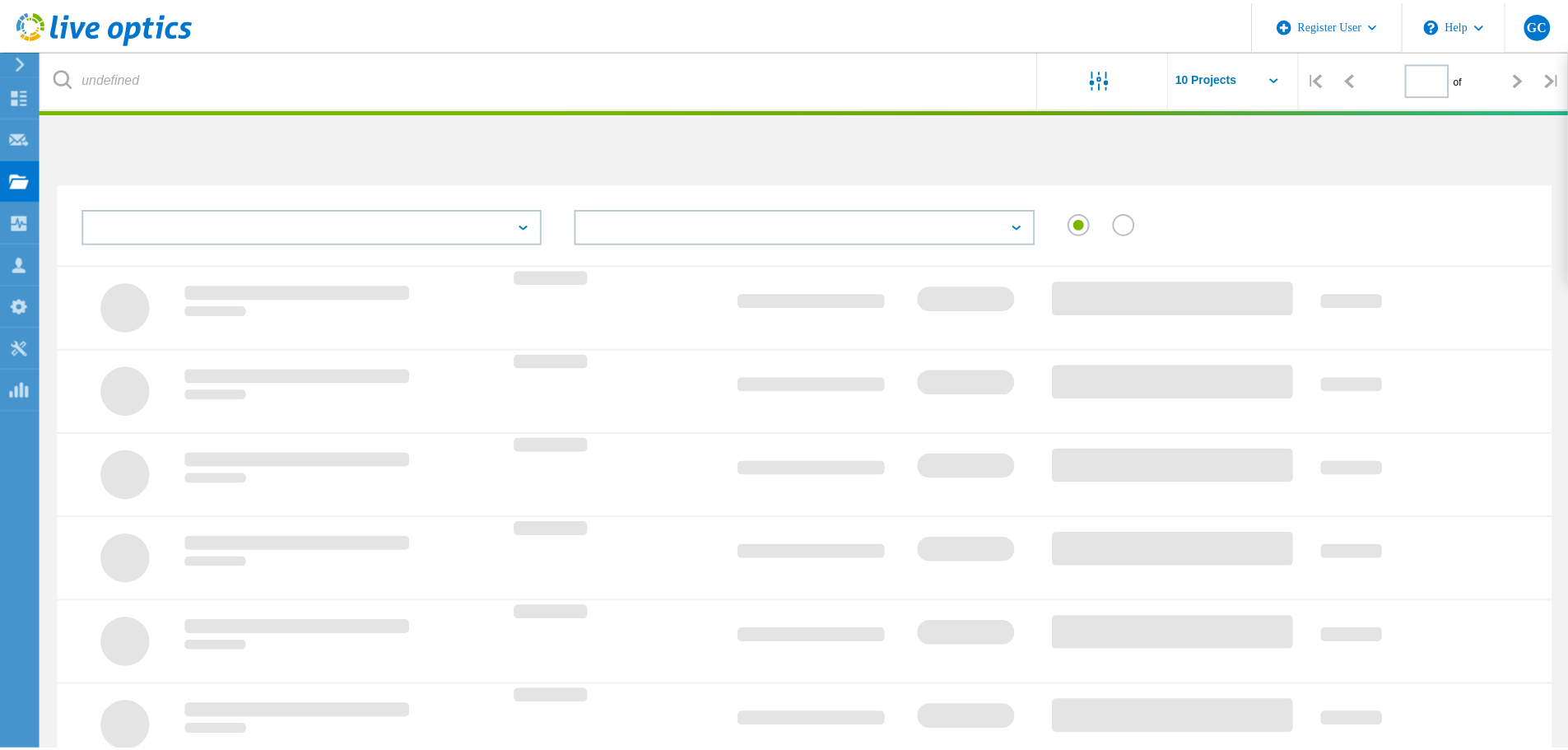 scroll, scrollTop: 0, scrollLeft: 0, axis: both 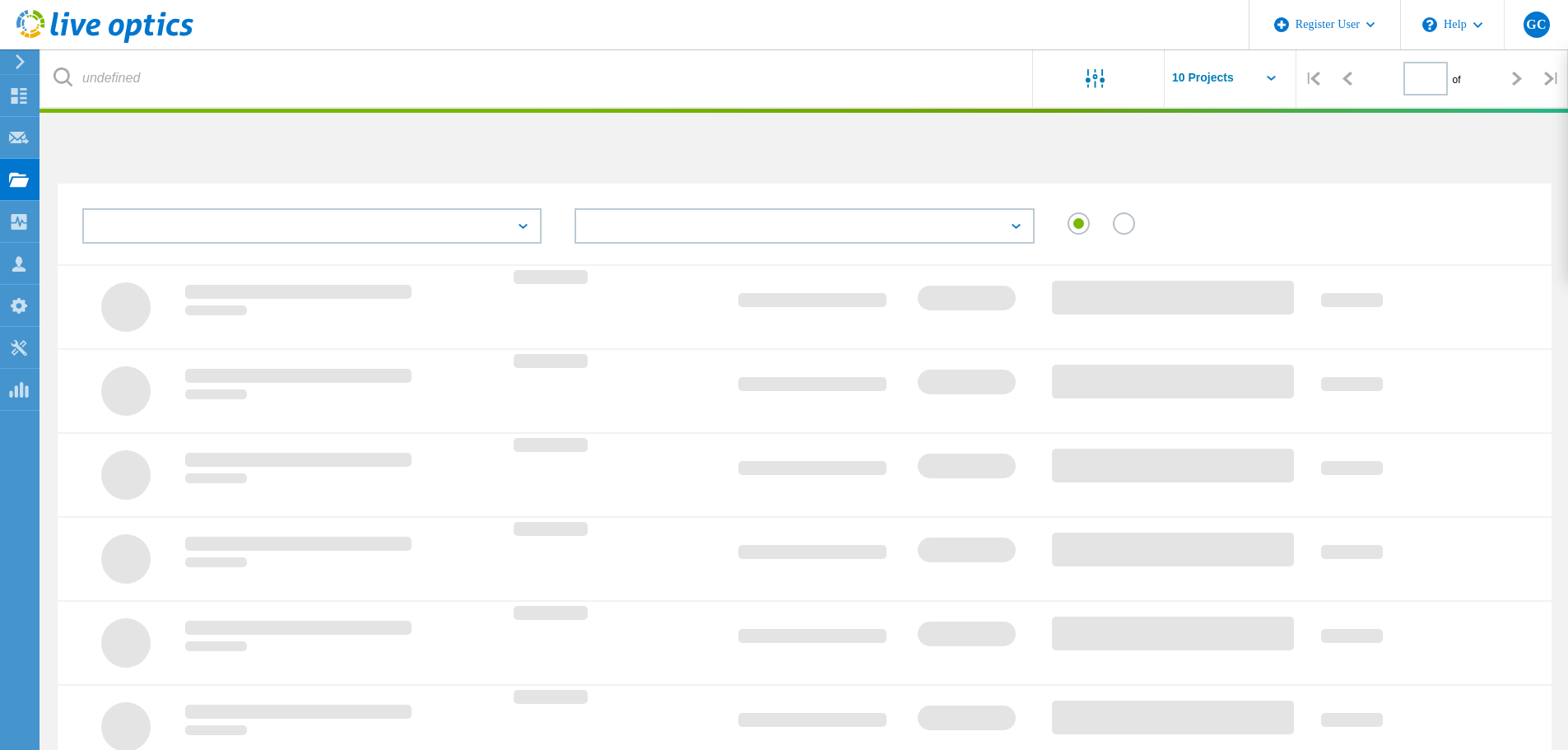 type on "1" 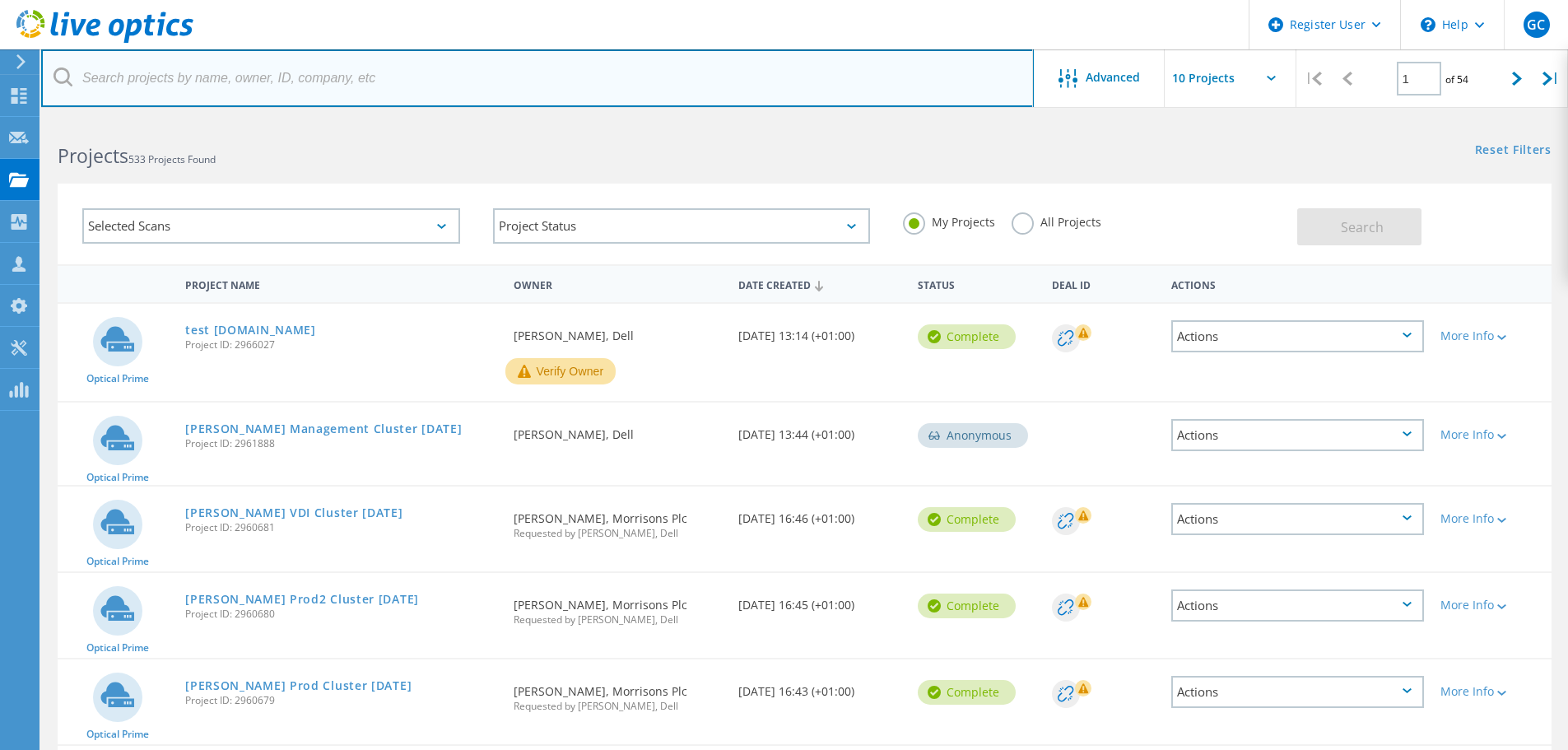 click at bounding box center [537, 78] 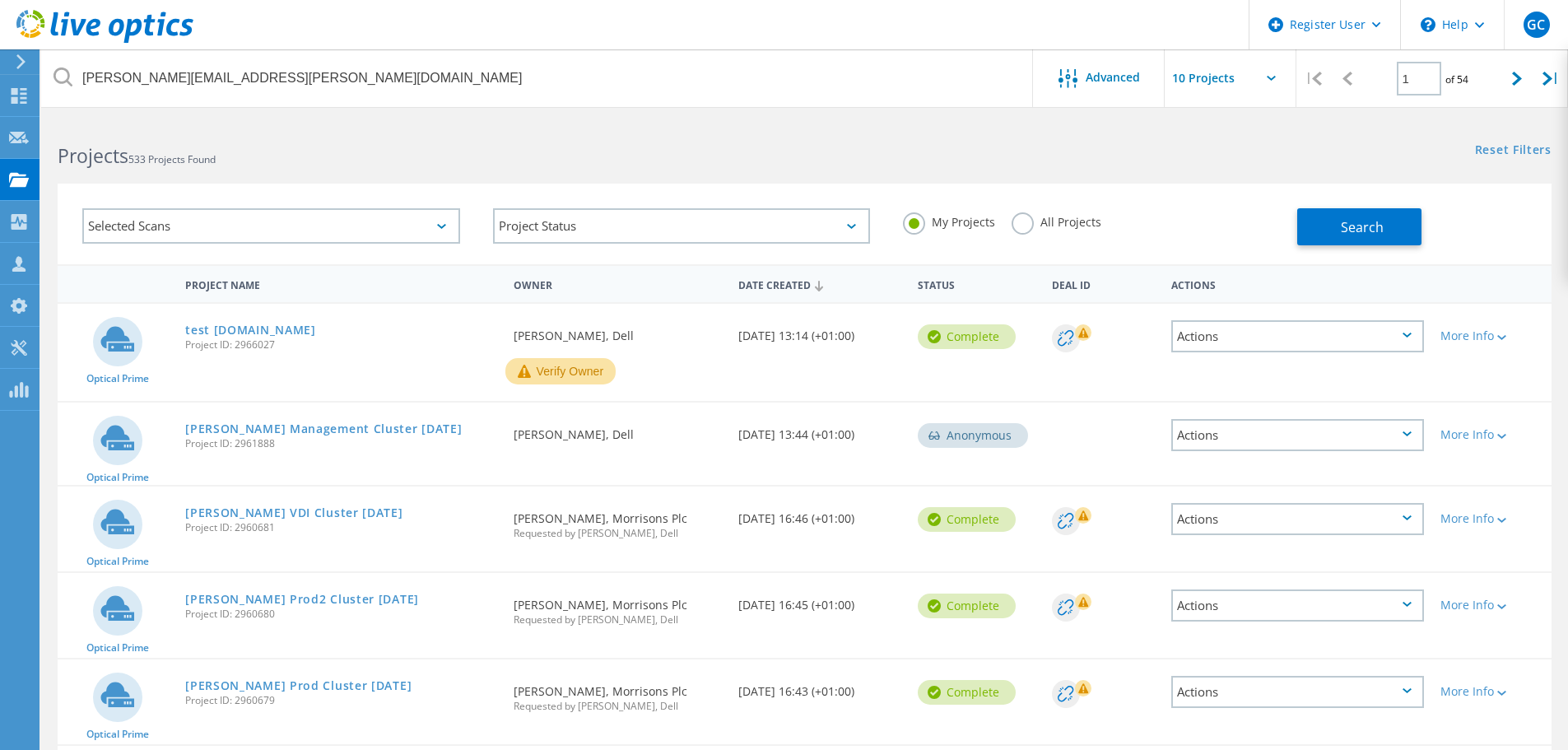 click on "All Projects" 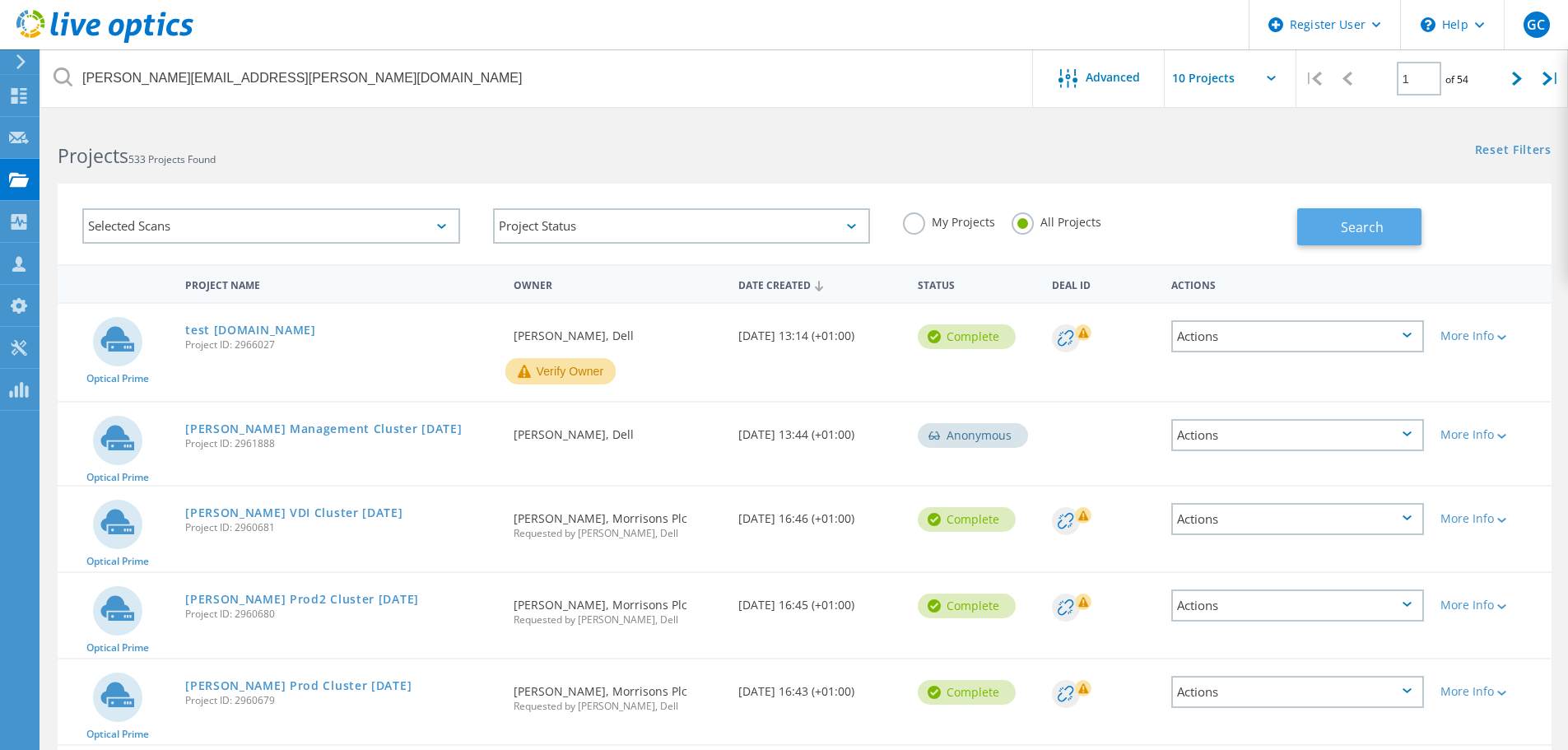click on "Search" 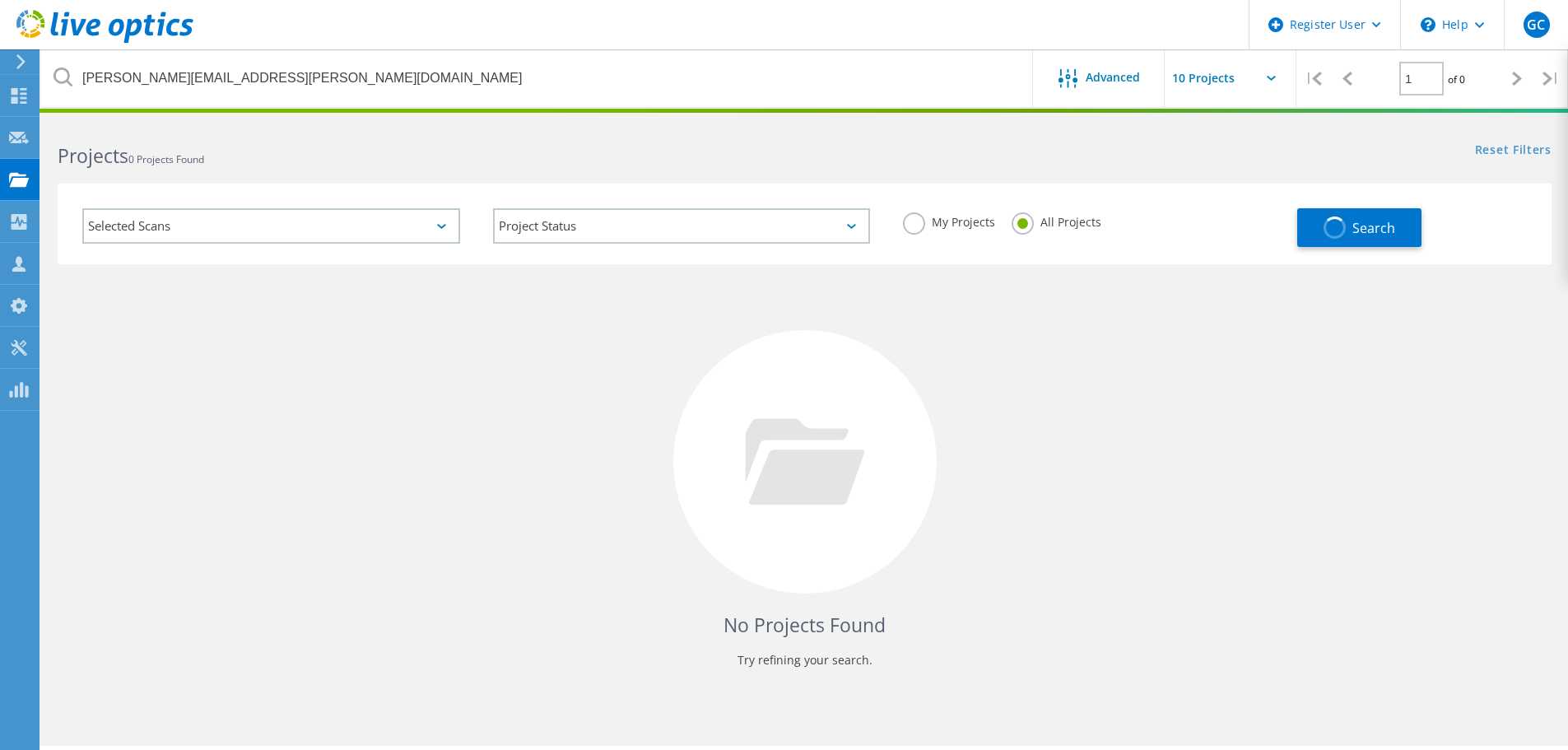 click on "My Projects" 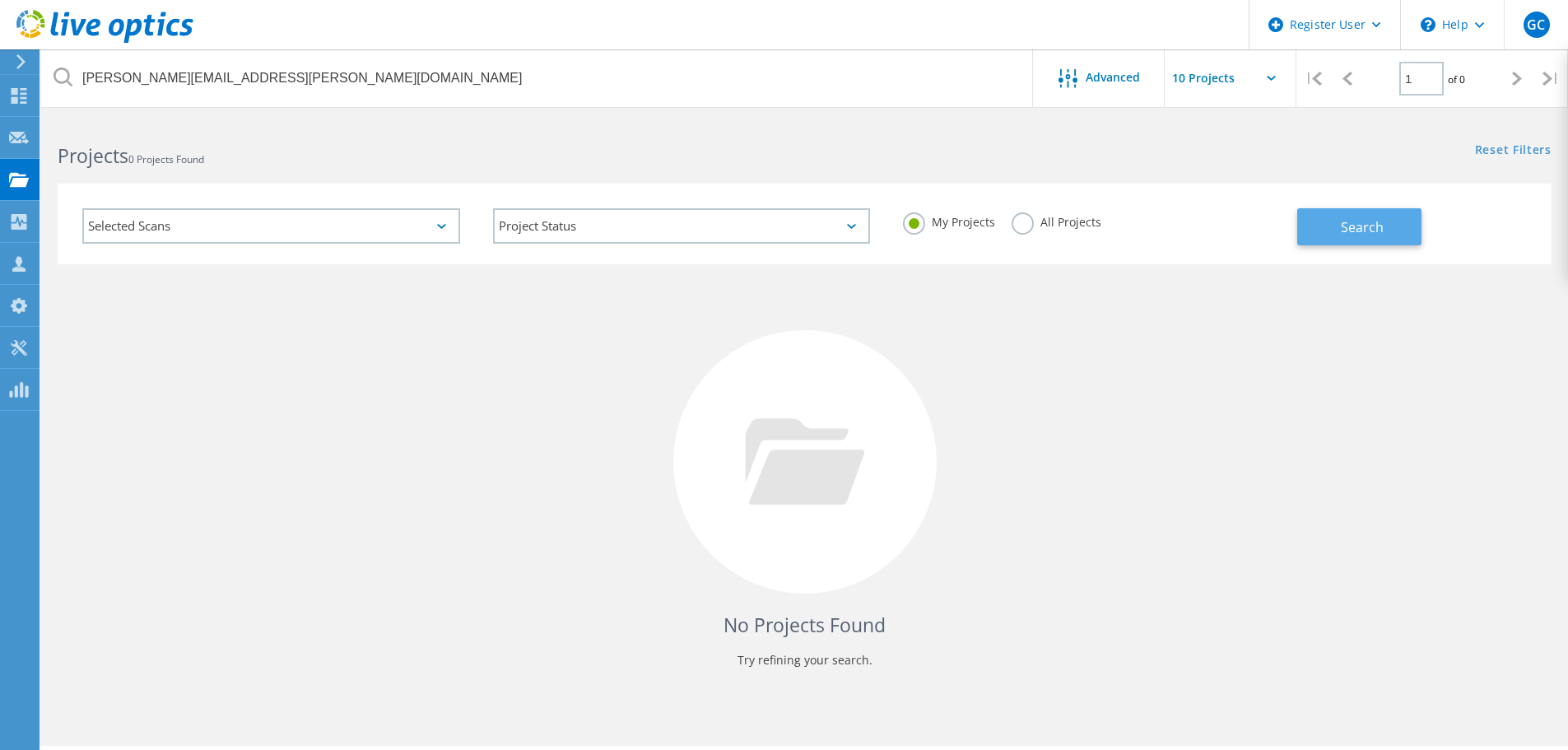 click on "Search" 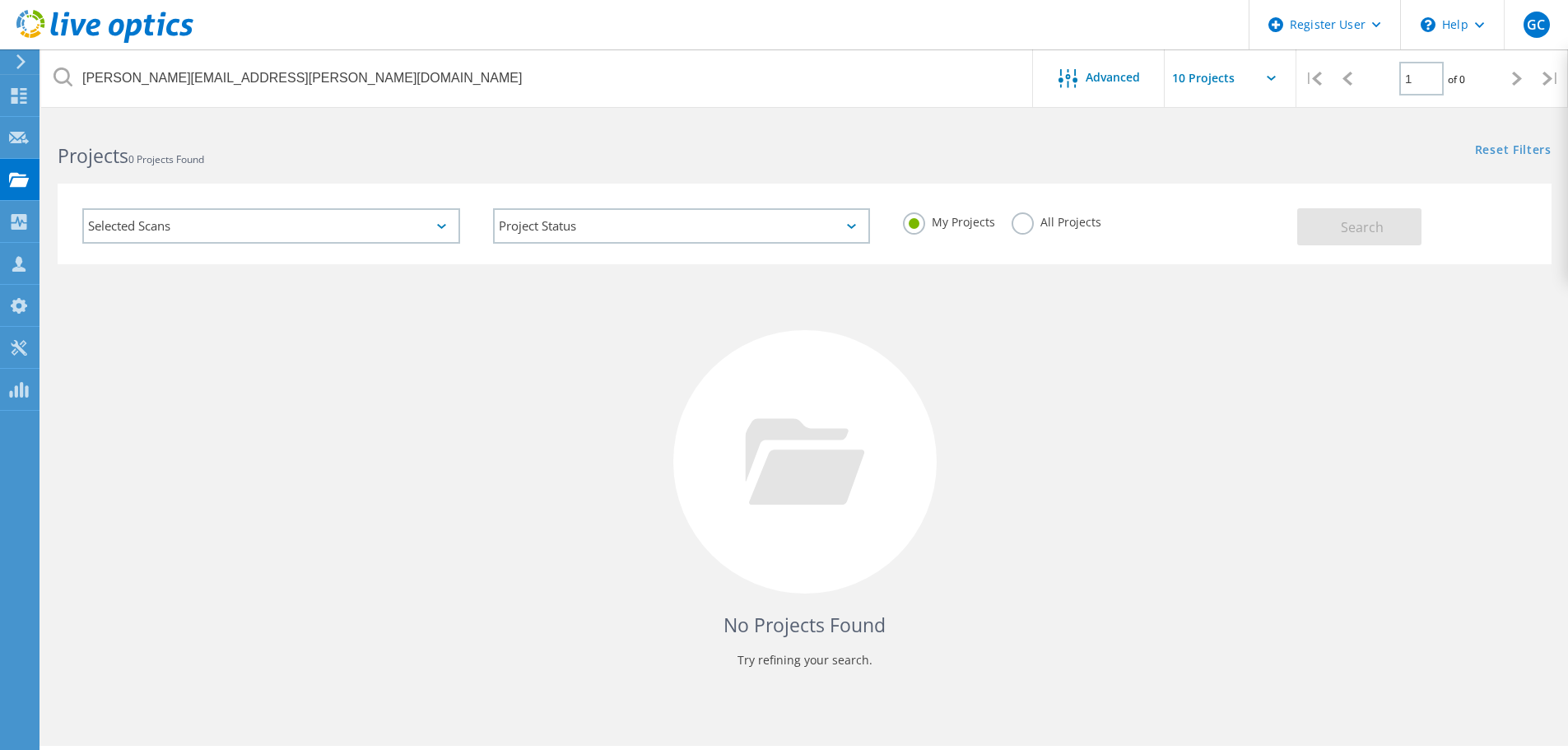 click on "All Projects" 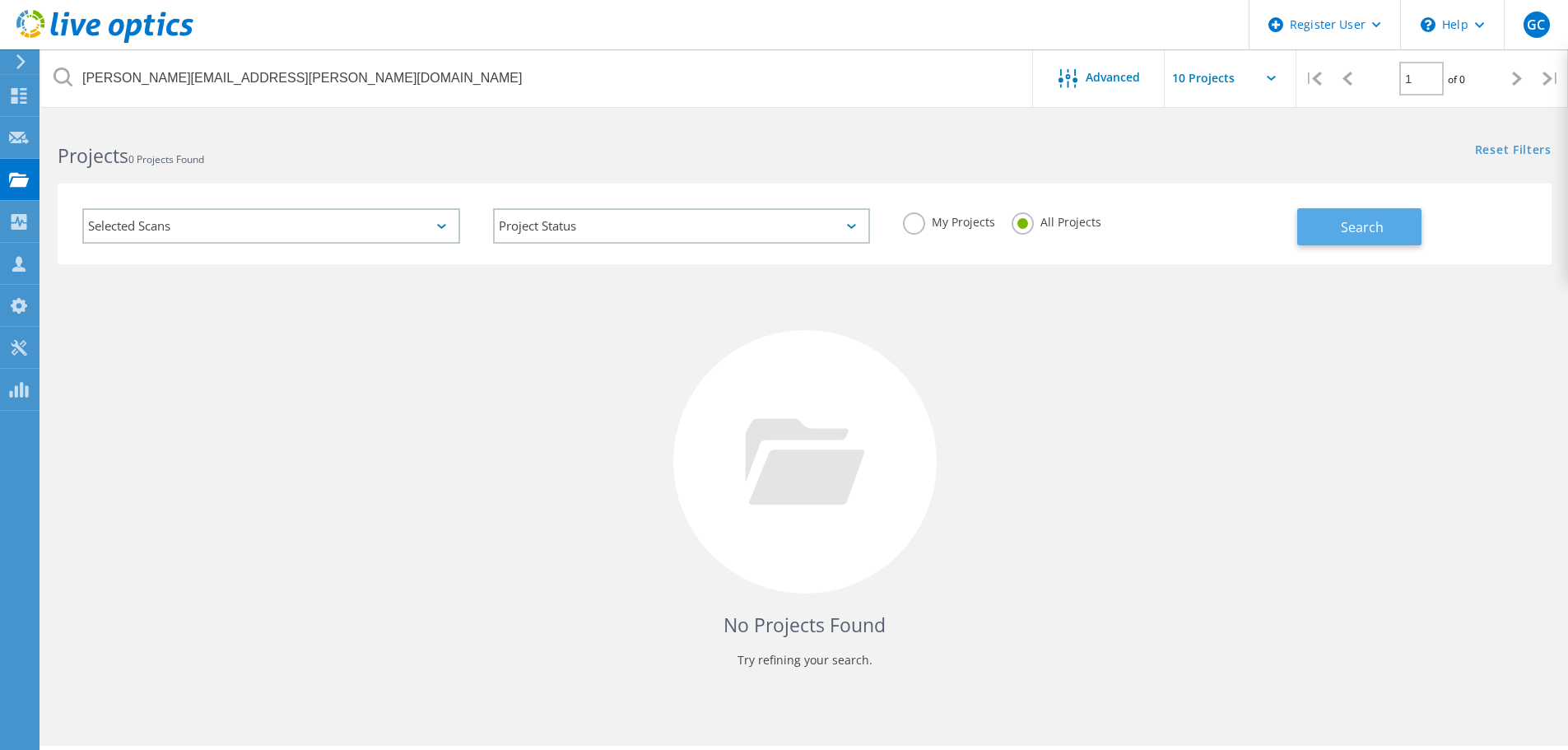 click on "Search" 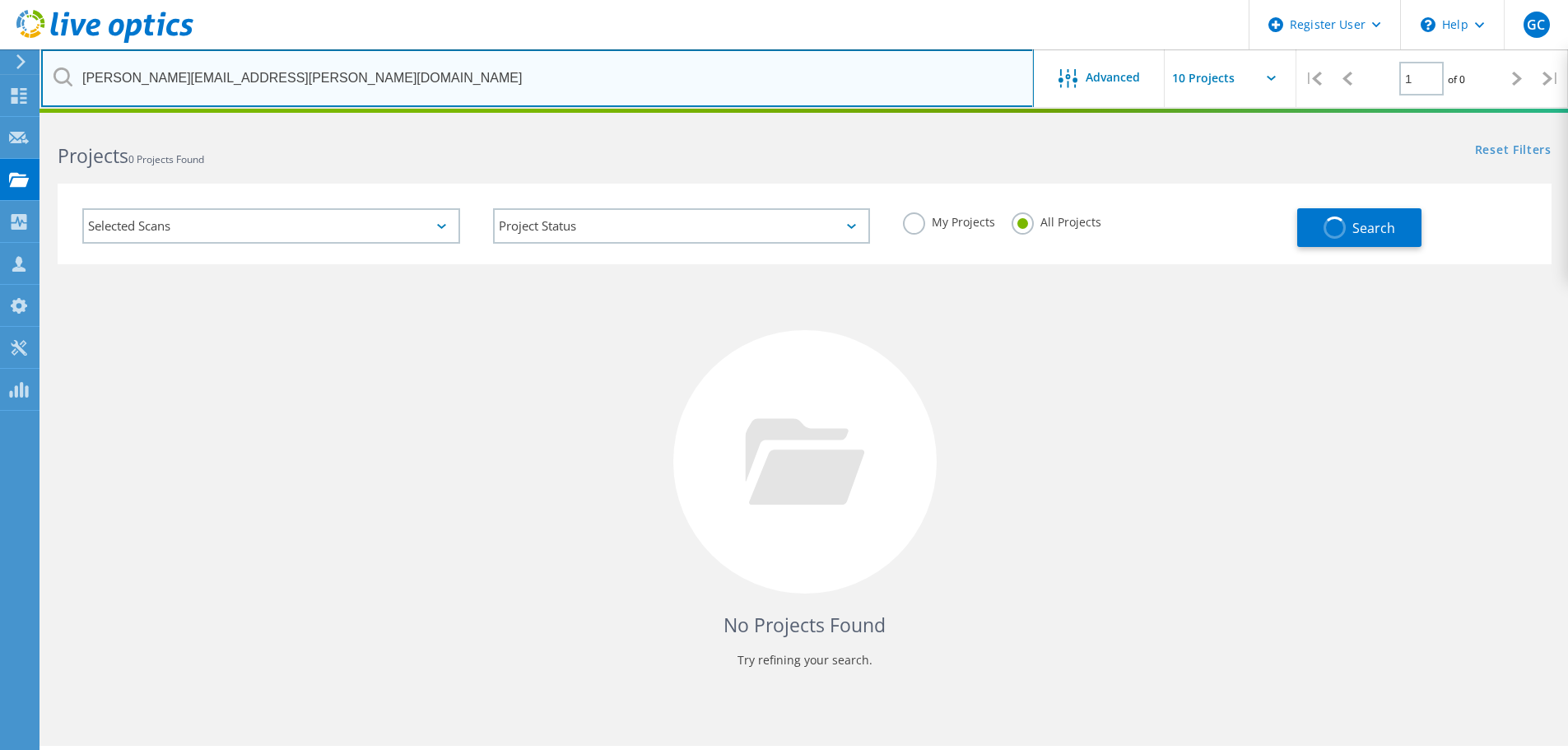 drag, startPoint x: 242, startPoint y: 84, endPoint x: 230, endPoint y: 82, distance: 12.165525 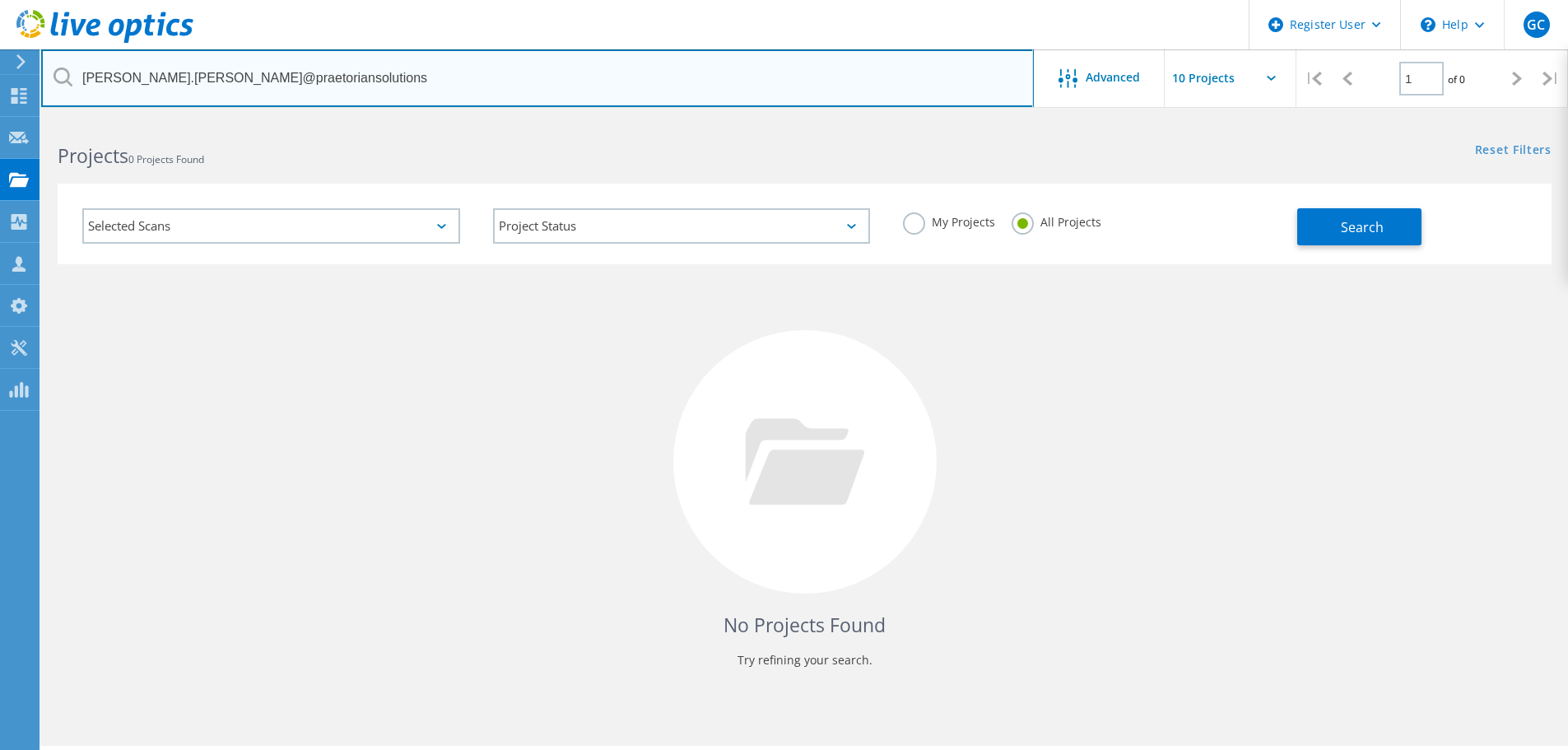drag, startPoint x: 156, startPoint y: 77, endPoint x: 66, endPoint y: 77, distance: 90 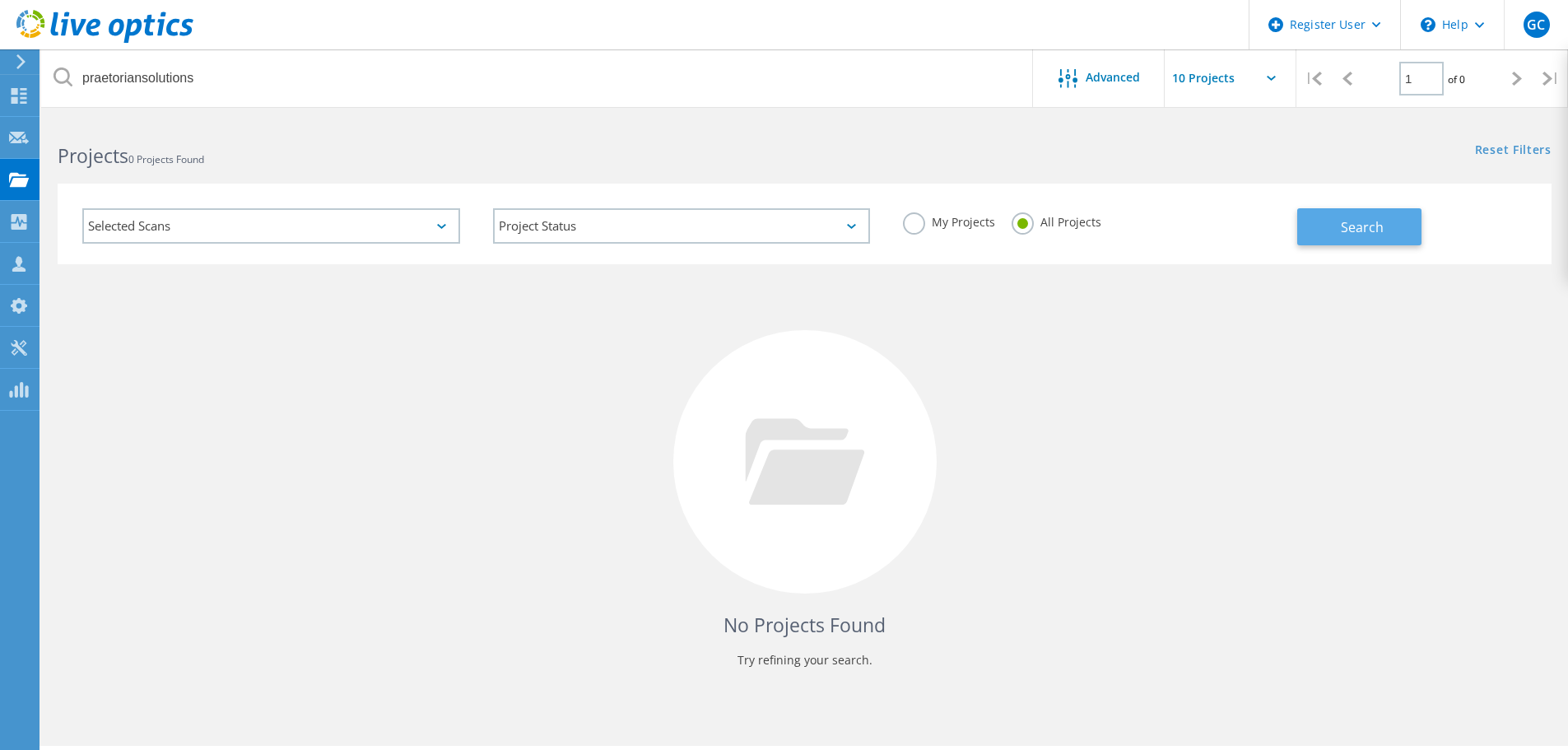 click on "Search" 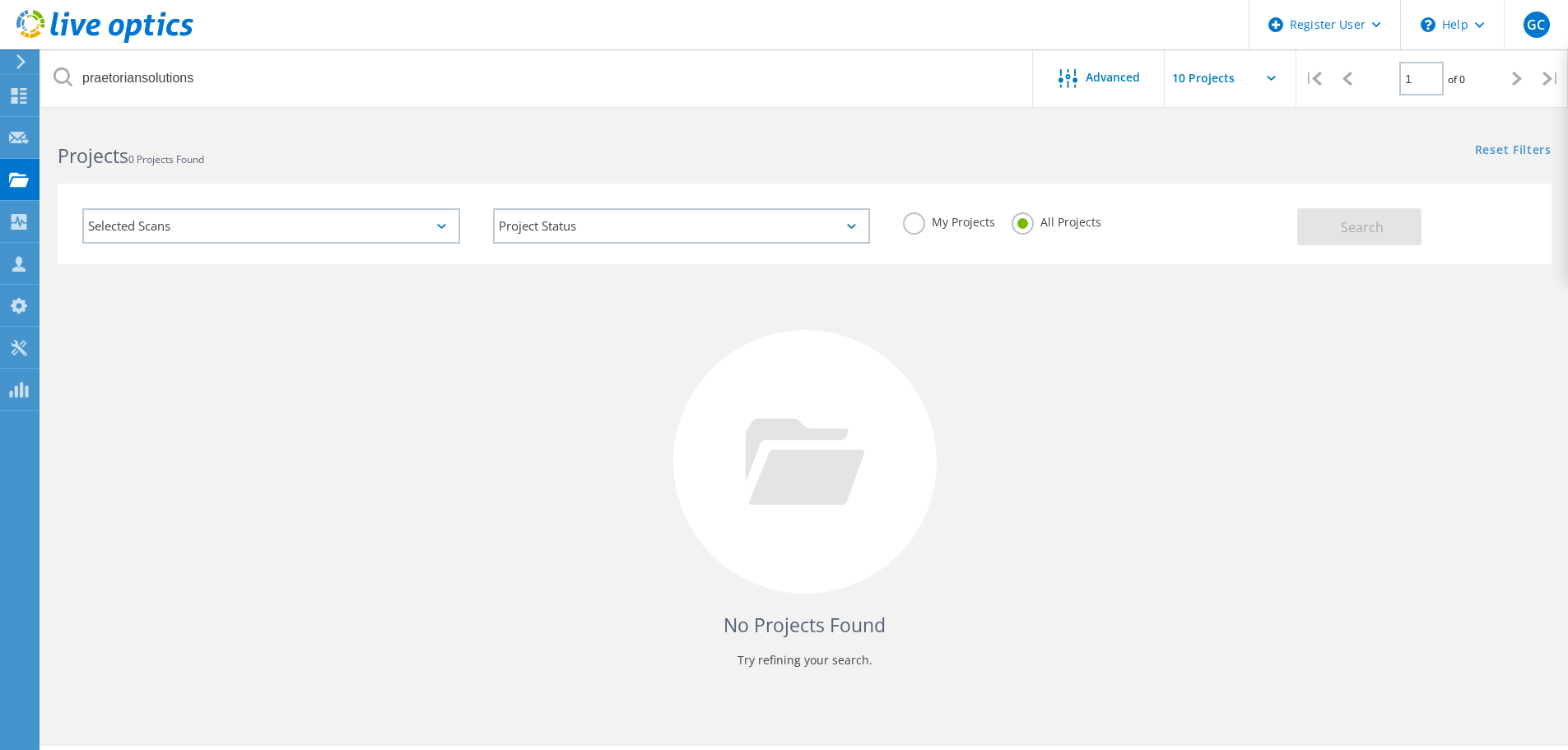 click on "Selected Scans" 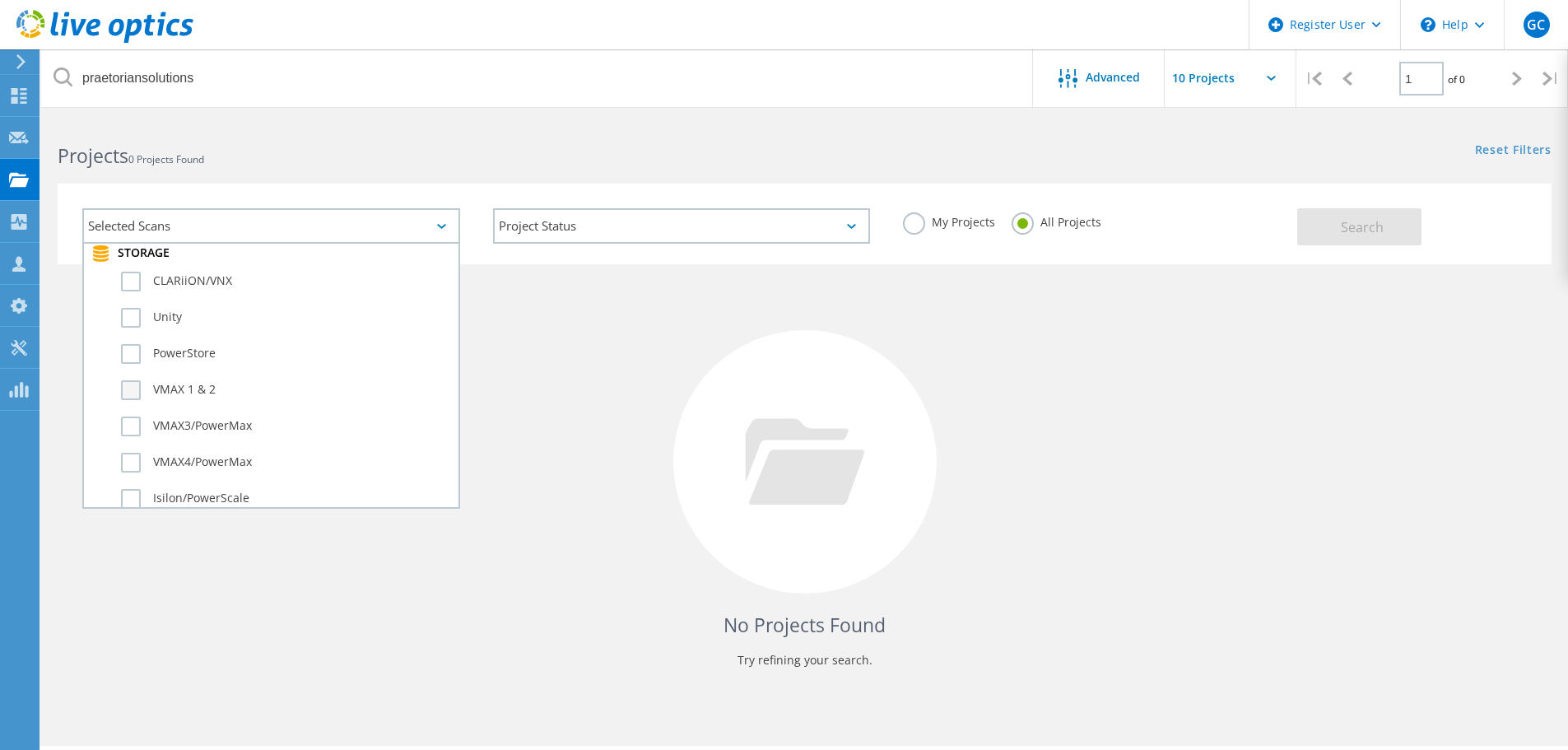 scroll, scrollTop: 412, scrollLeft: 0, axis: vertical 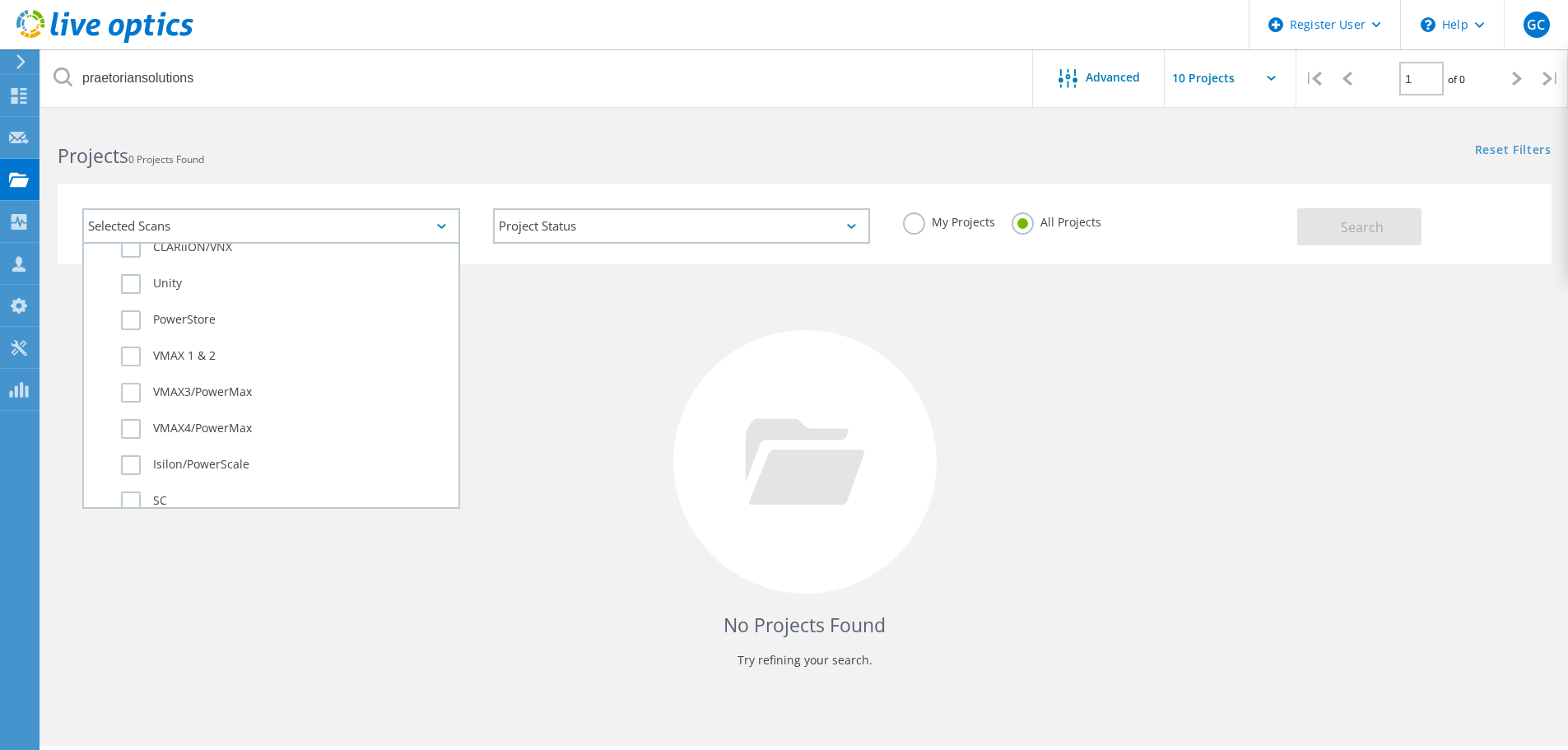 click on "Unity" 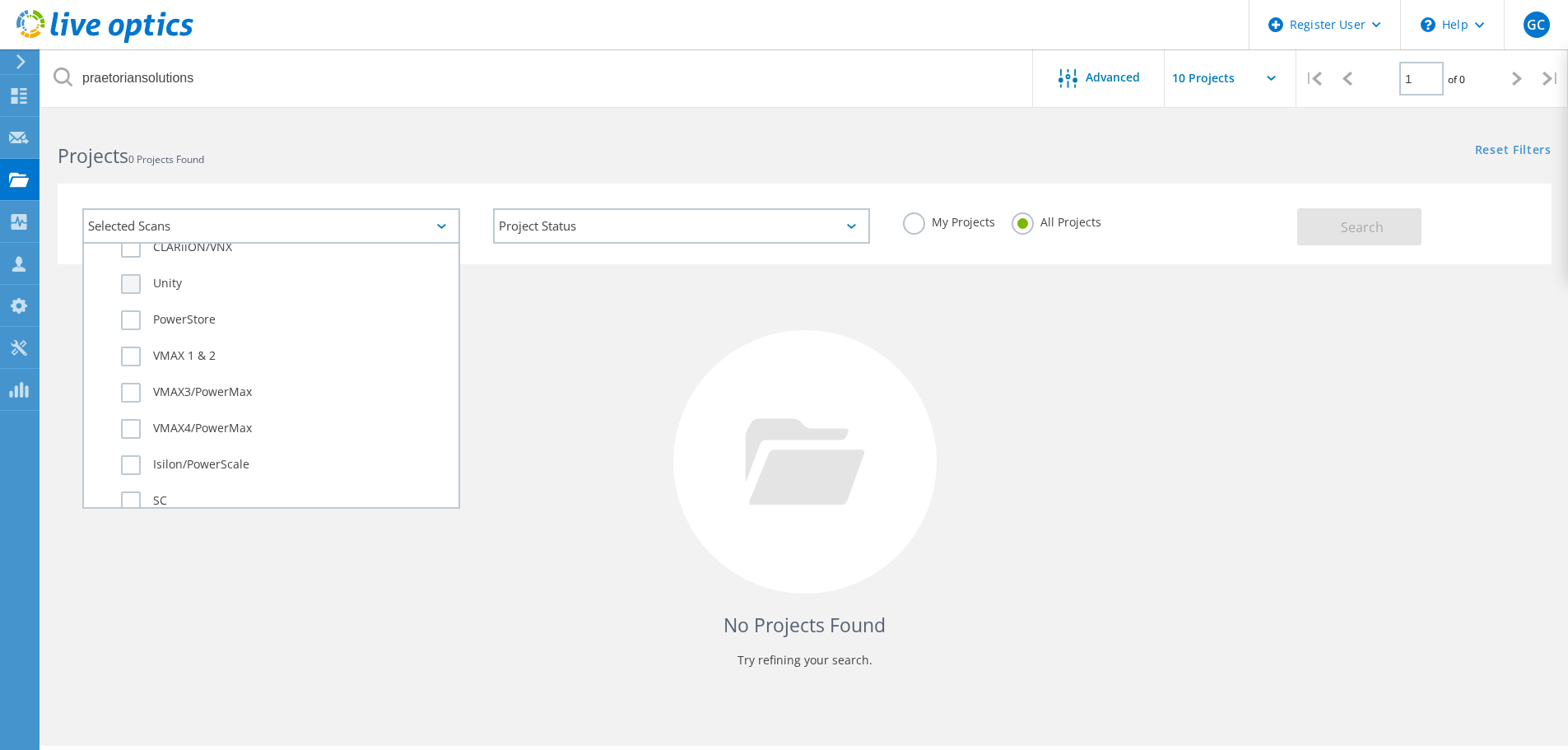 click on "Unity" 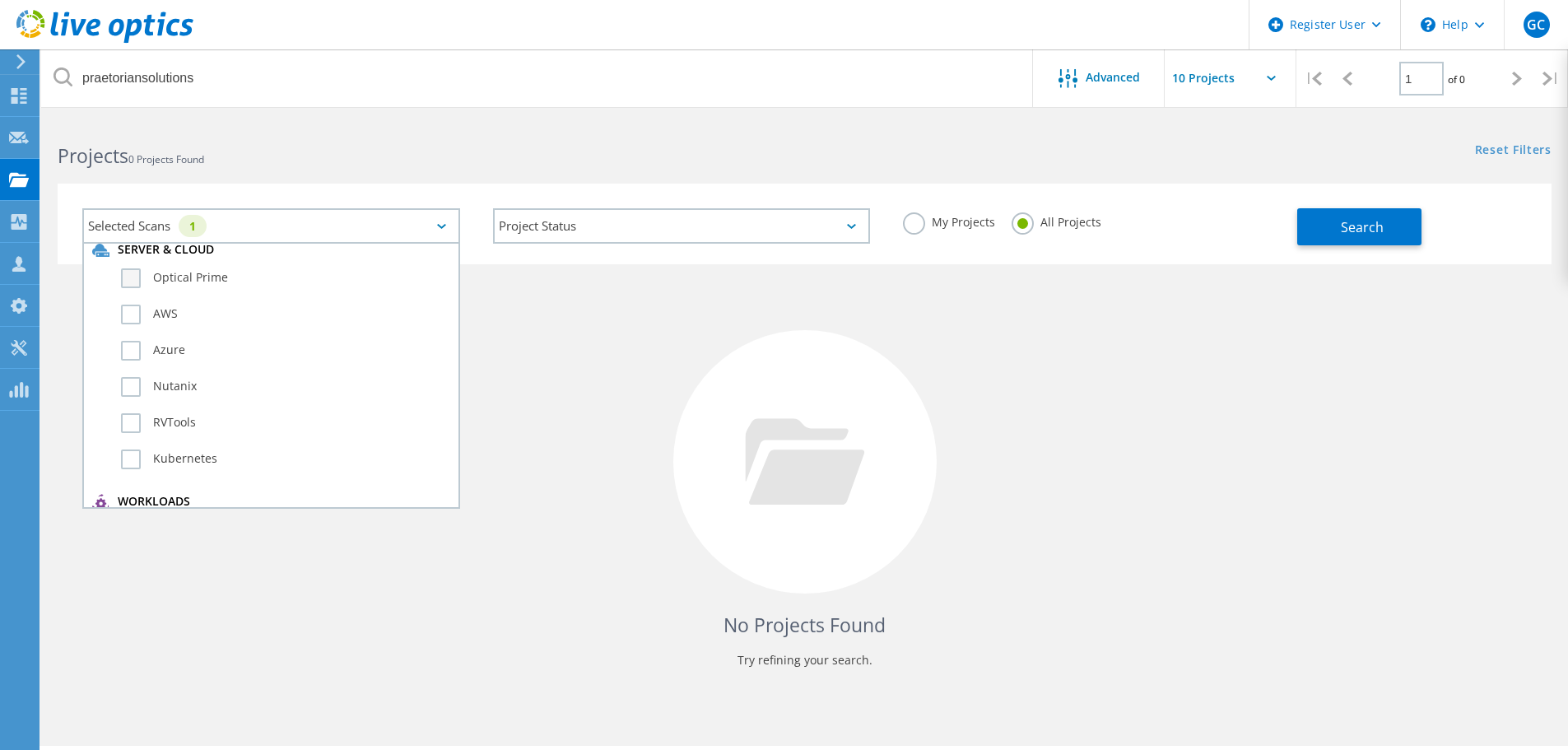 scroll, scrollTop: 0, scrollLeft: 0, axis: both 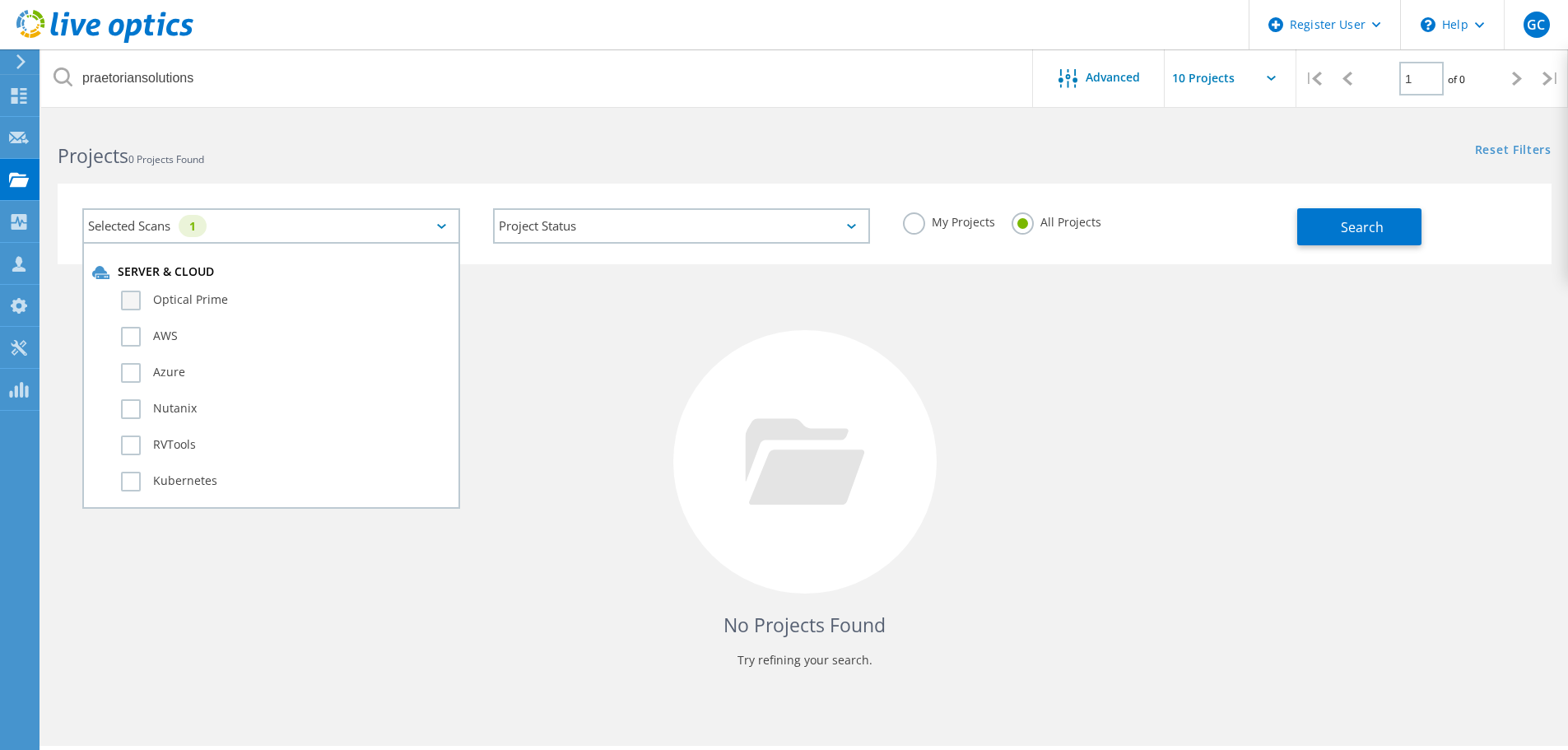 click on "Optical Prime" 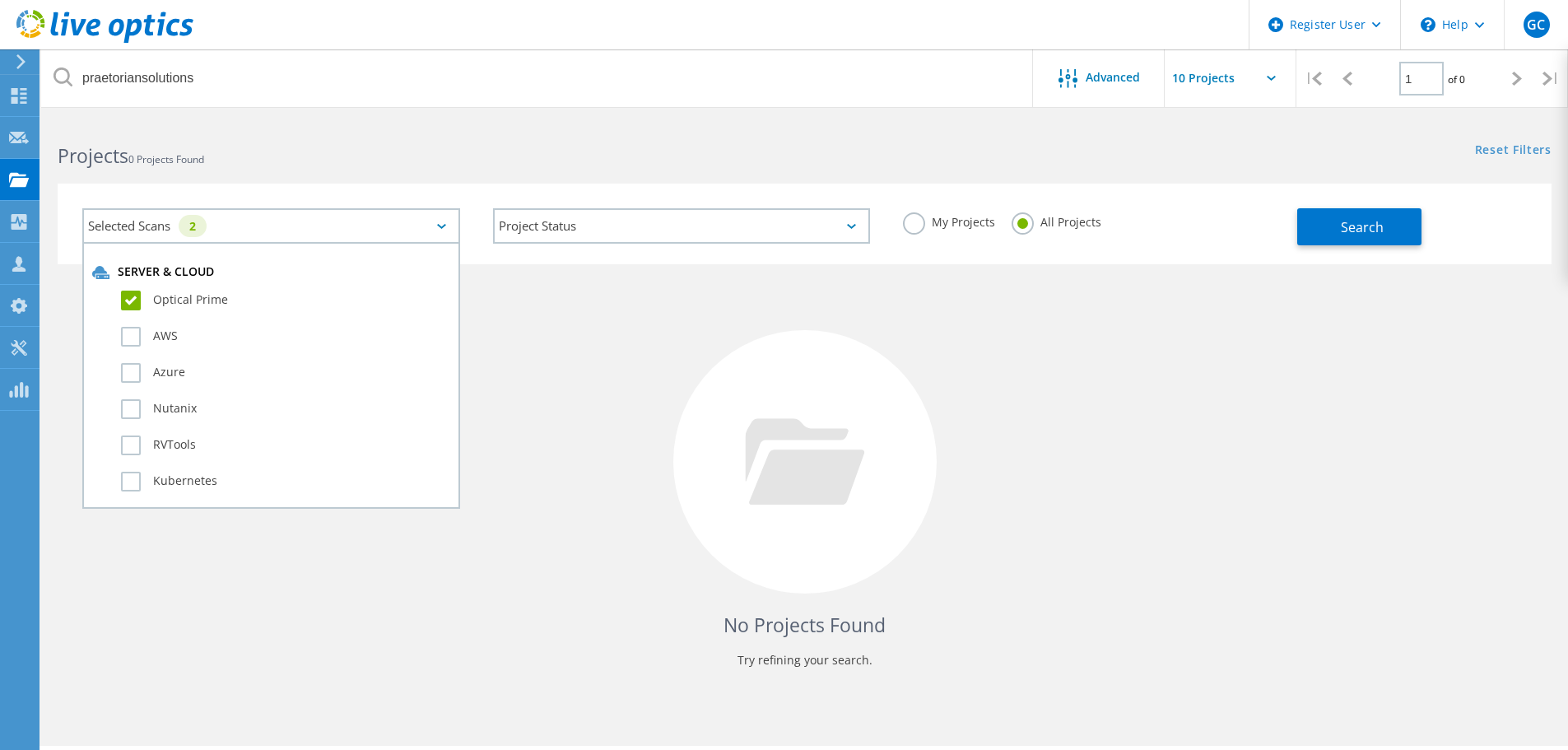 click on "Search" 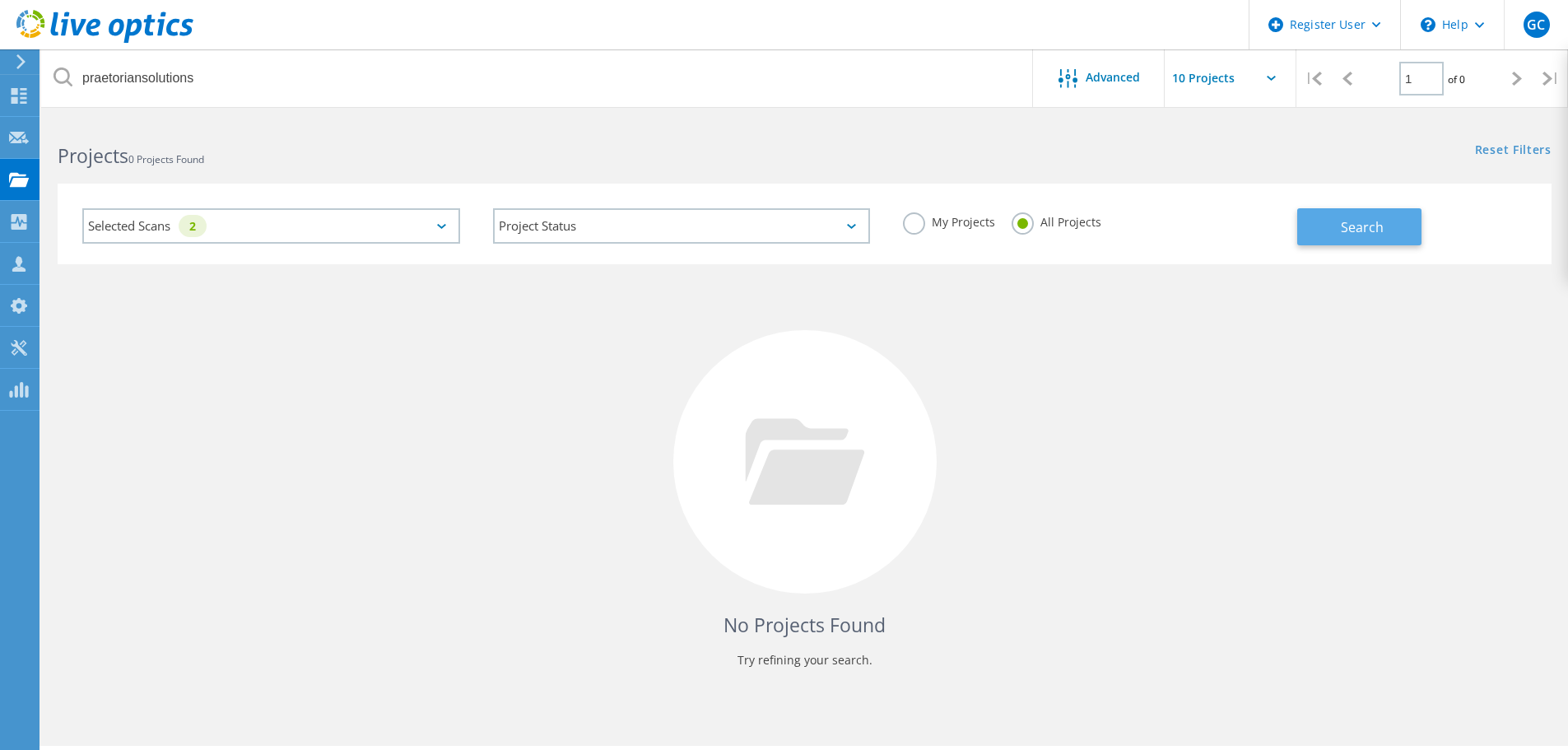 click on "Search" 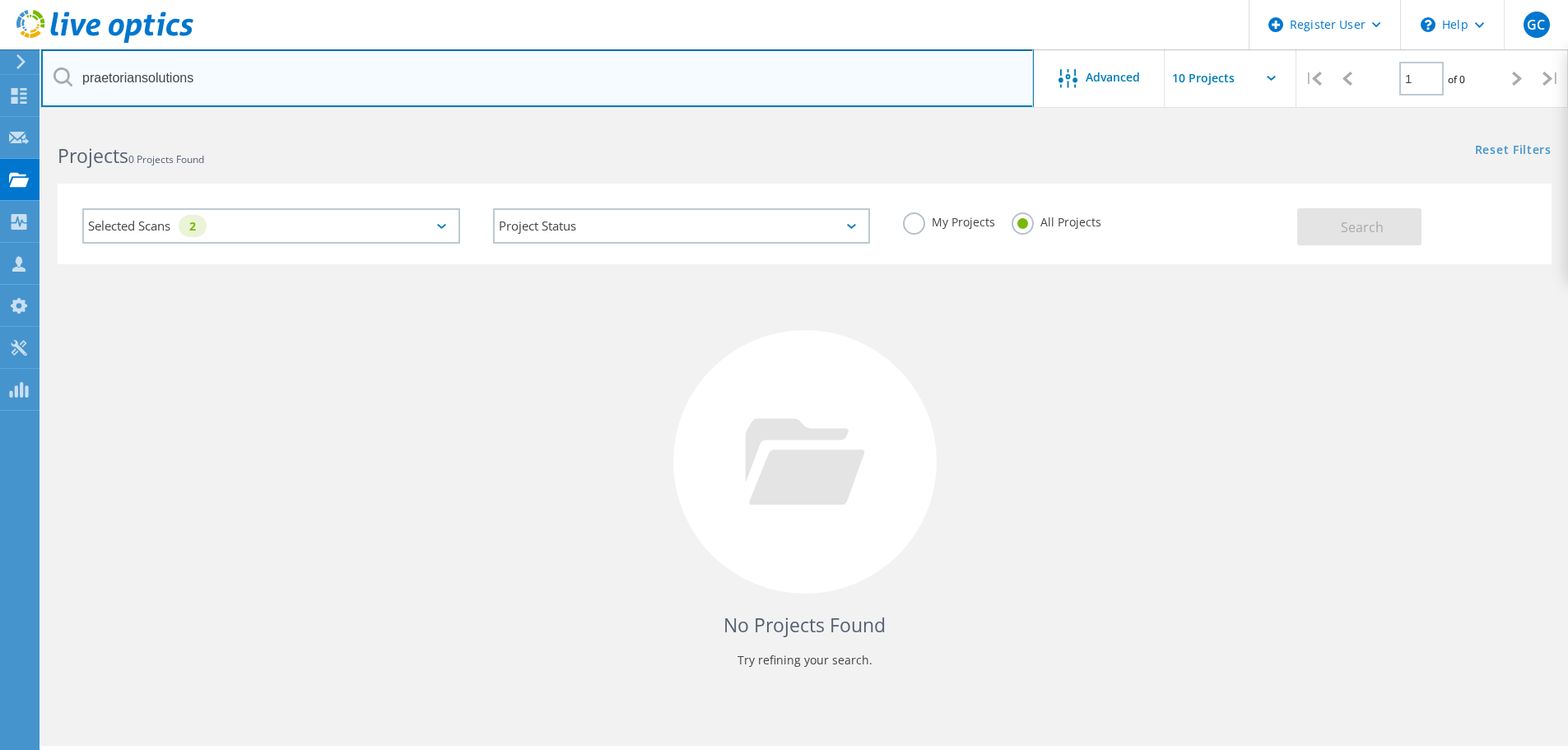 drag, startPoint x: 252, startPoint y: 84, endPoint x: 42, endPoint y: 73, distance: 210.2879 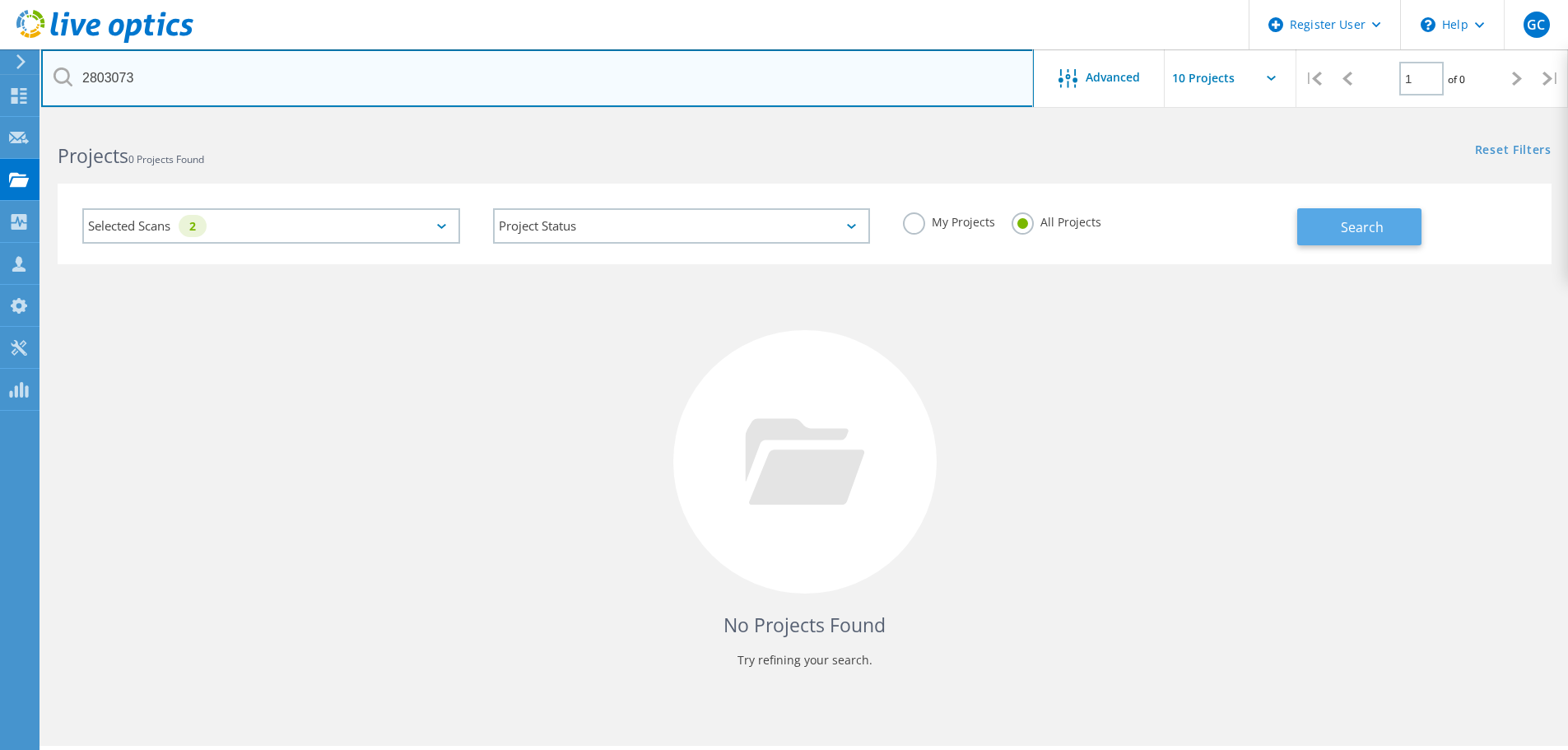 type on "2803073" 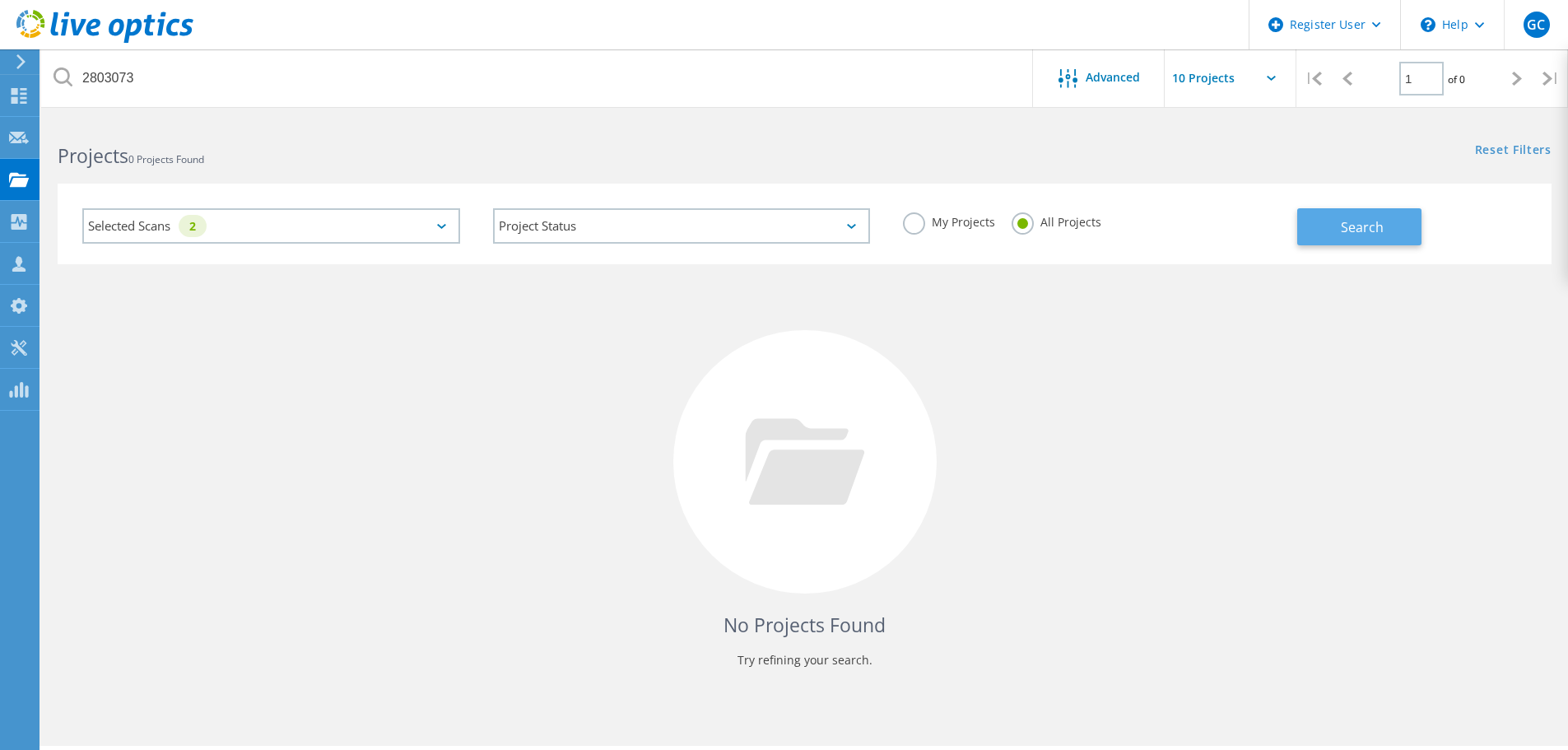 click on "Search" 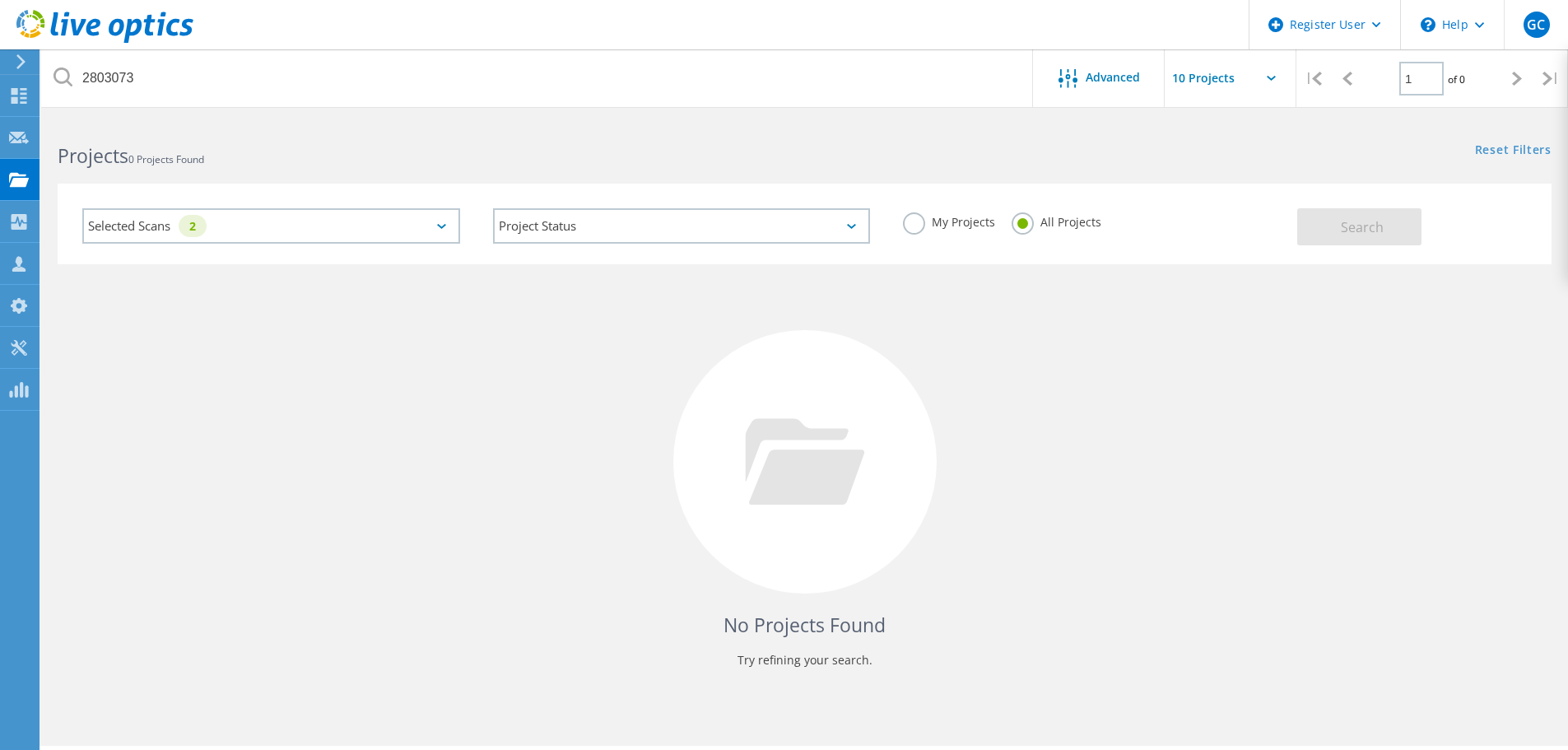 click on "Selected Scans   2" 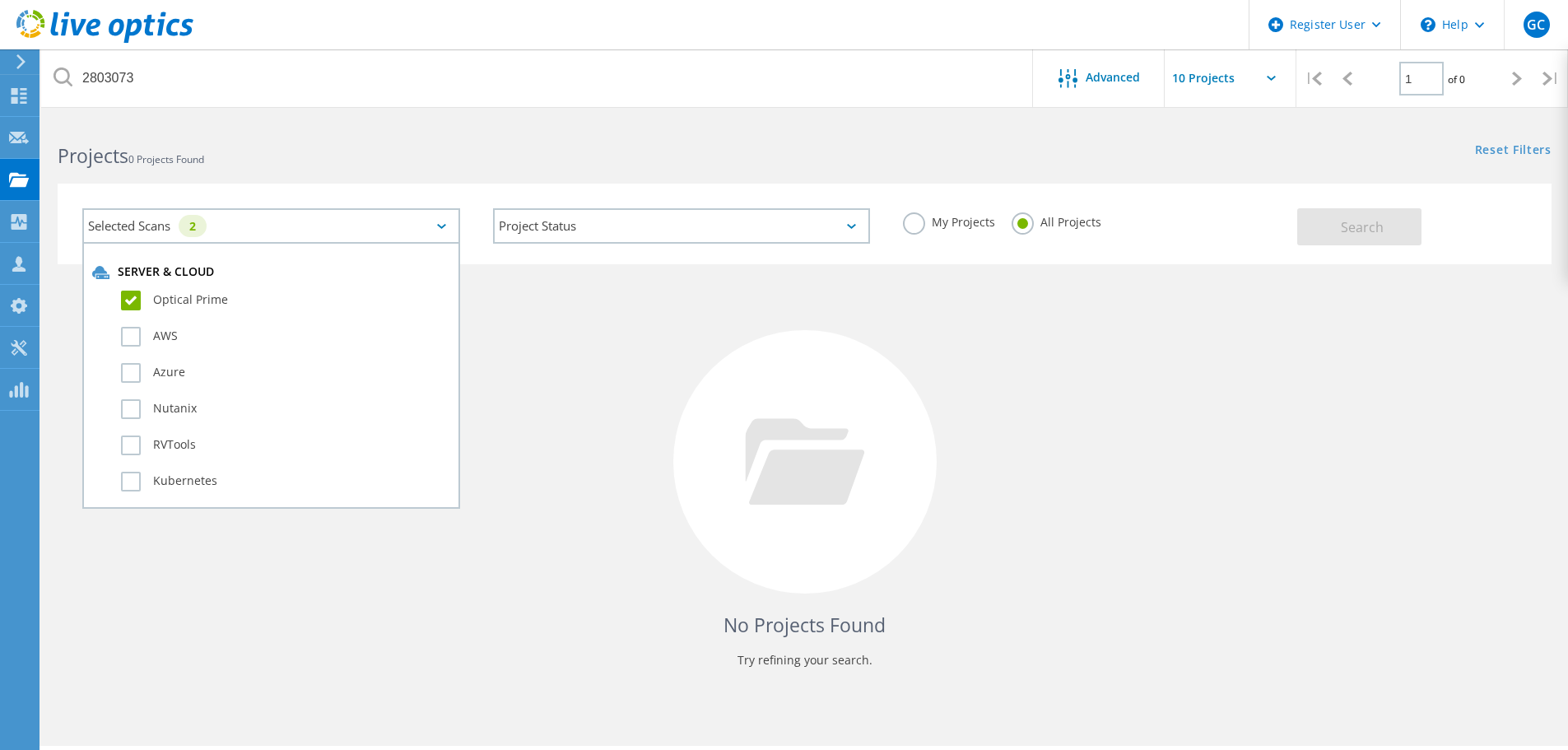 click on "Optical Prime" 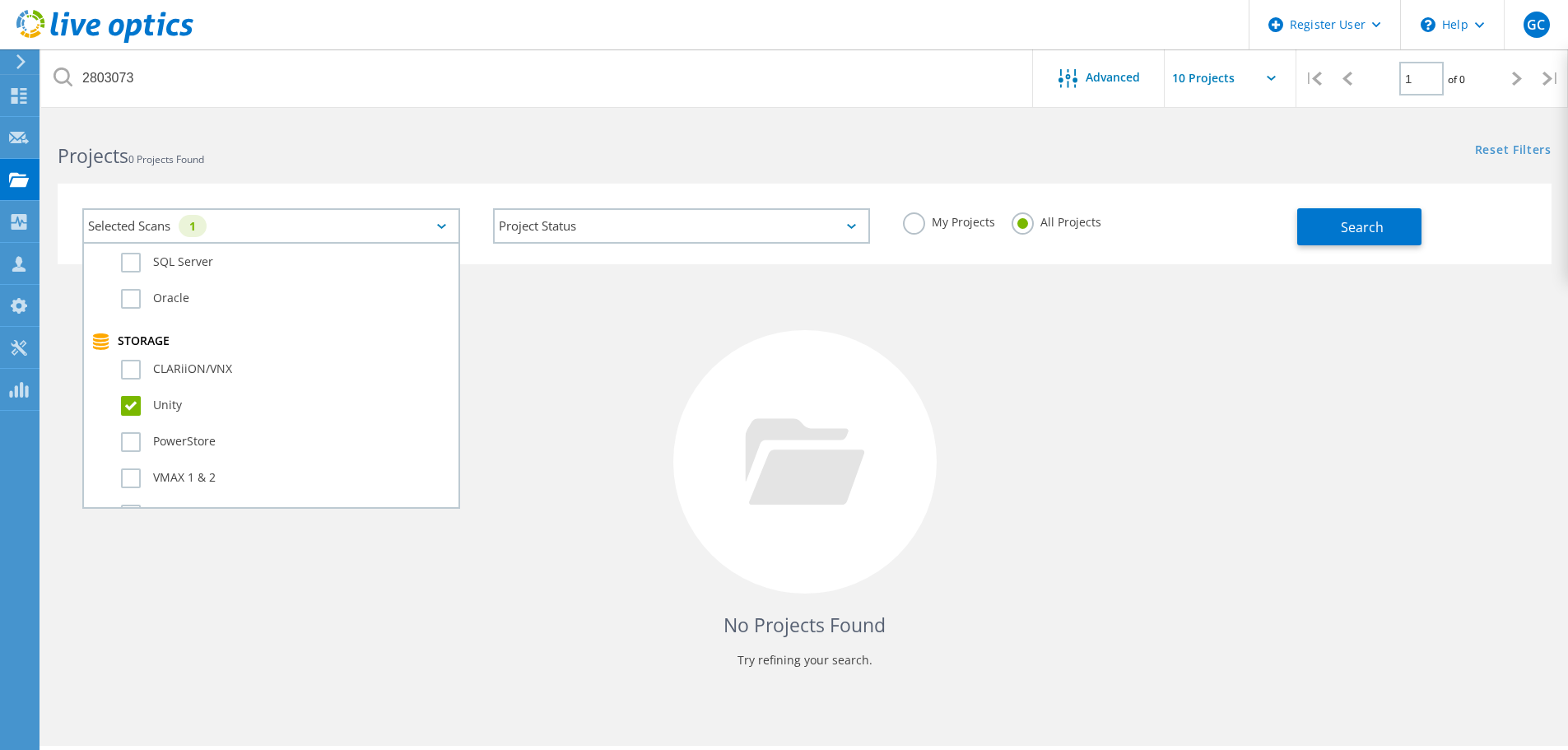 scroll, scrollTop: 329, scrollLeft: 0, axis: vertical 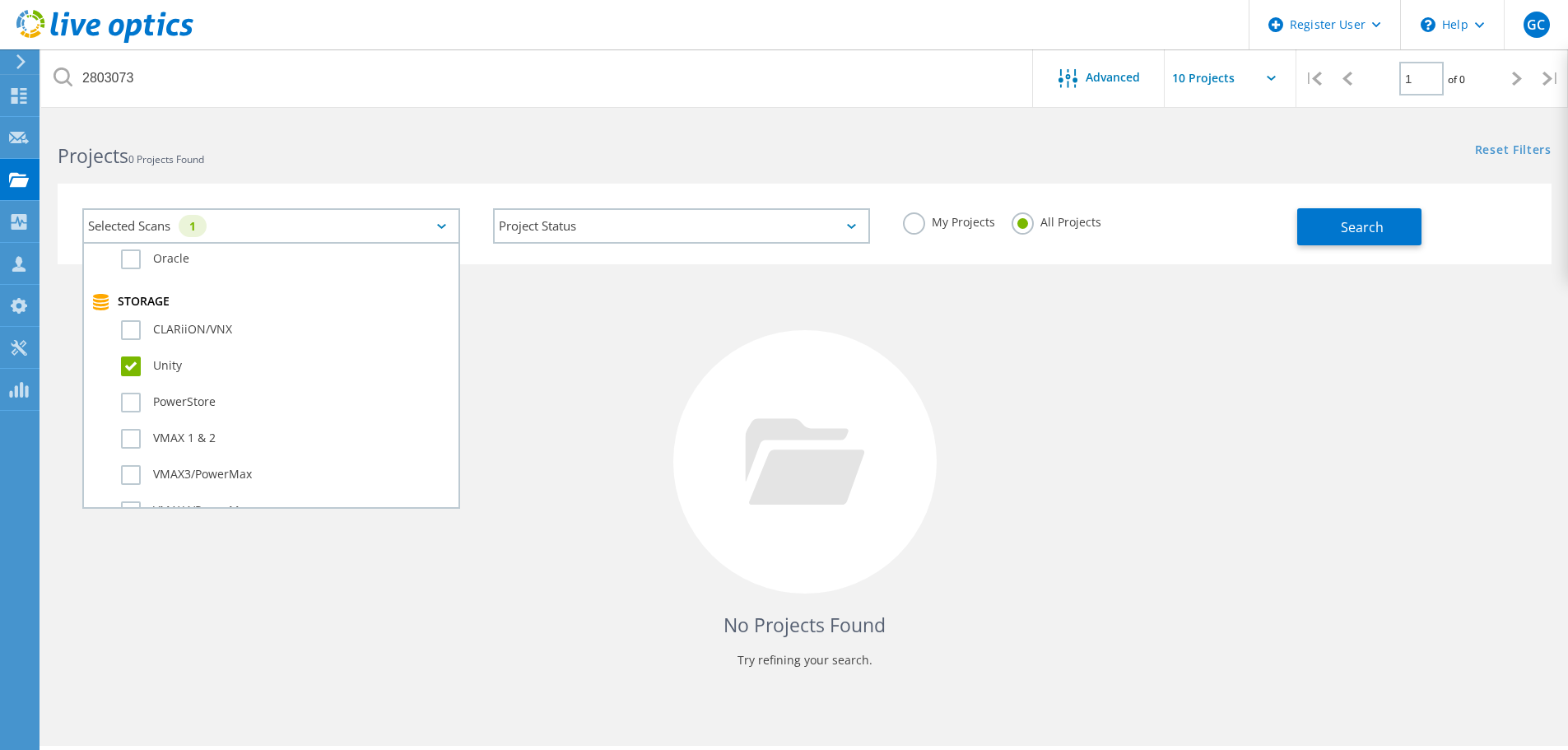 click on "Unity" 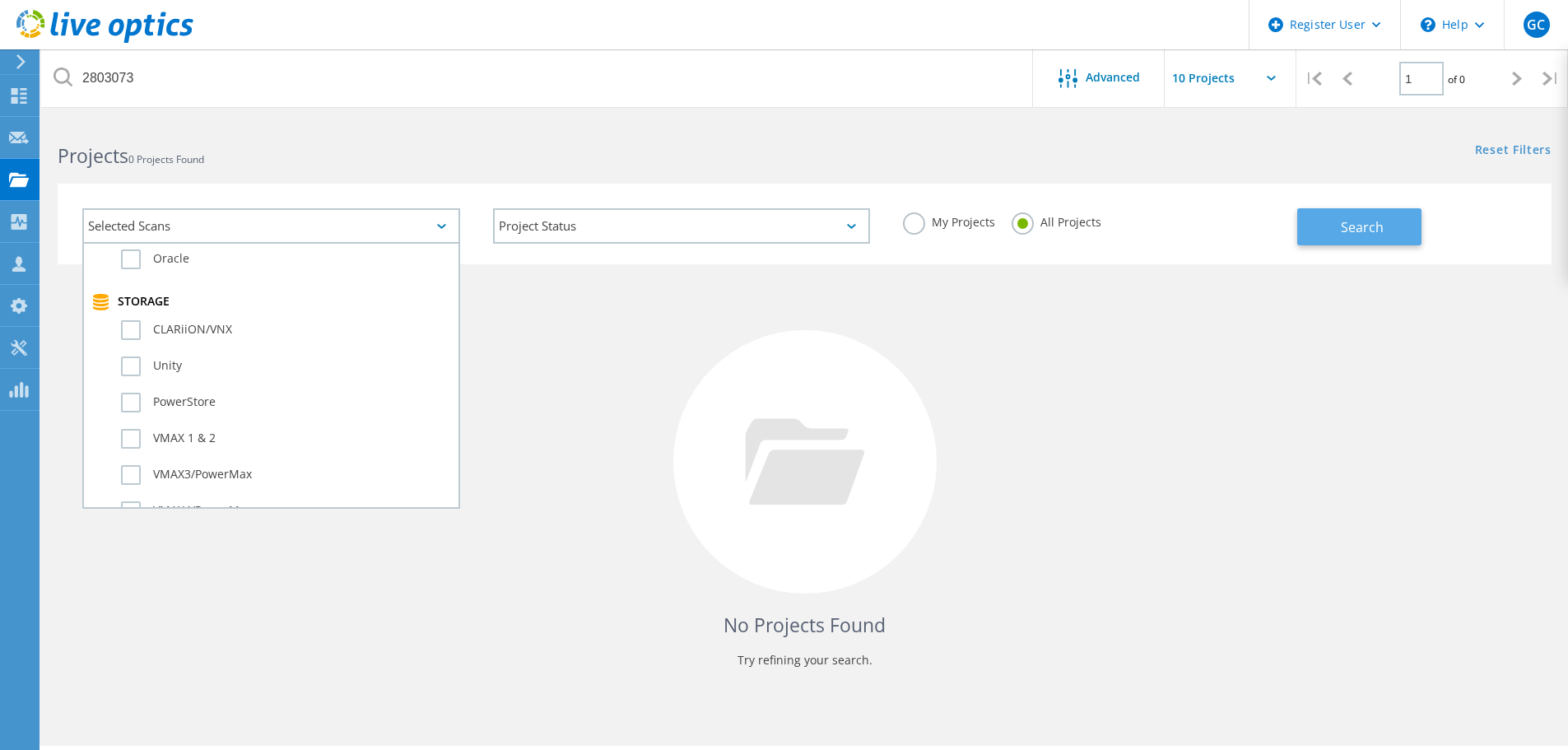 click on "Search" 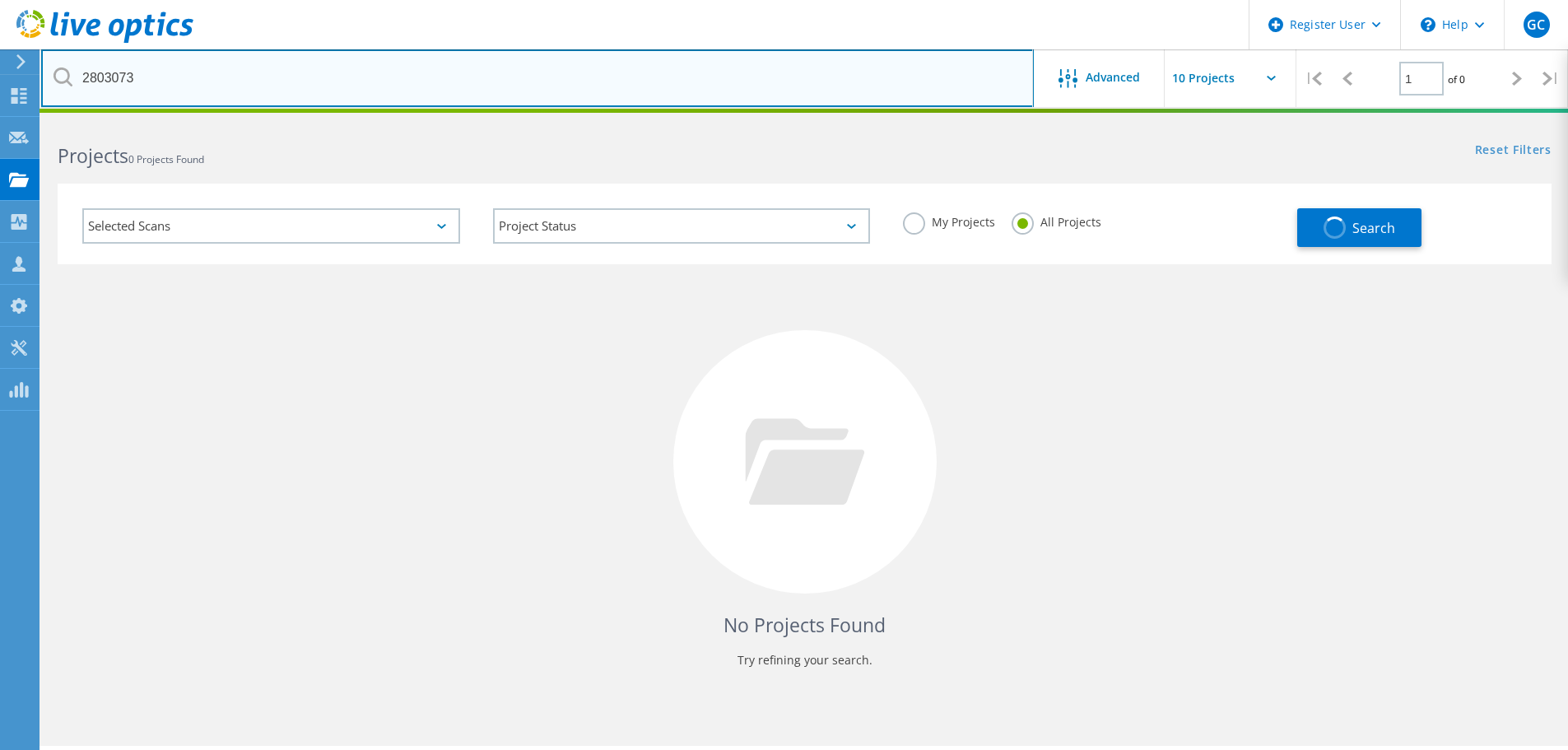 click on "2803073" at bounding box center (537, 78) 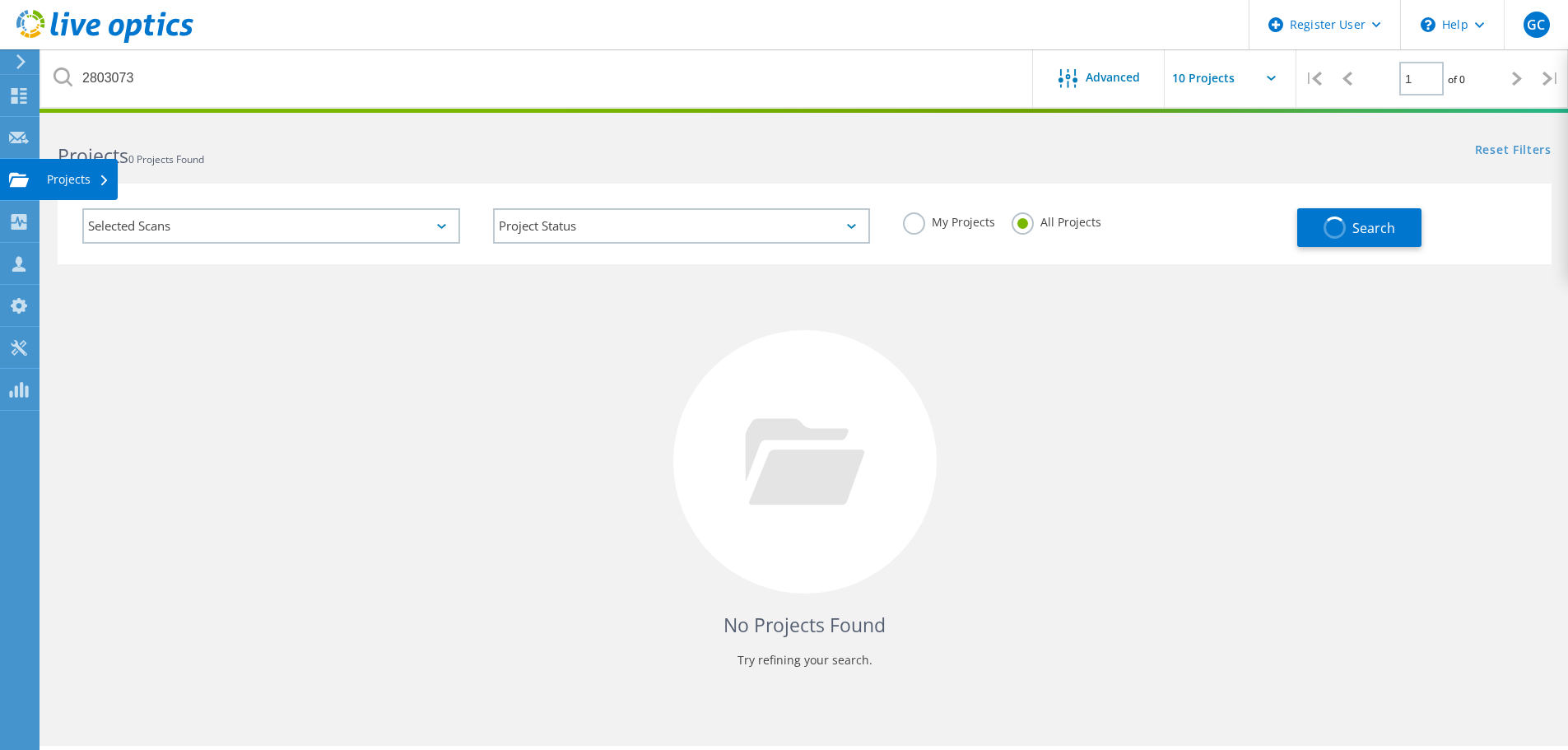 click on "Projects" at bounding box center [-54, 179] 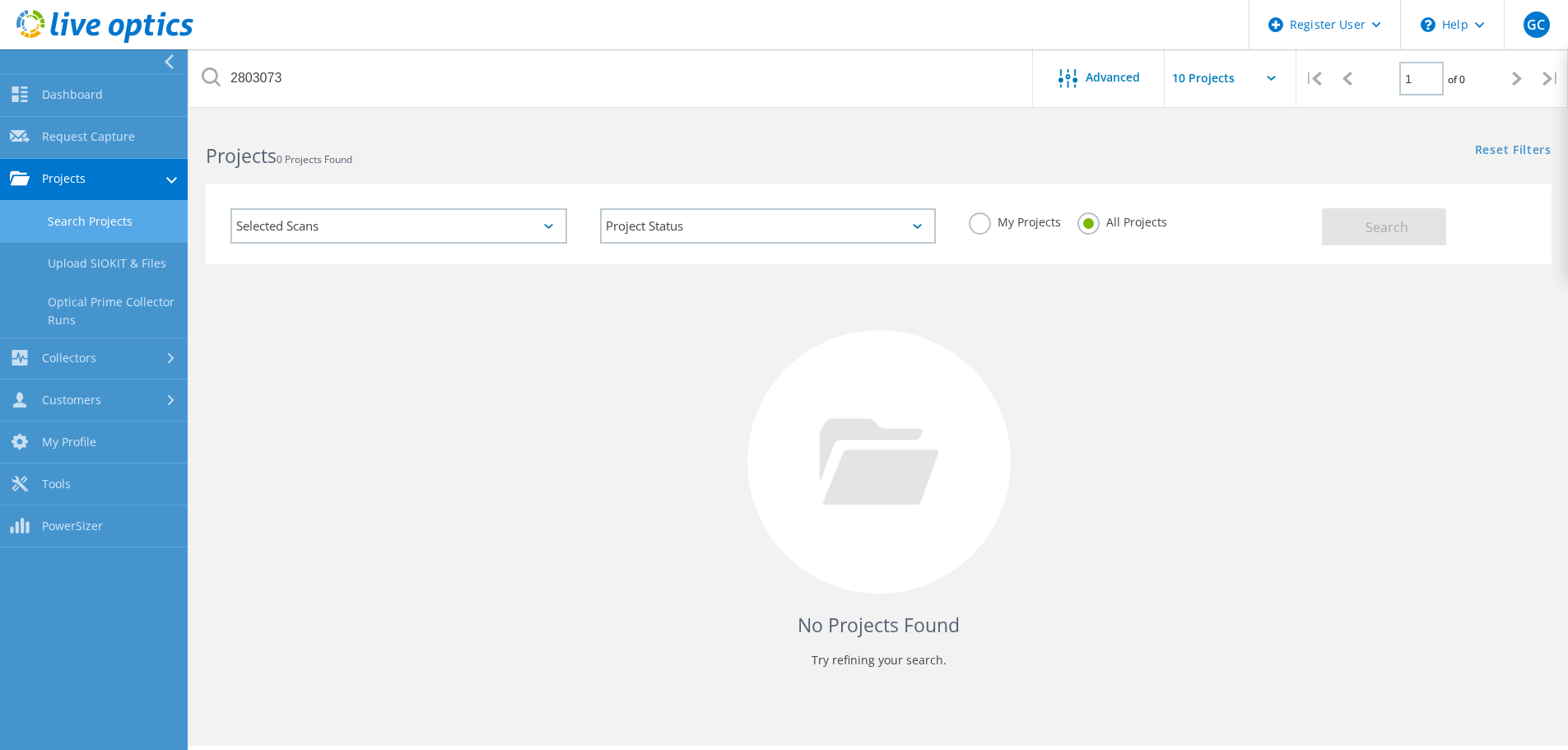 click on "Search Projects" at bounding box center [94, 221] 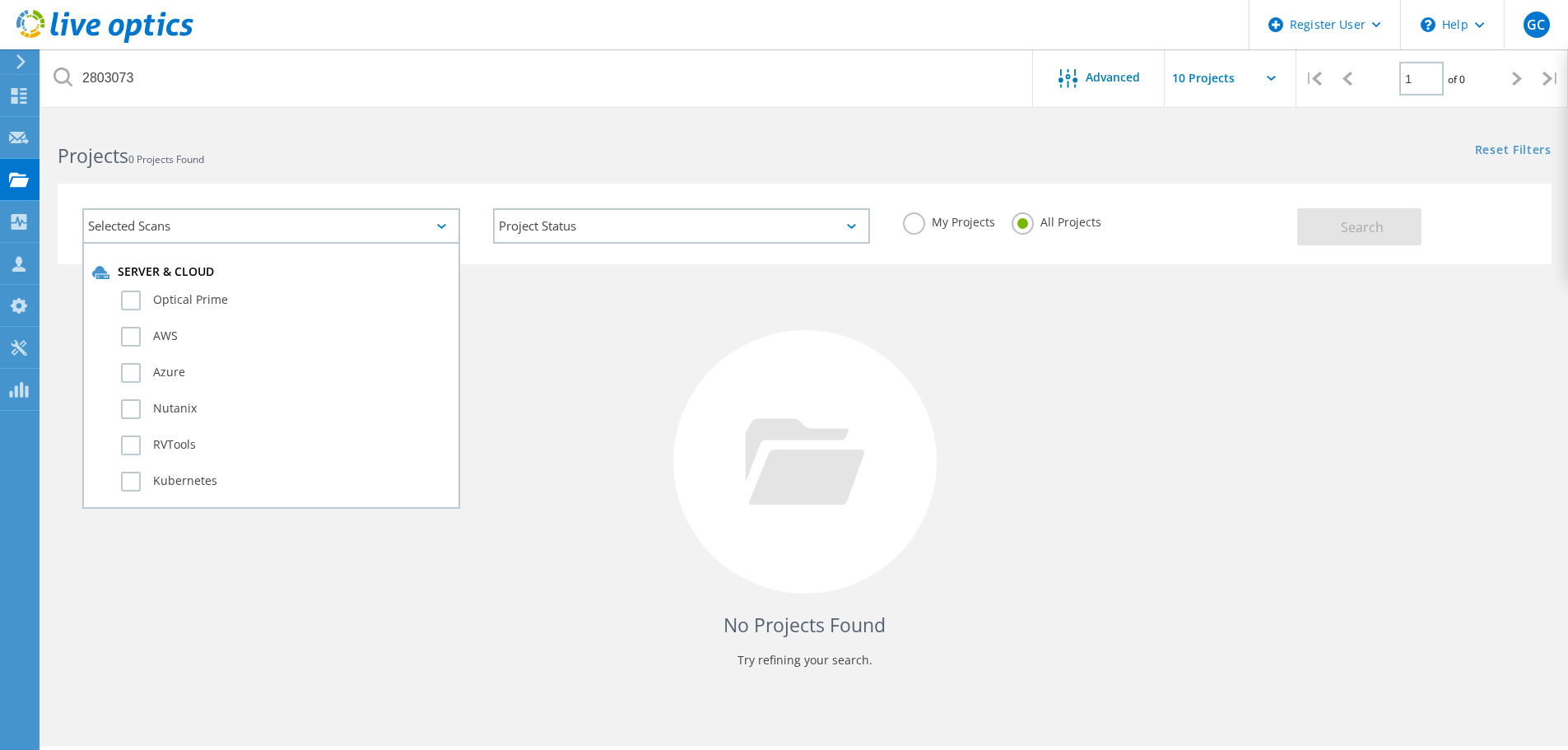 click 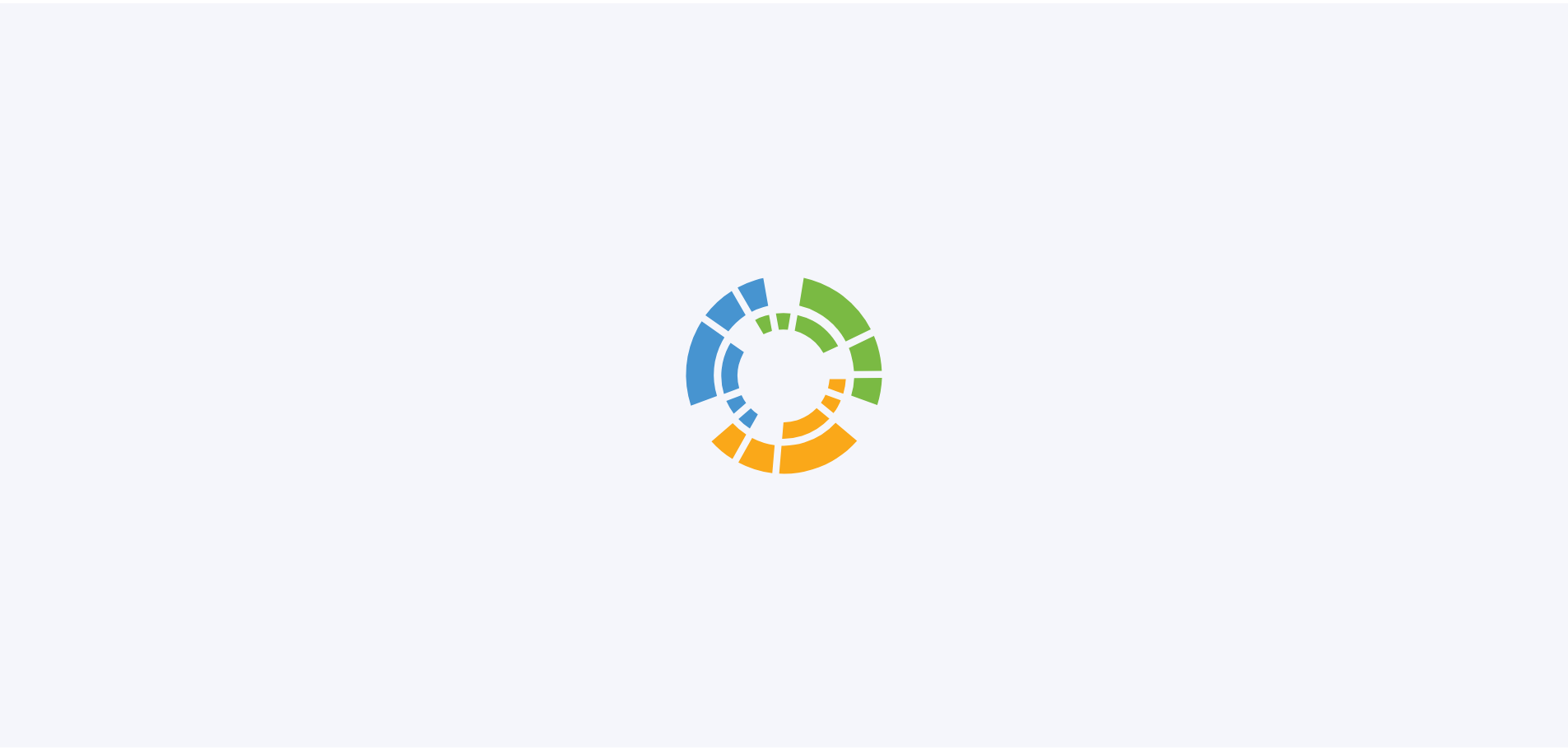 scroll, scrollTop: 0, scrollLeft: 0, axis: both 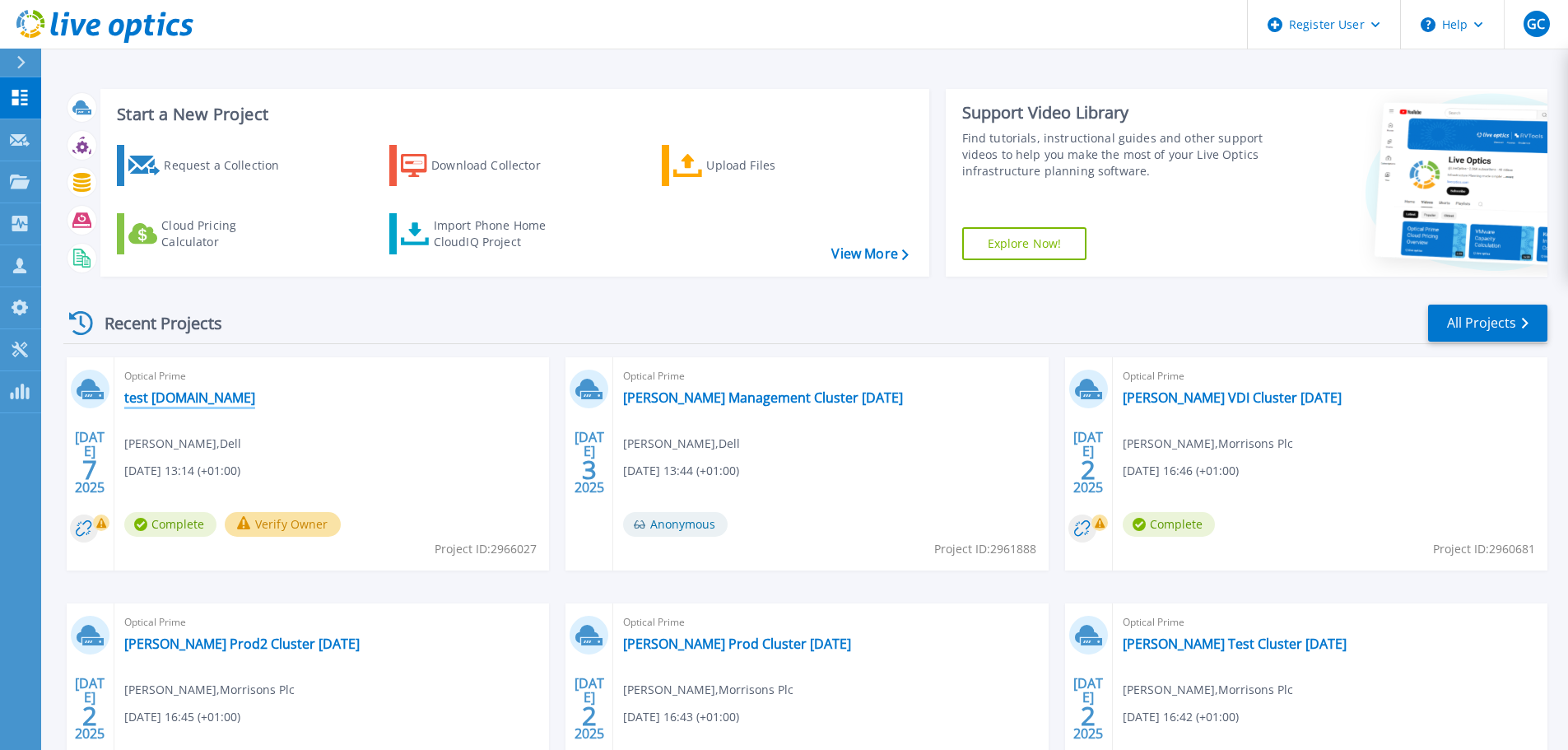 click on "test [DOMAIN_NAME]" at bounding box center [189, 398] 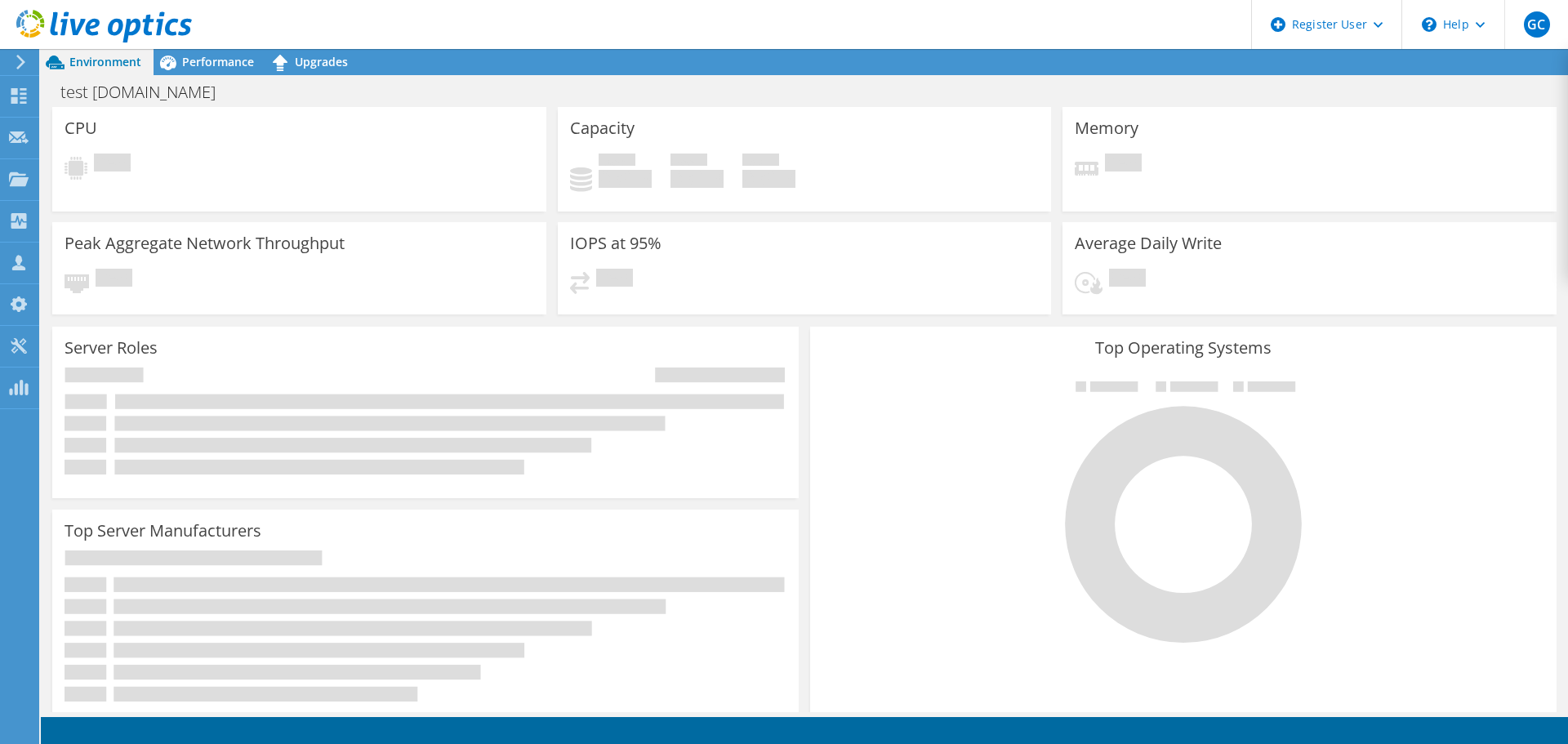 scroll, scrollTop: 0, scrollLeft: 0, axis: both 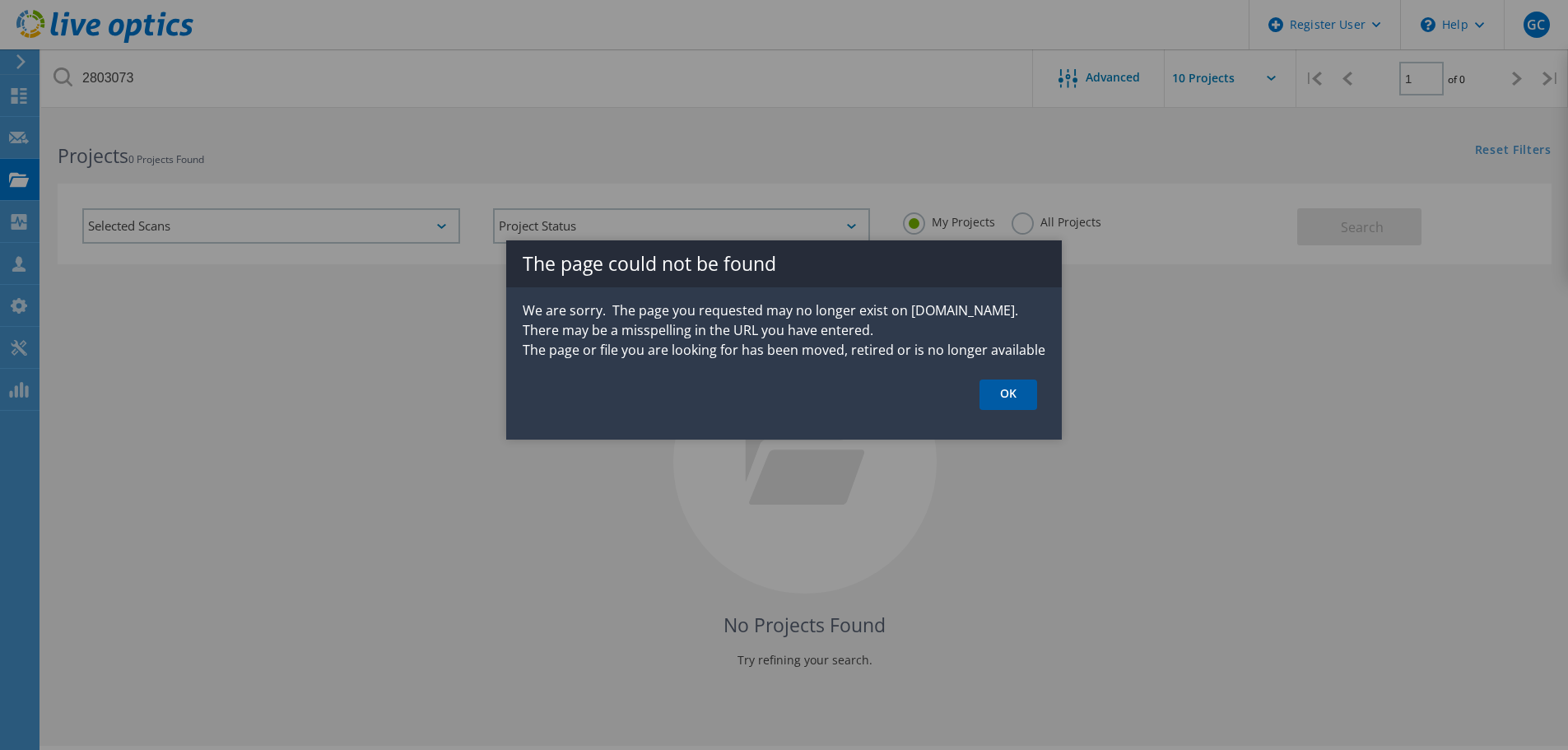 click on "OK" at bounding box center [1008, 394] 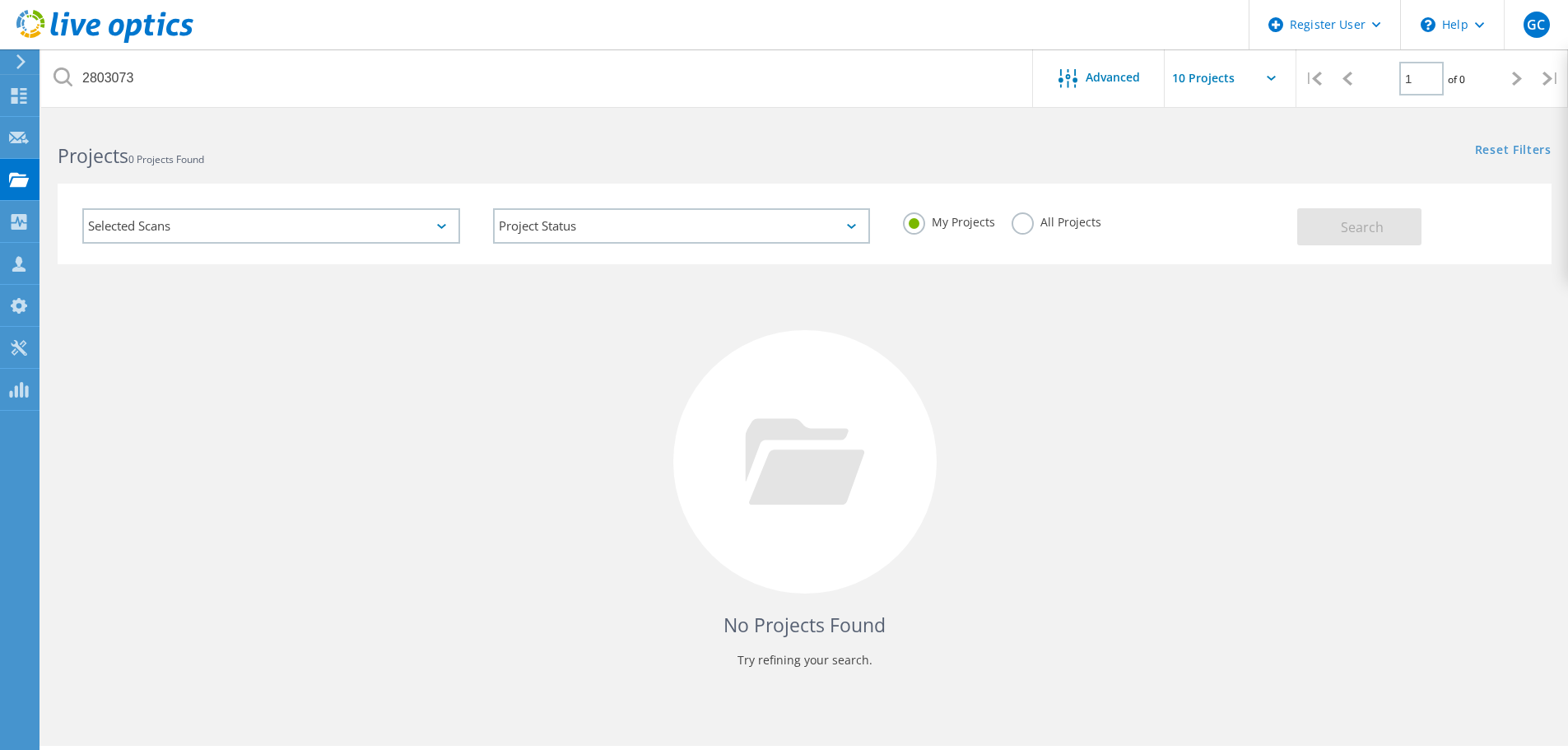 drag, startPoint x: 1068, startPoint y: 218, endPoint x: 1084, endPoint y: 216, distance: 16.124515 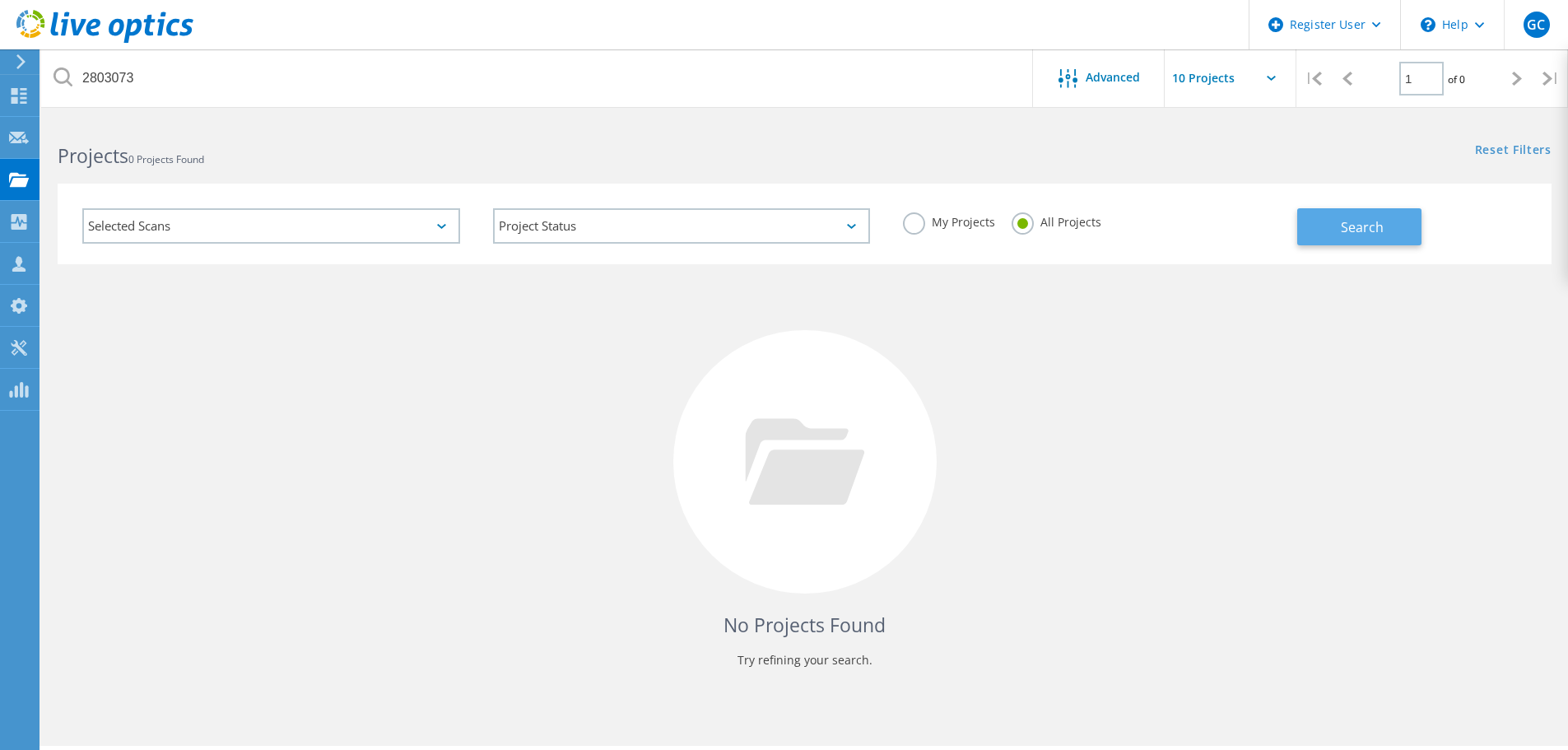 click on "Search" 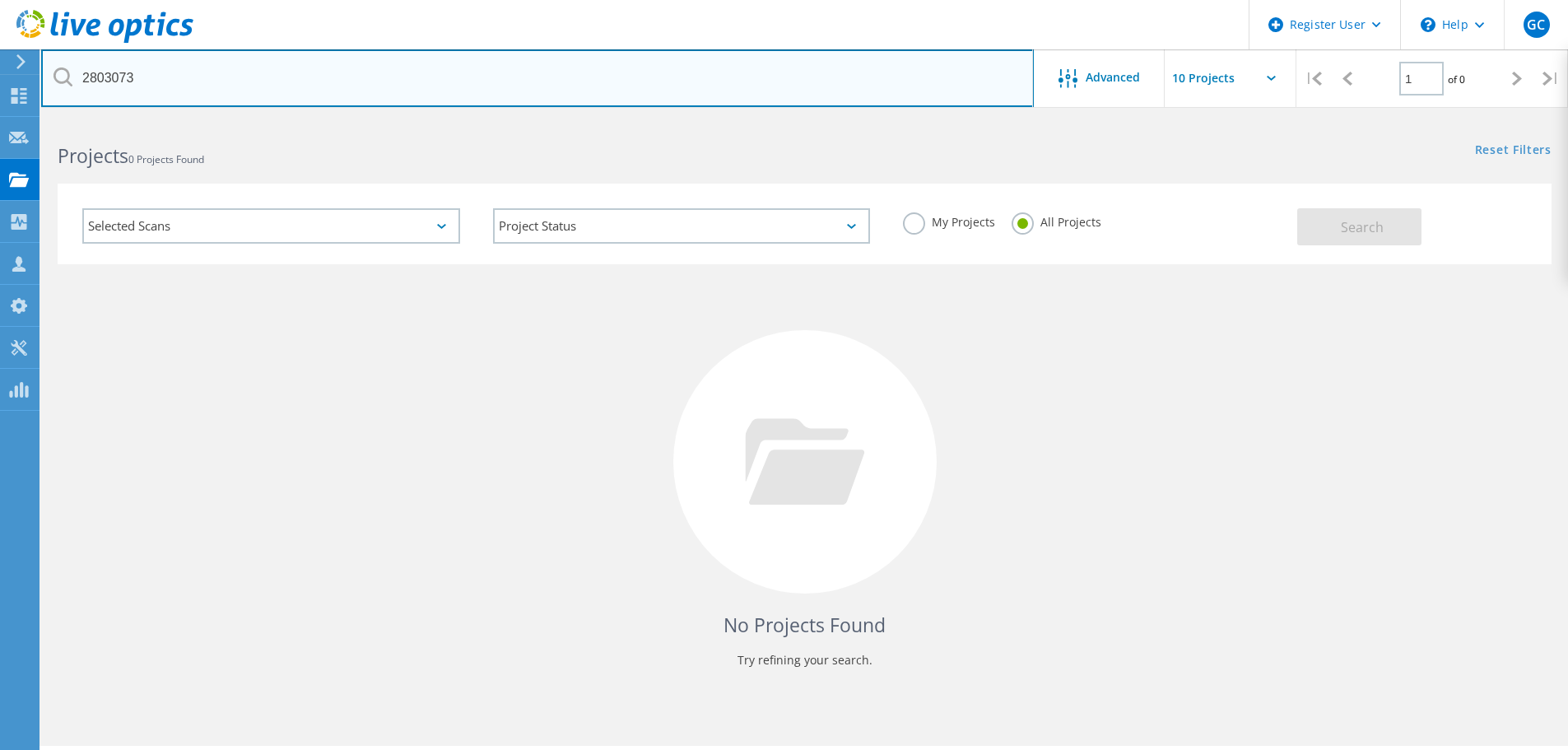 click on "2803073" at bounding box center [537, 78] 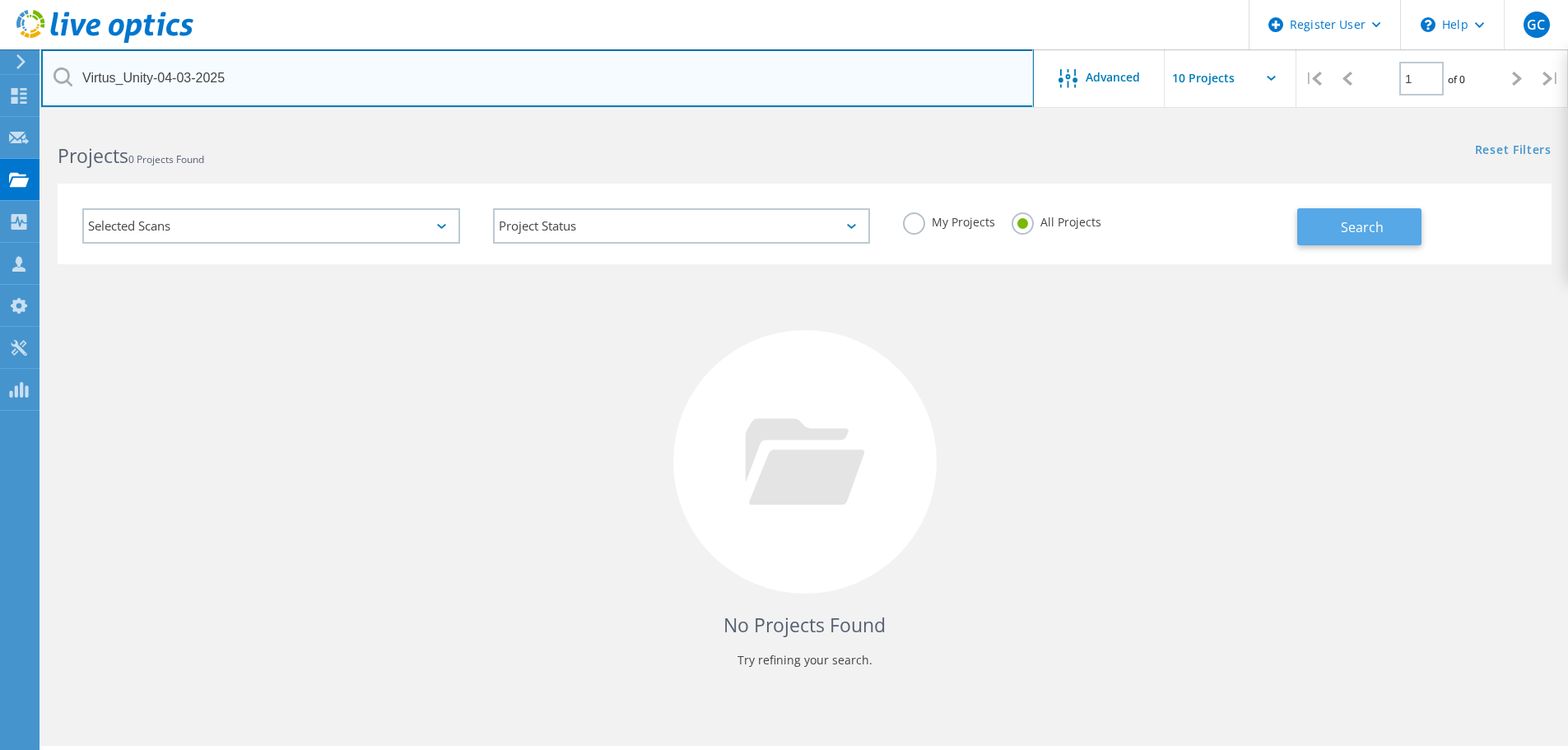 type on "Virtus_Unity-04-03-2025" 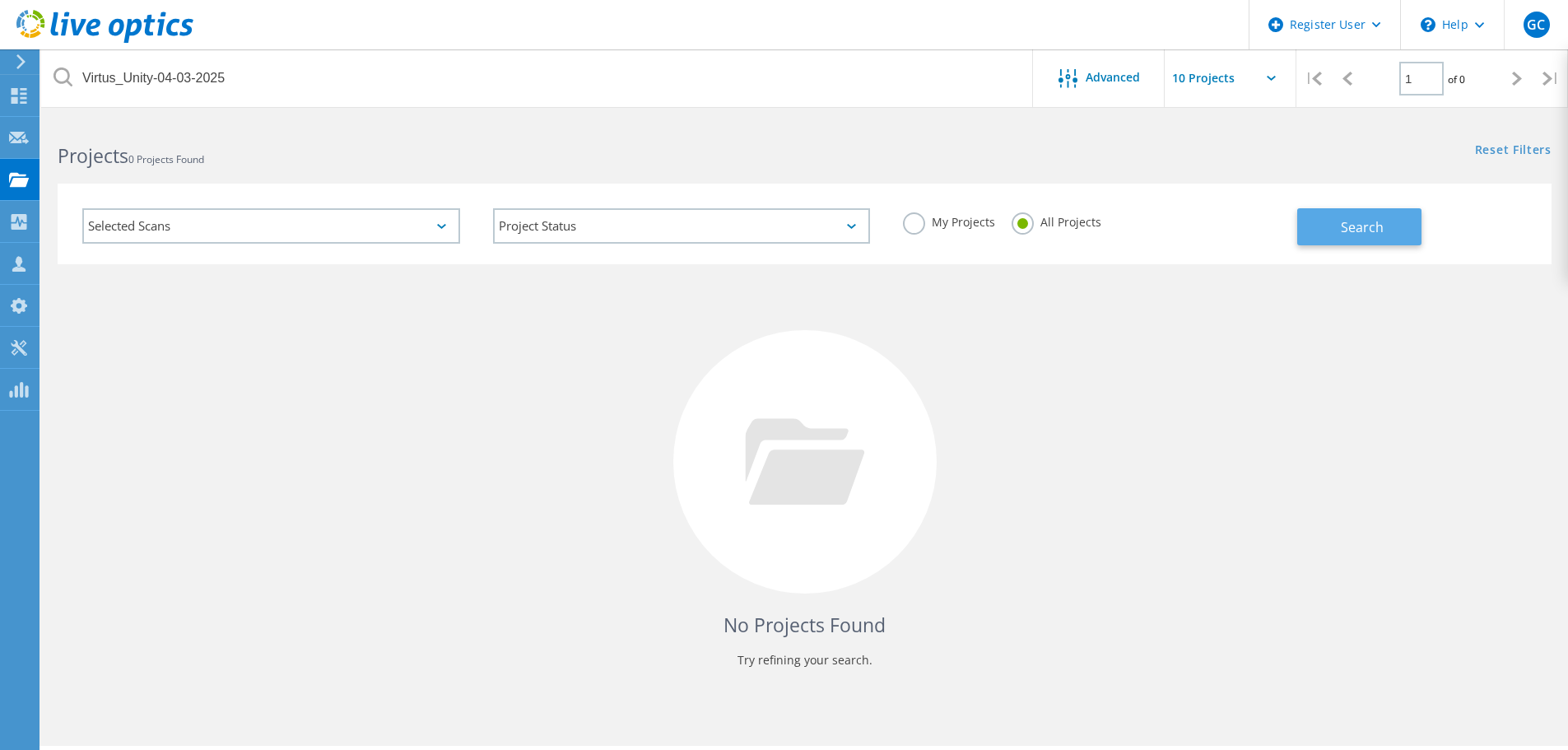 click on "Search" 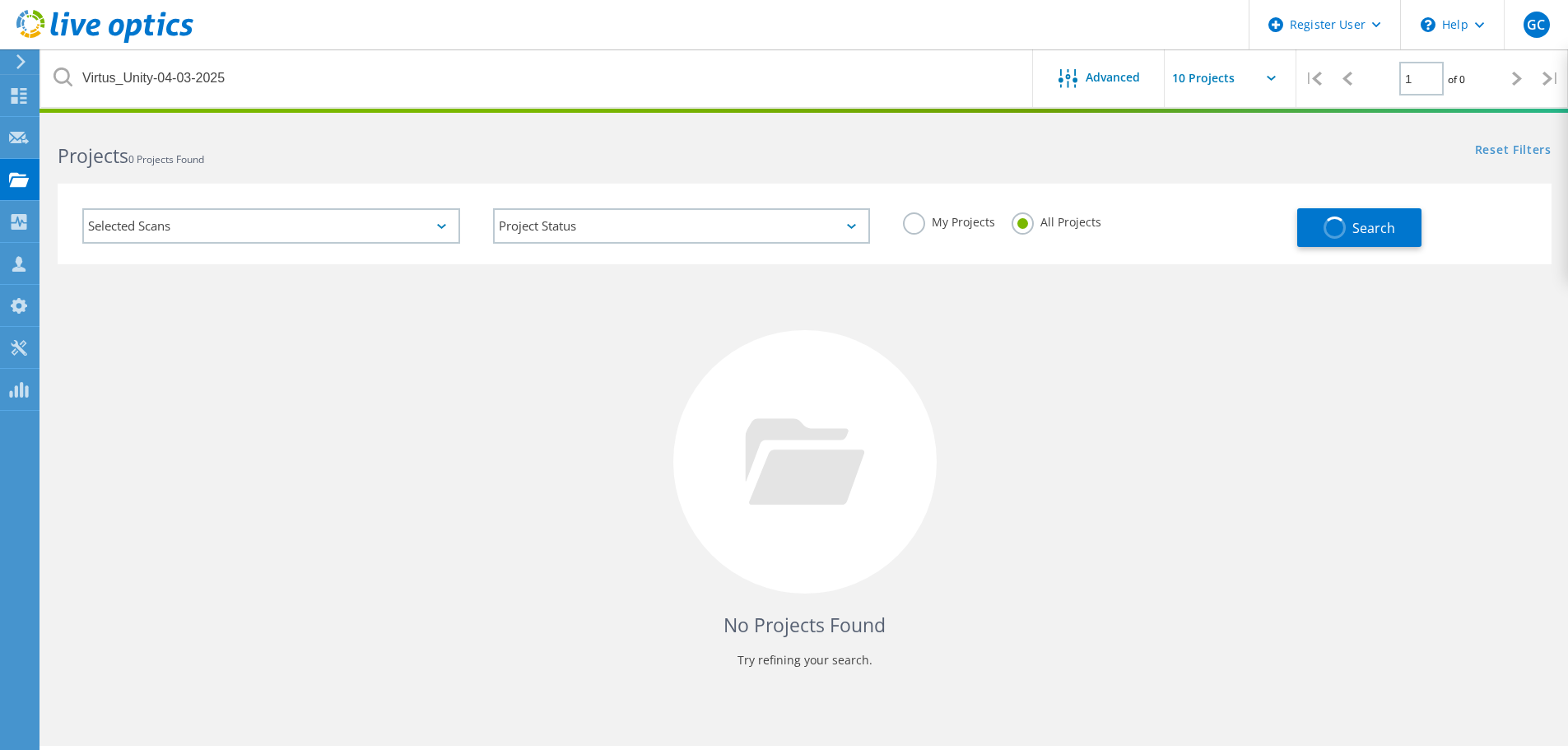 click on "Register User  \n   Help  Explore Helpful Articles Contact Support GC Dell User Greg ClareCampbell Greg.ClareCampbell@Dell.com Dell  My Profile Log Out  Dashboard   Dashboard   Request Capture   Request Capture   Projects   Projects   Collectors   Collectors   Customers   Customers   My Profile   My Profile   Tools   Tools   PowerSizer   PowerSizer  Virtus_Unity-04-03-2025 Advanced  |  1 of 0  |  Email Address Project Name Company Date Created Project Id Owner Name   Search Projects   0 Projects Found Reset Filters  Show Filters   Selected Scans   Project Status  In Progress Complete Published Anonymous Archived Error My Projects All Projects Search No Projects Found Try refining your search. Privacy Policy Cookies Ads & Email Telemetry EULA Support Version: 25.2.12.1 © 2025 Dell Inc. All Rights Reserved Powered by Live Optics, a Dell Technology" at bounding box center [784, 398] 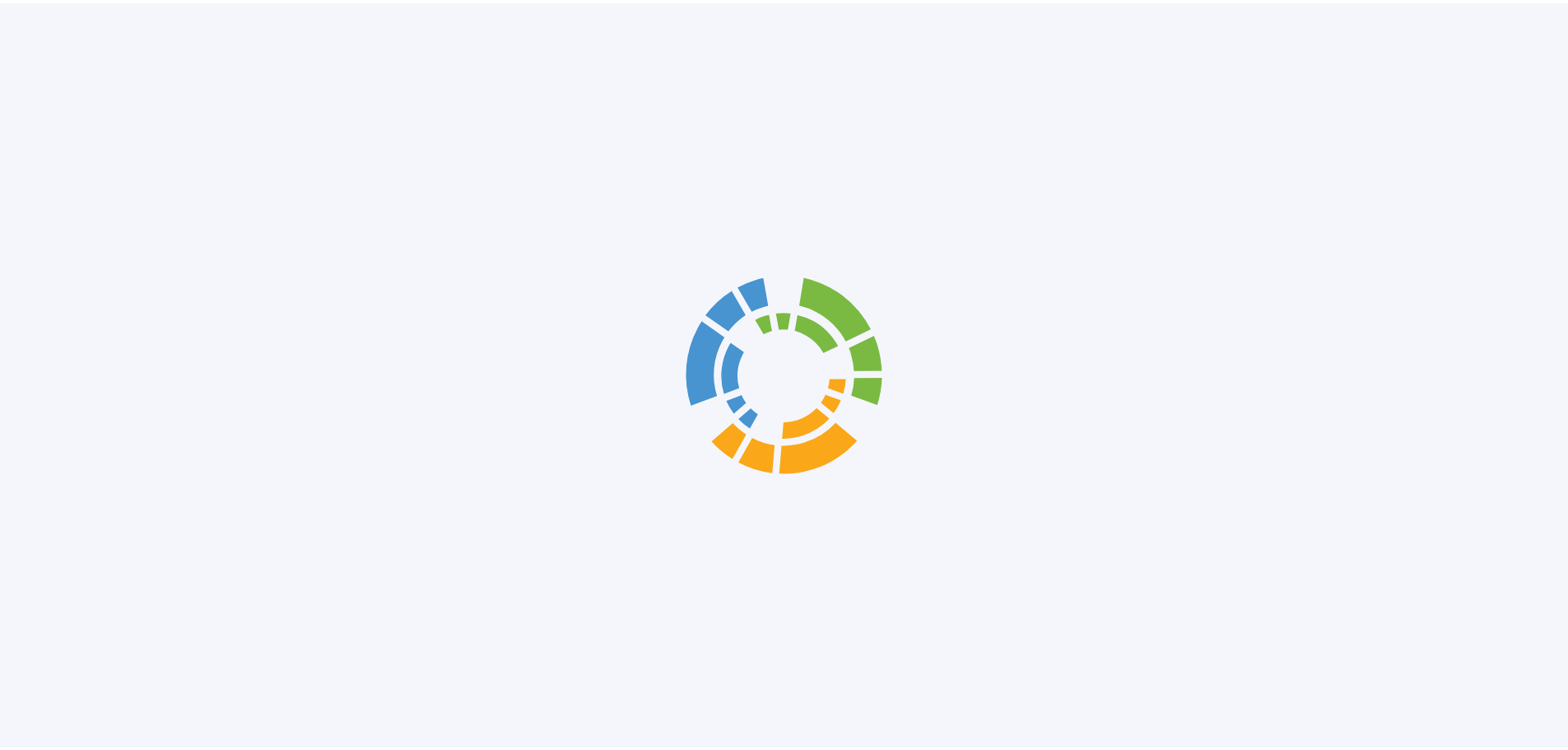 scroll, scrollTop: 0, scrollLeft: 0, axis: both 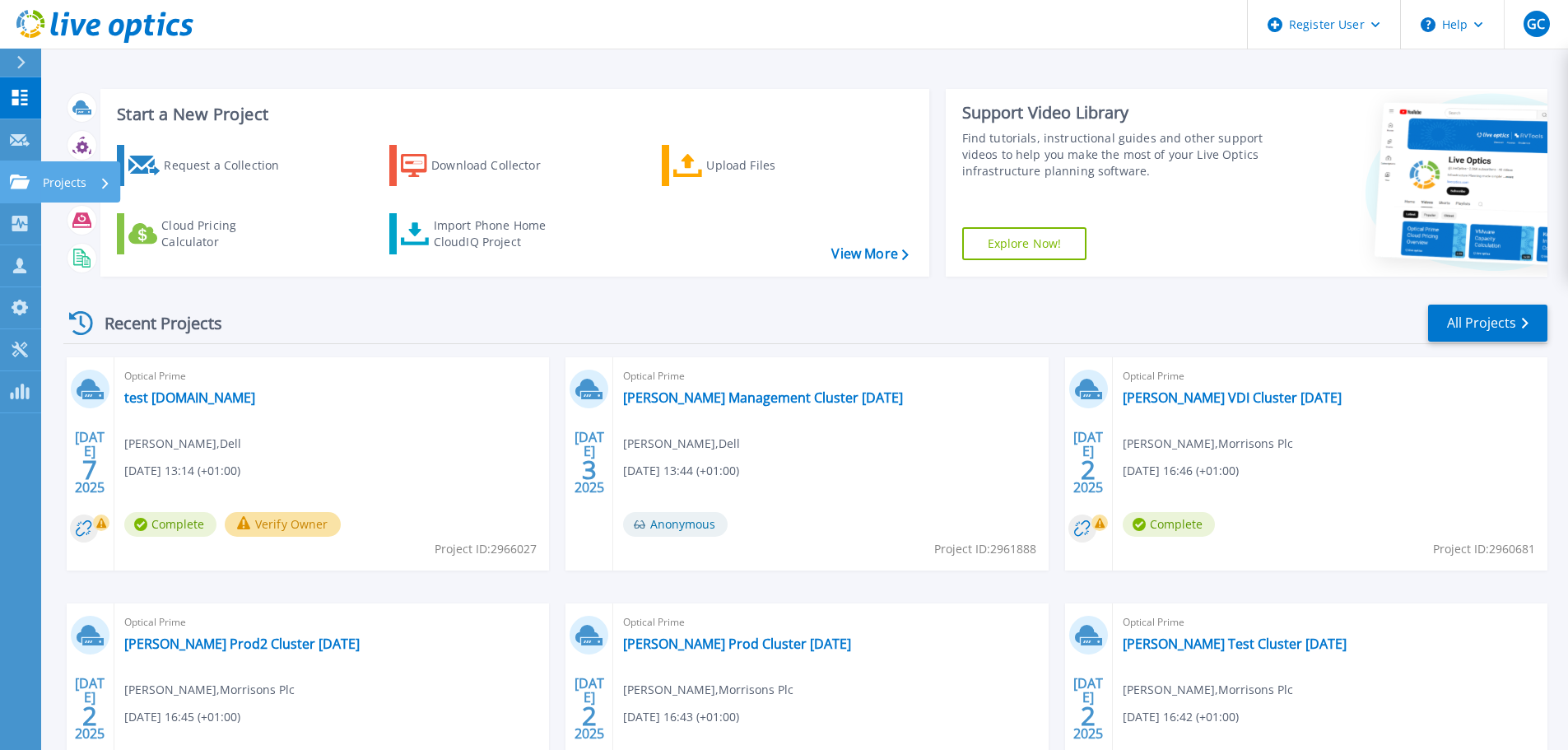 click 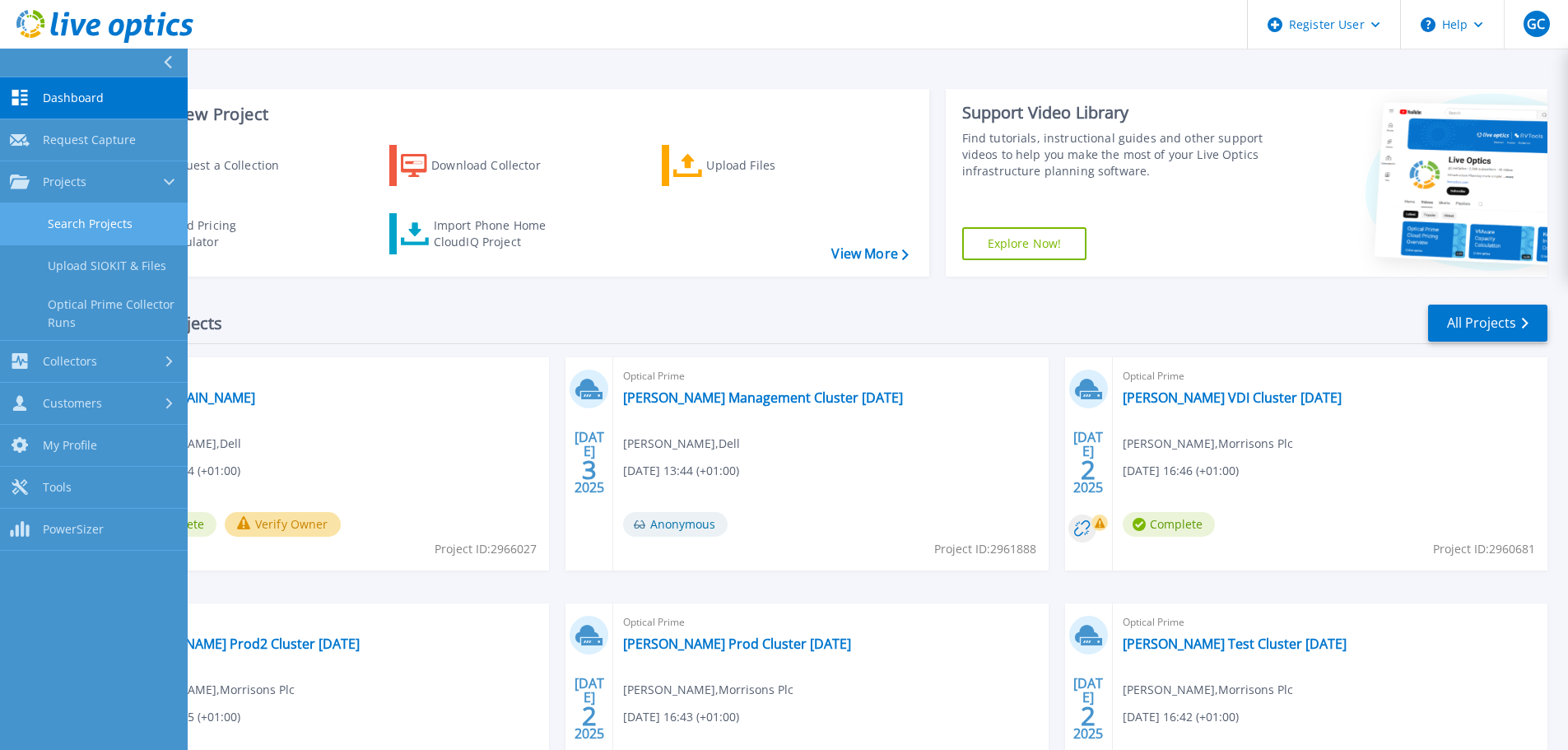 click on "Search Projects" at bounding box center (94, 224) 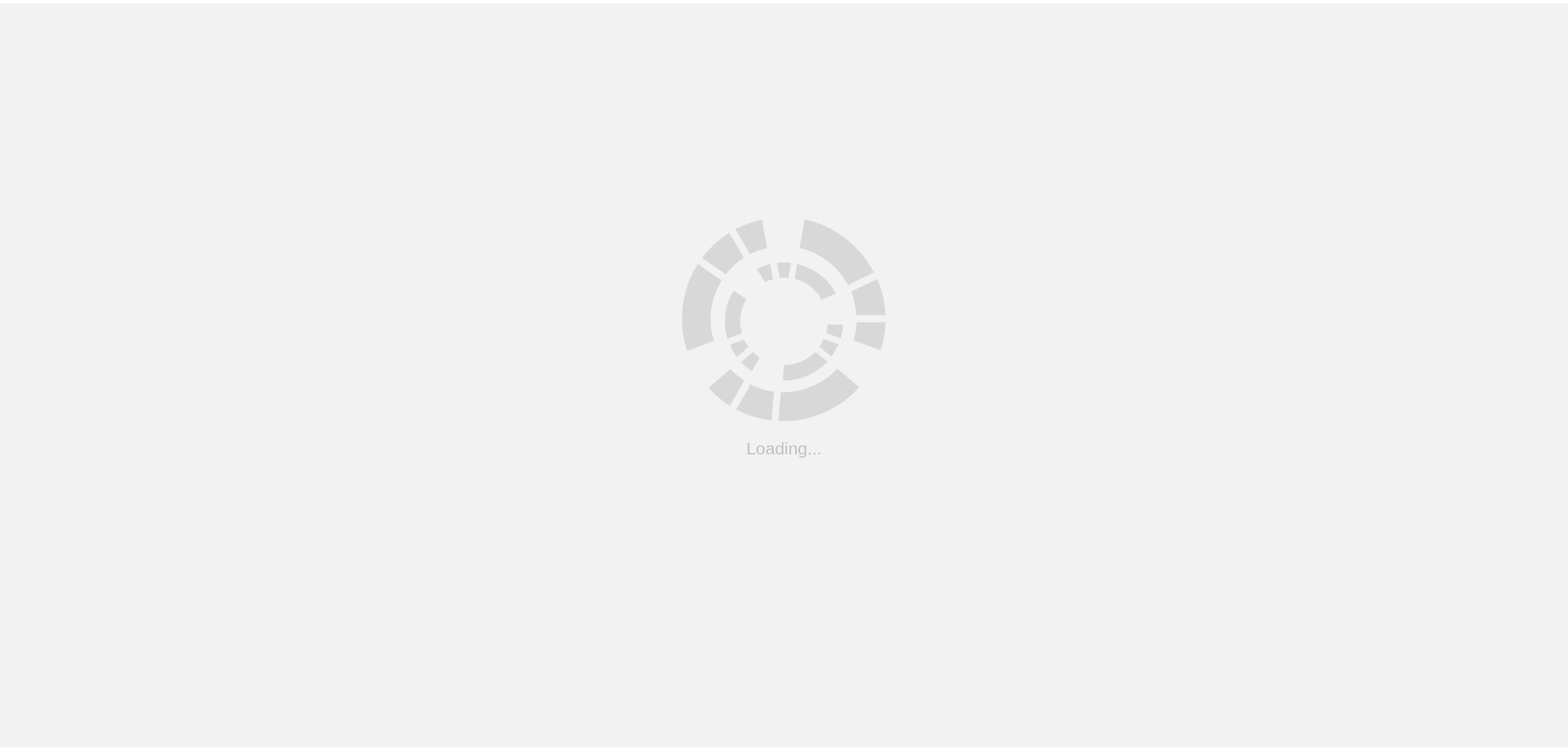 scroll, scrollTop: 0, scrollLeft: 0, axis: both 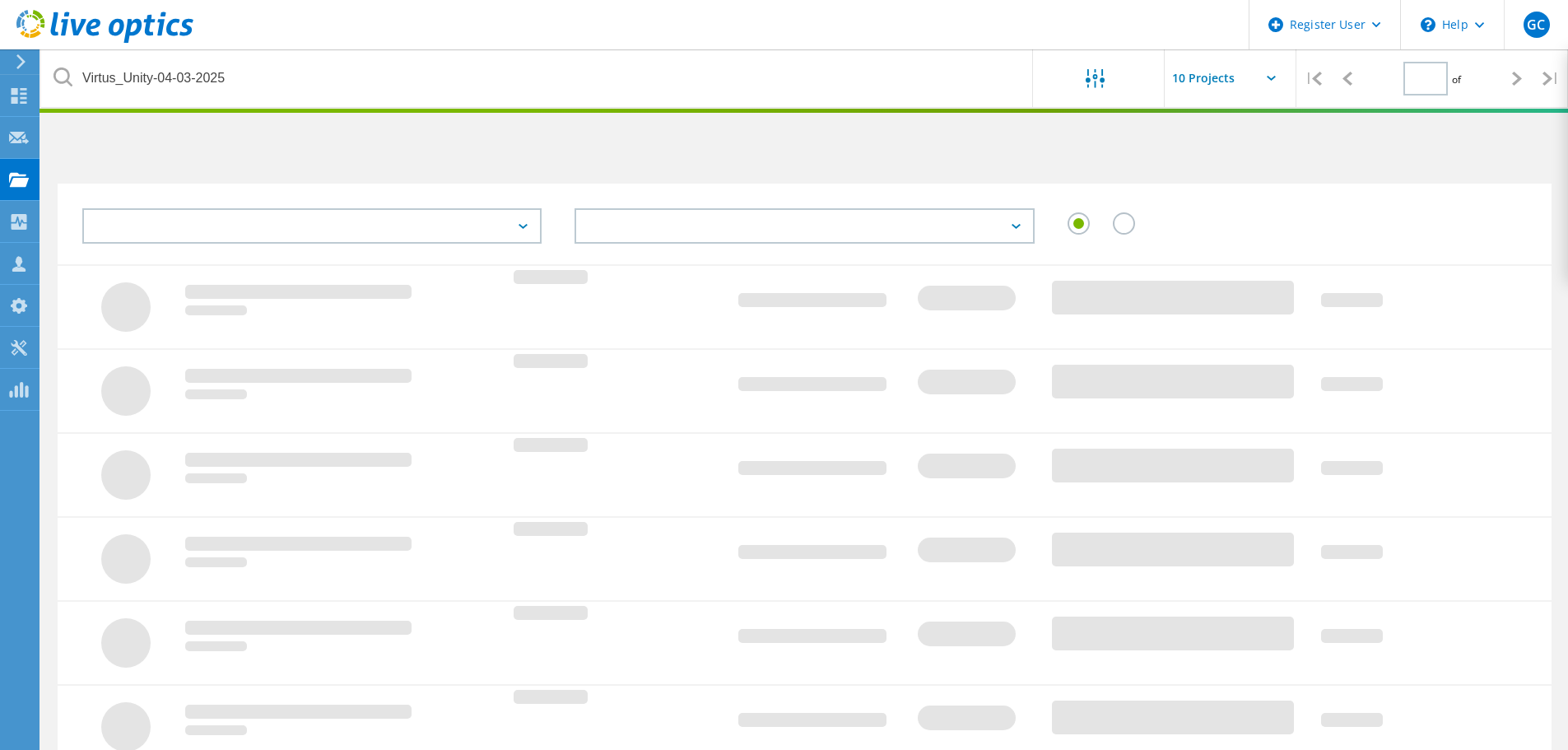 type on "1" 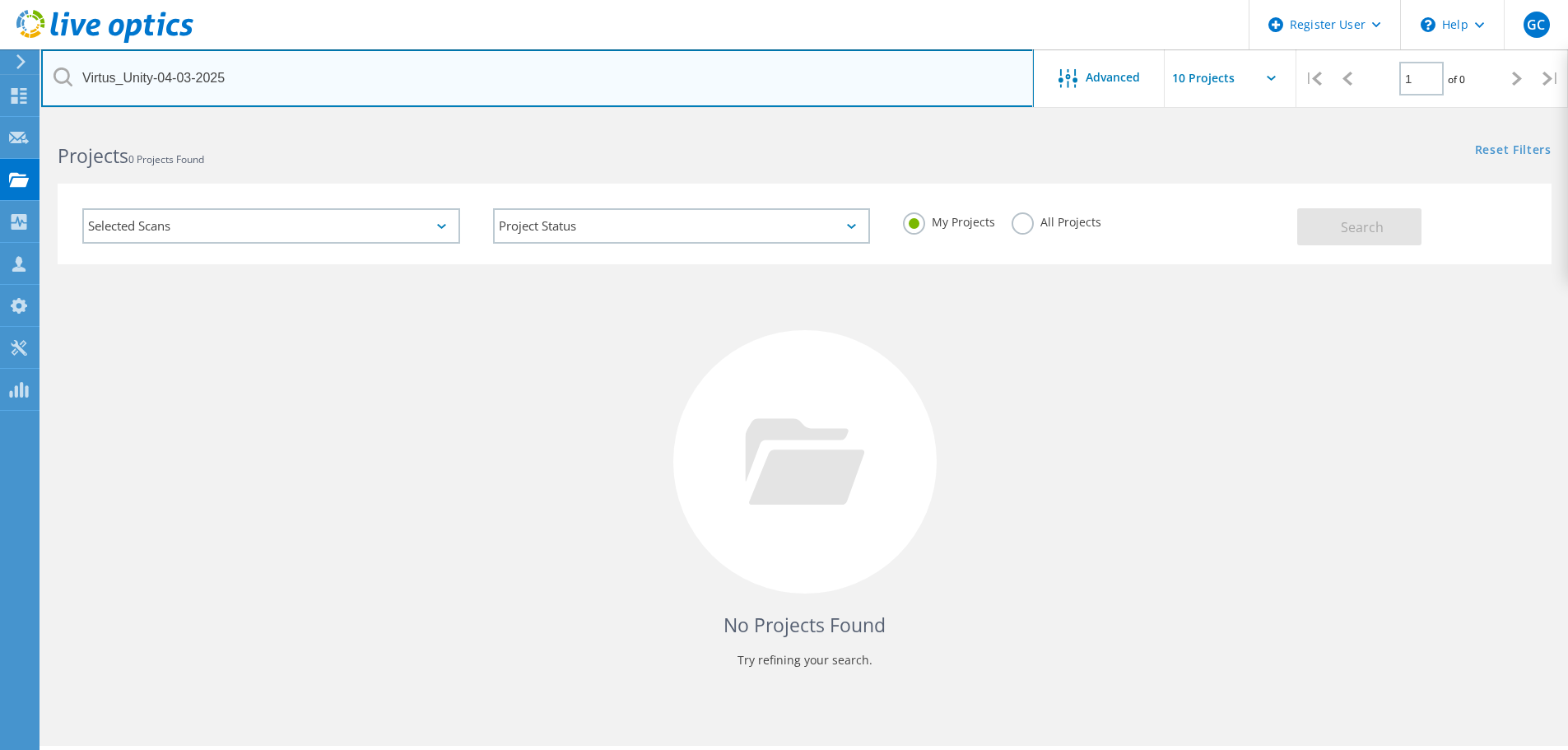 click on "Virtus_Unity-04-03-2025" at bounding box center [537, 78] 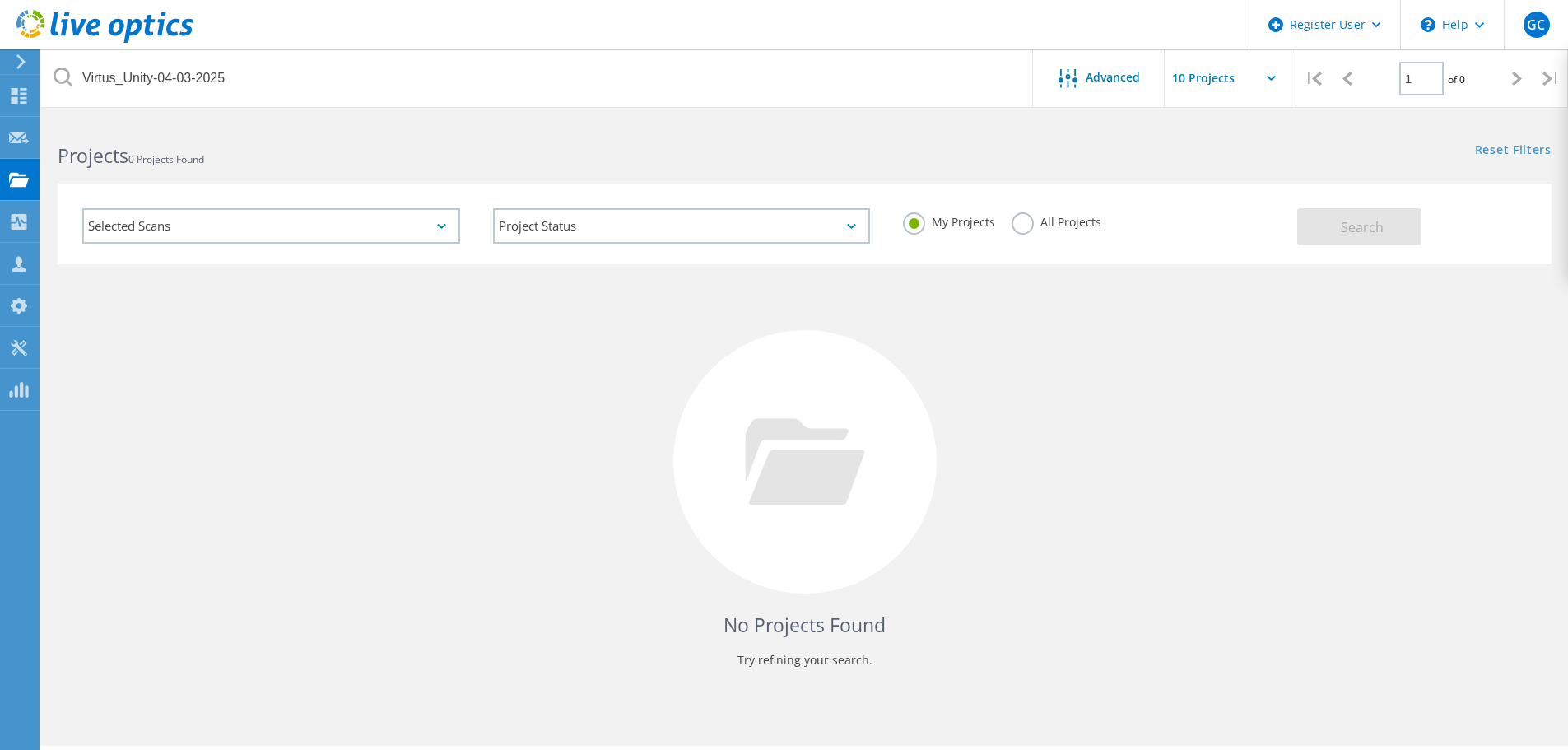 click on "All Projects" 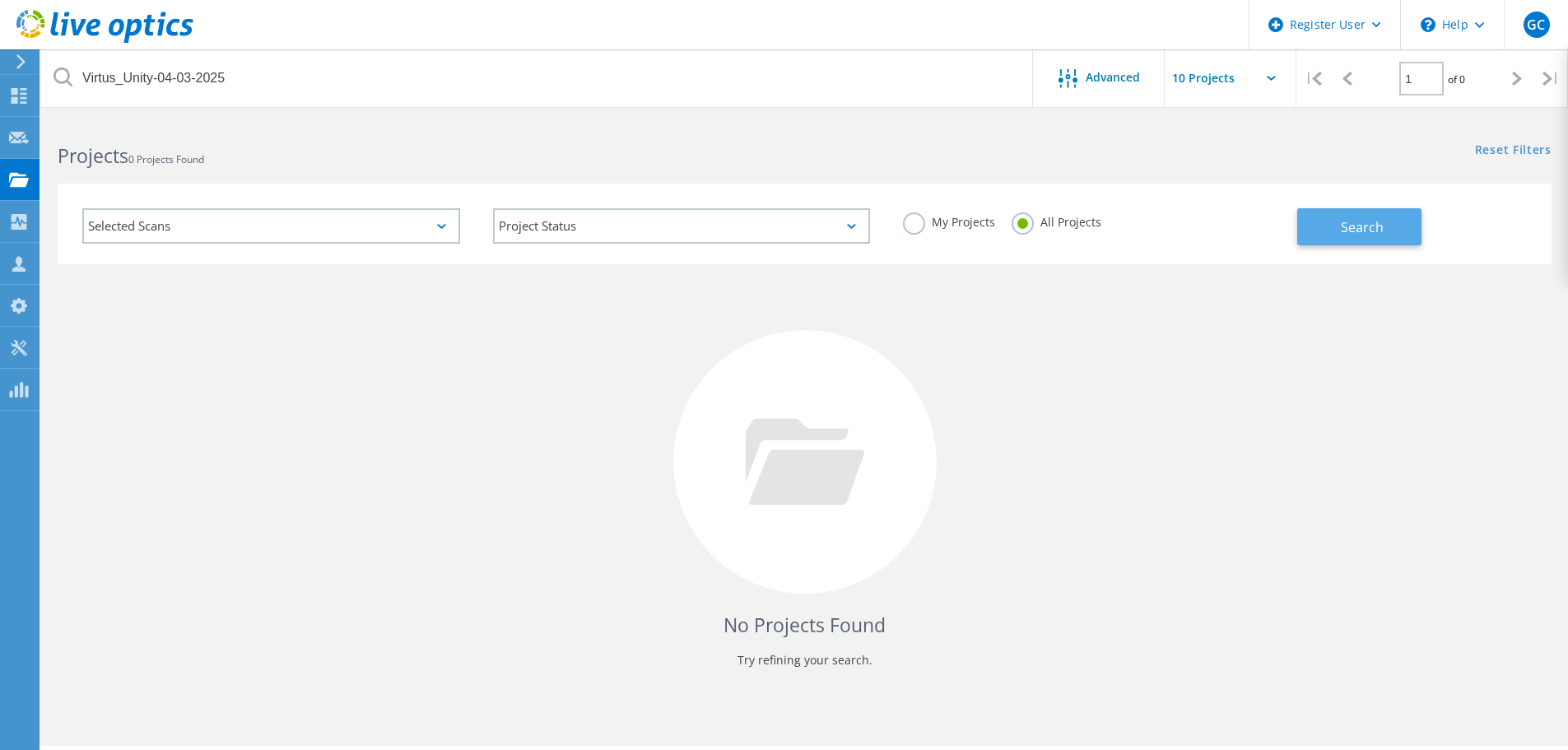 click on "Search" 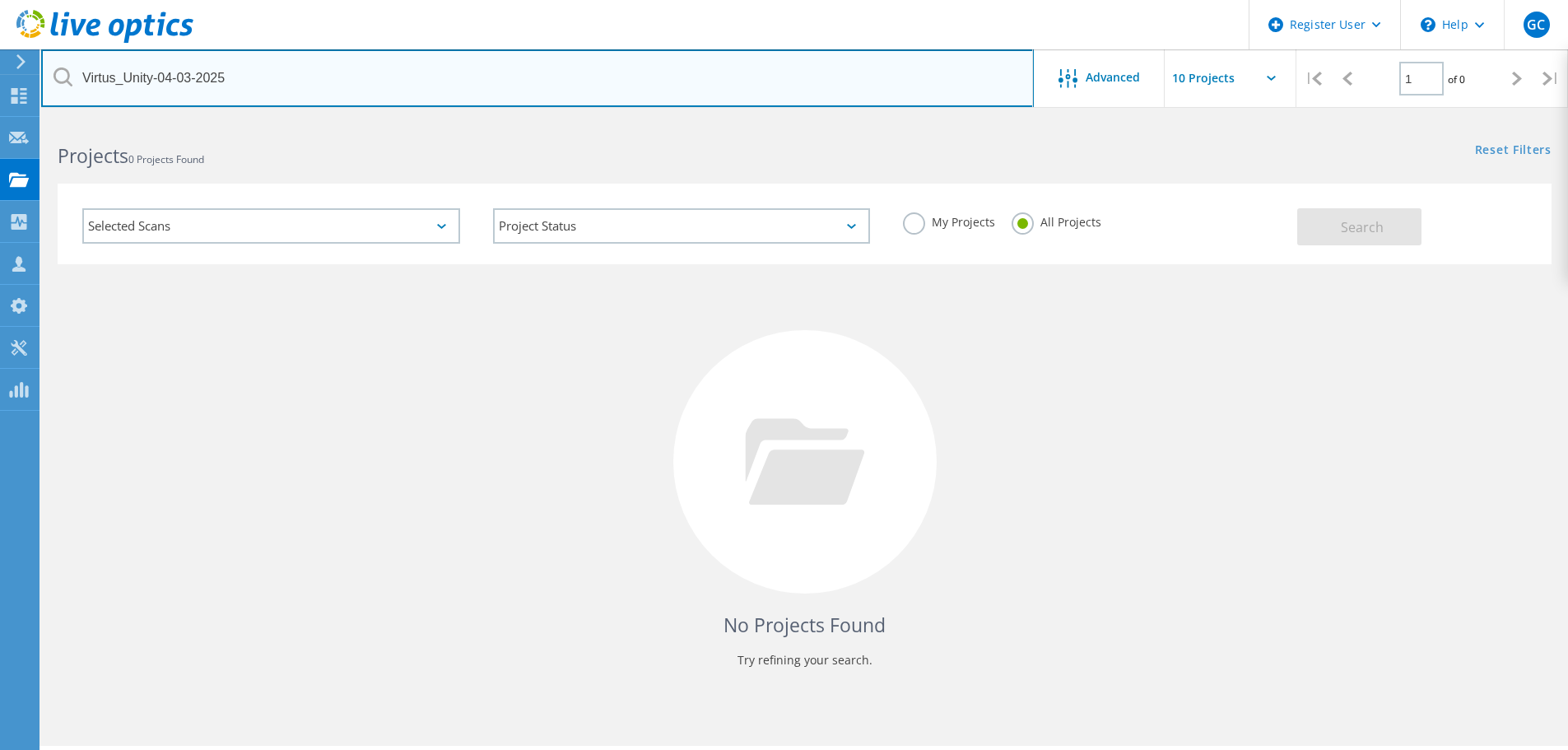 drag, startPoint x: 288, startPoint y: 82, endPoint x: 114, endPoint y: 91, distance: 174.2326 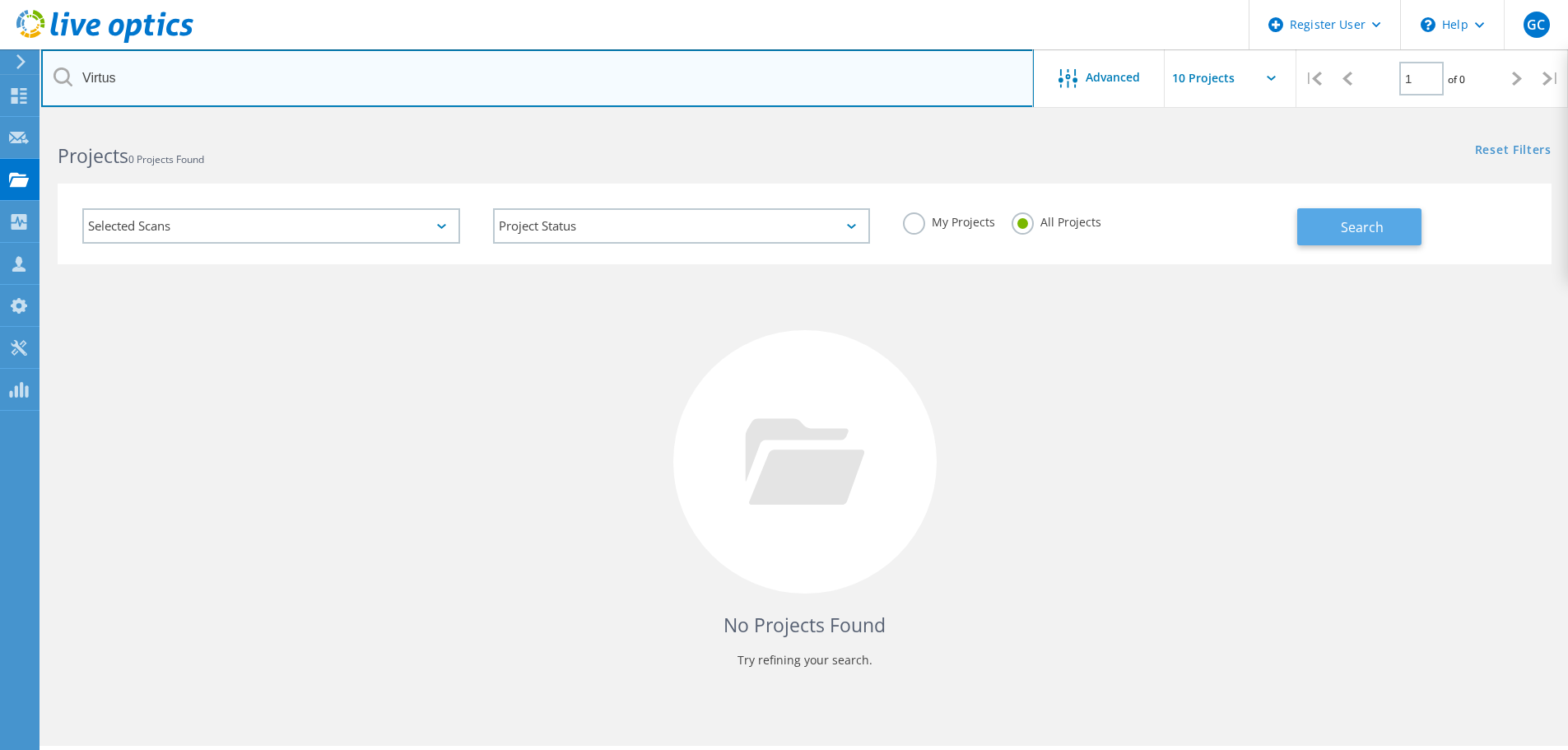 type on "Virtus" 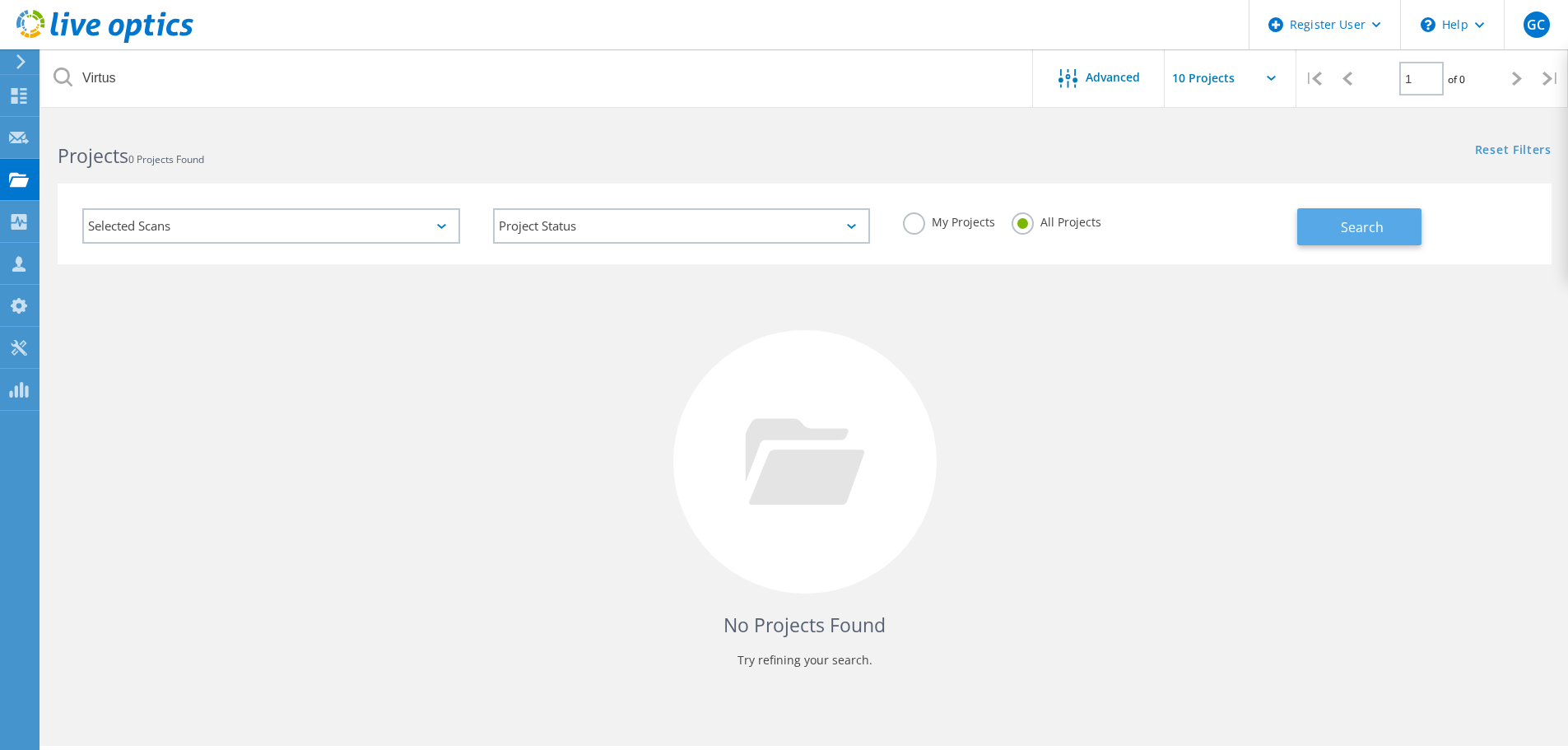 click on "Search" 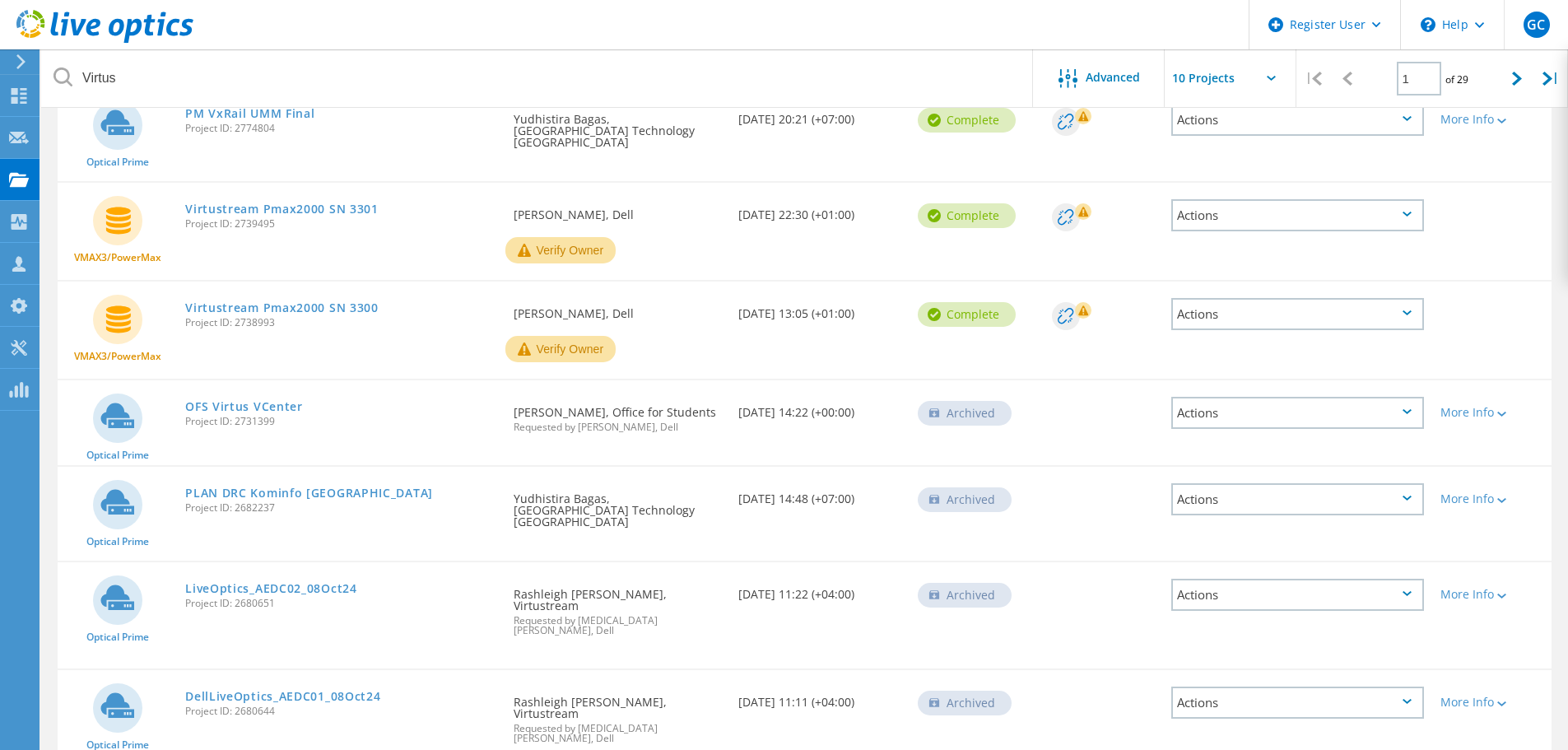 scroll, scrollTop: 329, scrollLeft: 0, axis: vertical 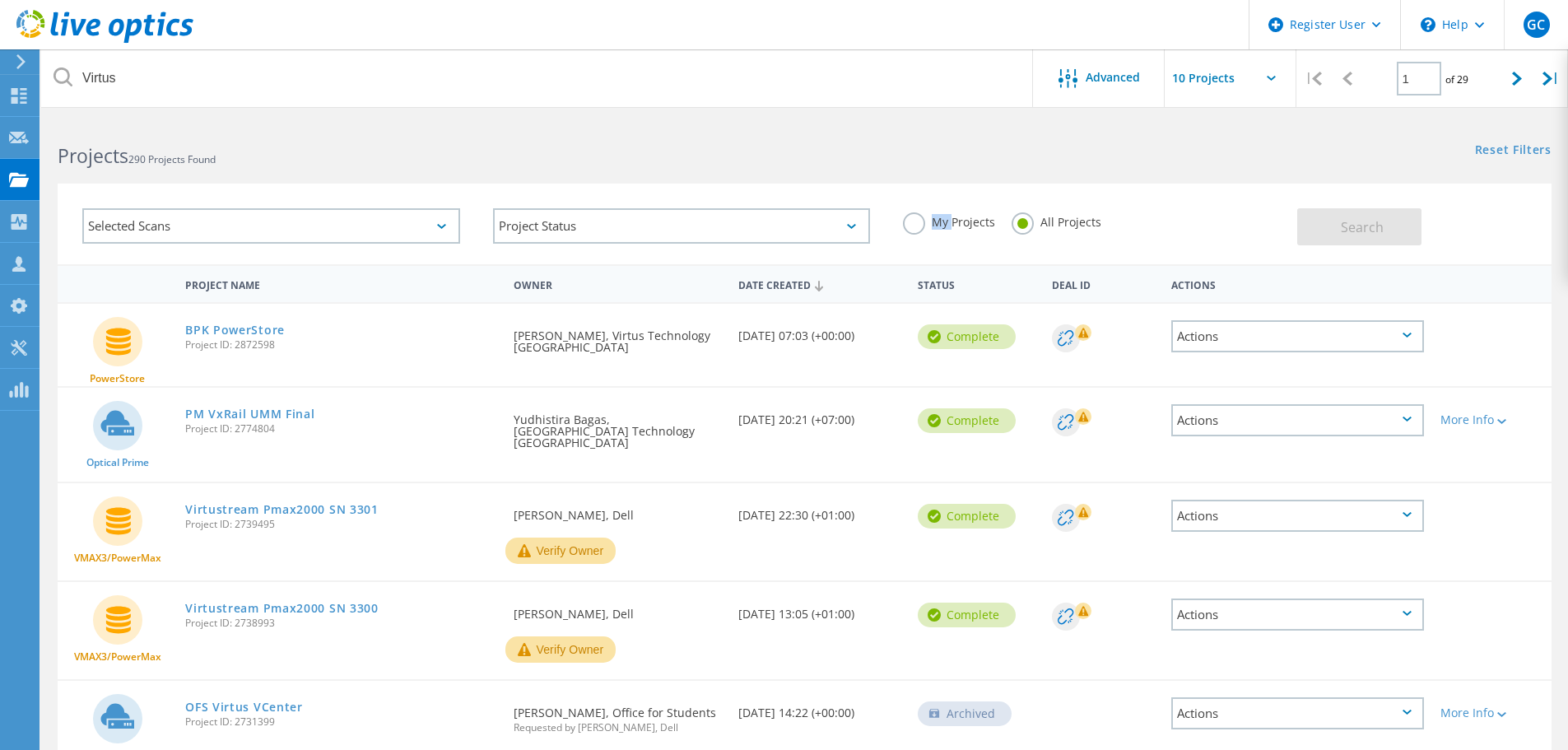 click on "My Projects" 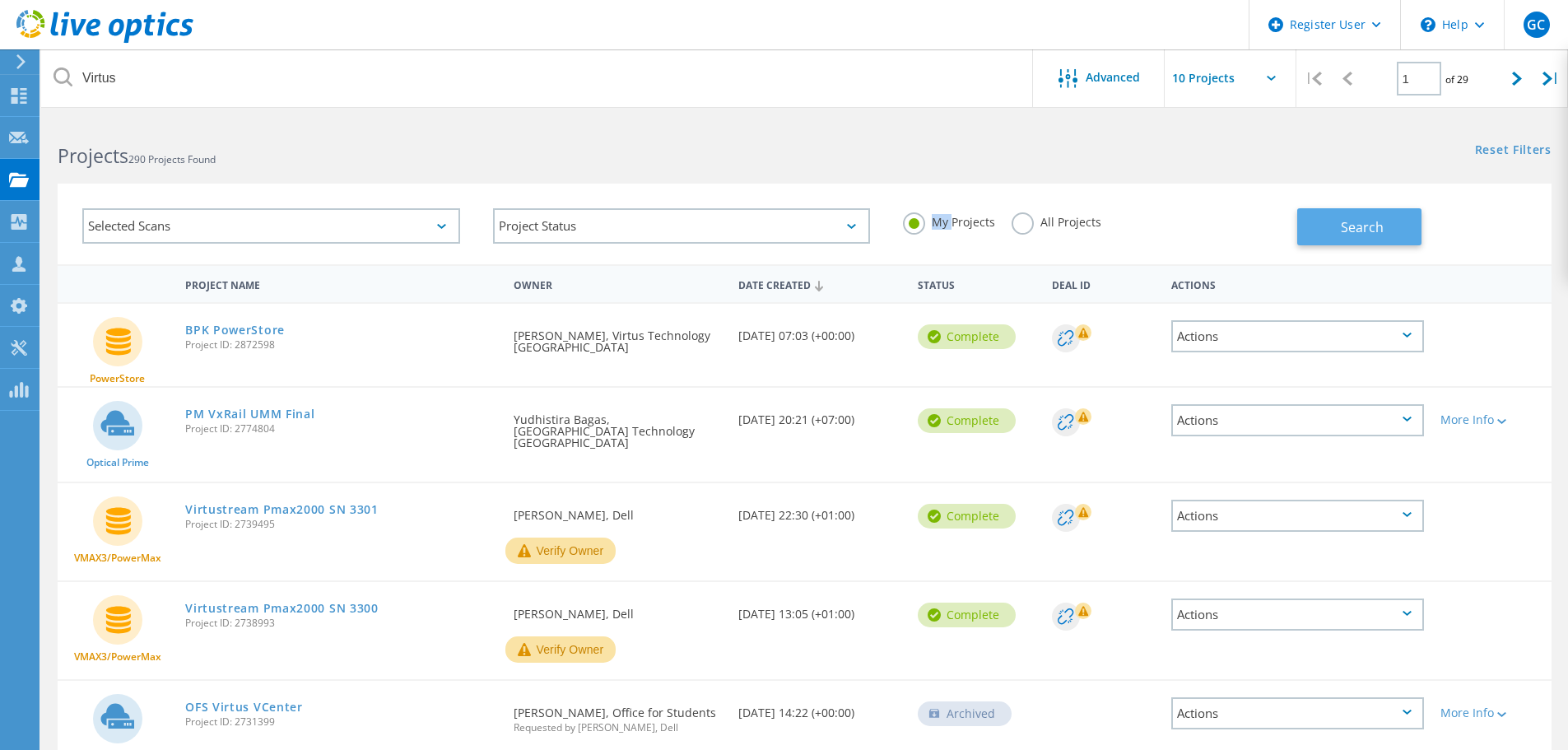 click on "Search" 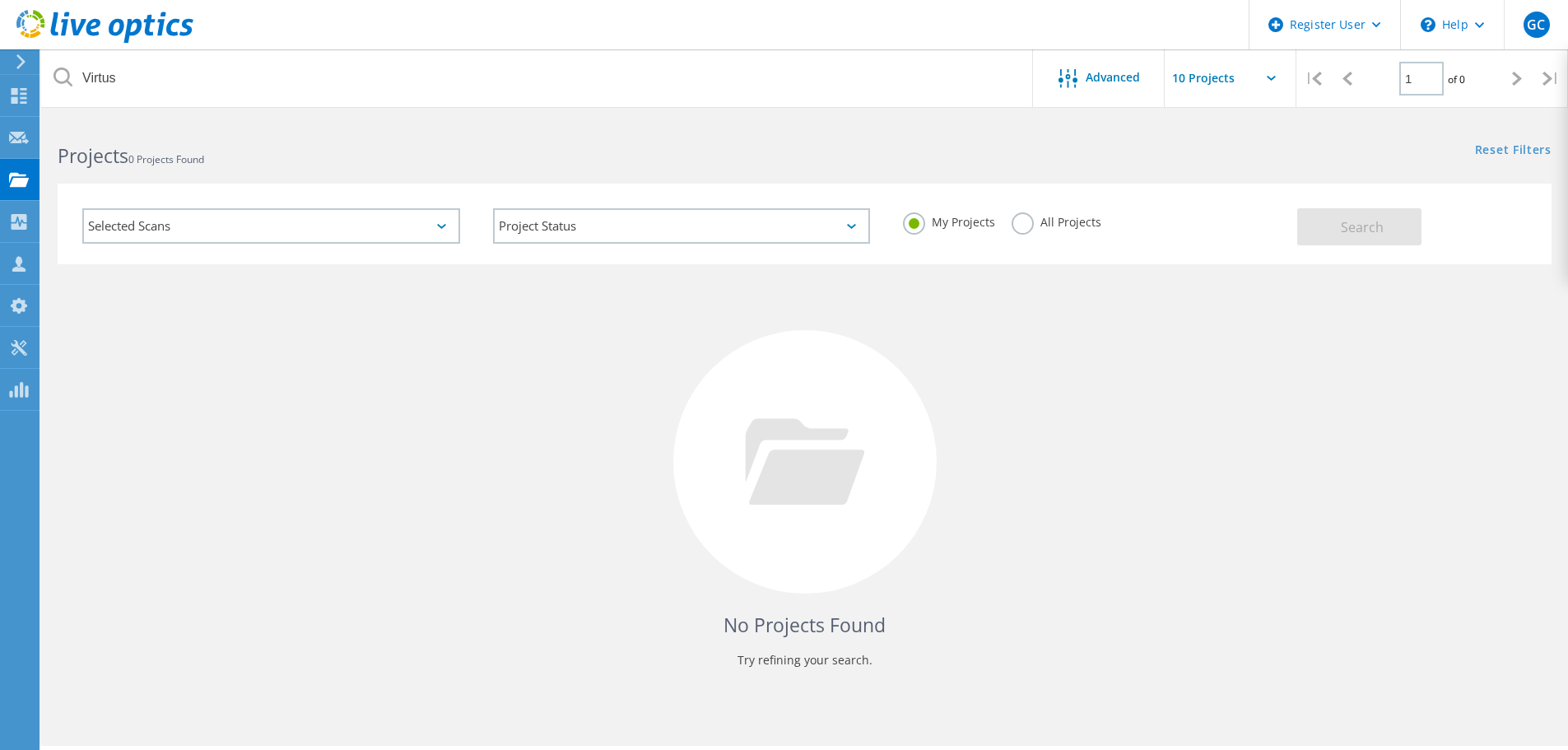 drag, startPoint x: 1017, startPoint y: 221, endPoint x: 1035, endPoint y: 223, distance: 18.11077 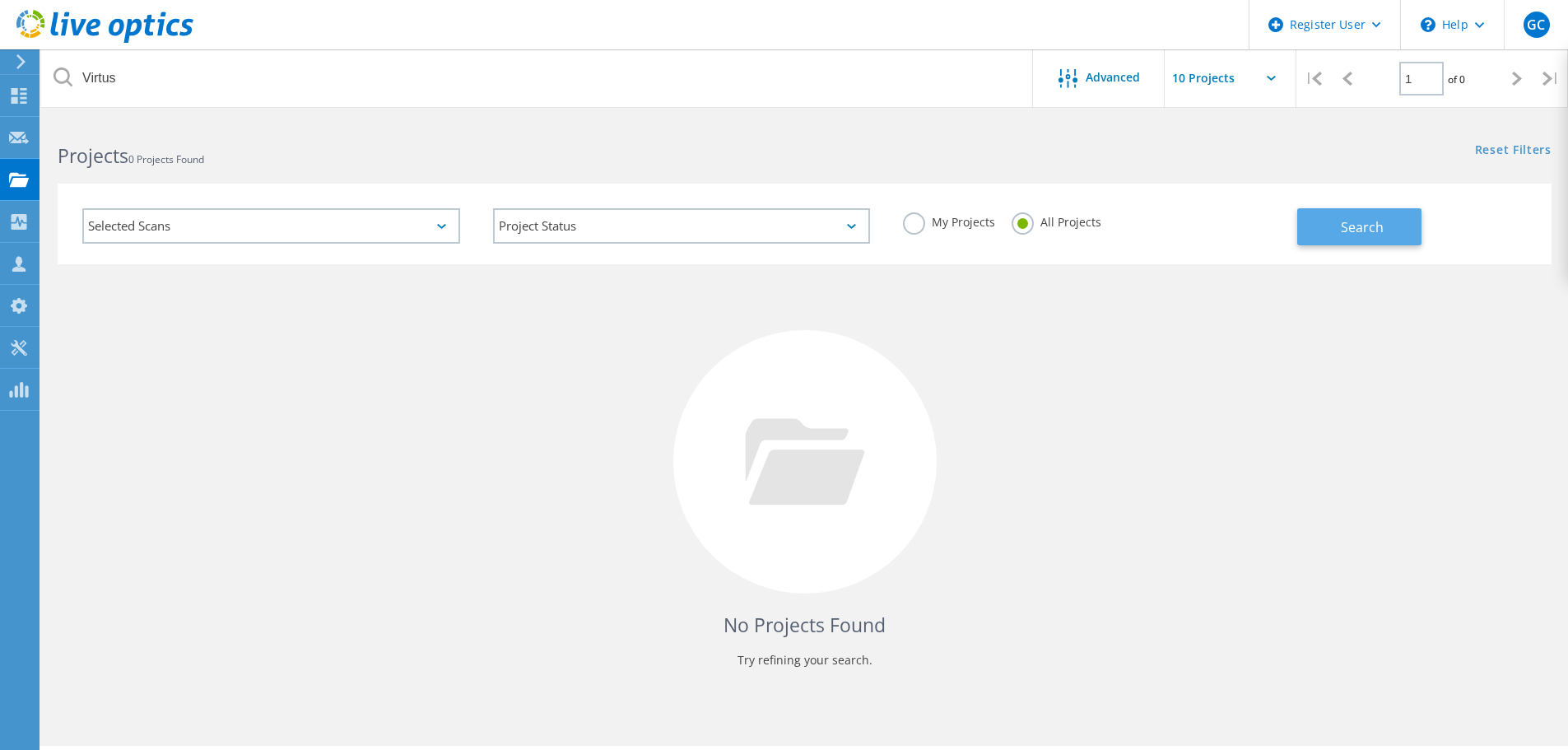 click on "Search" 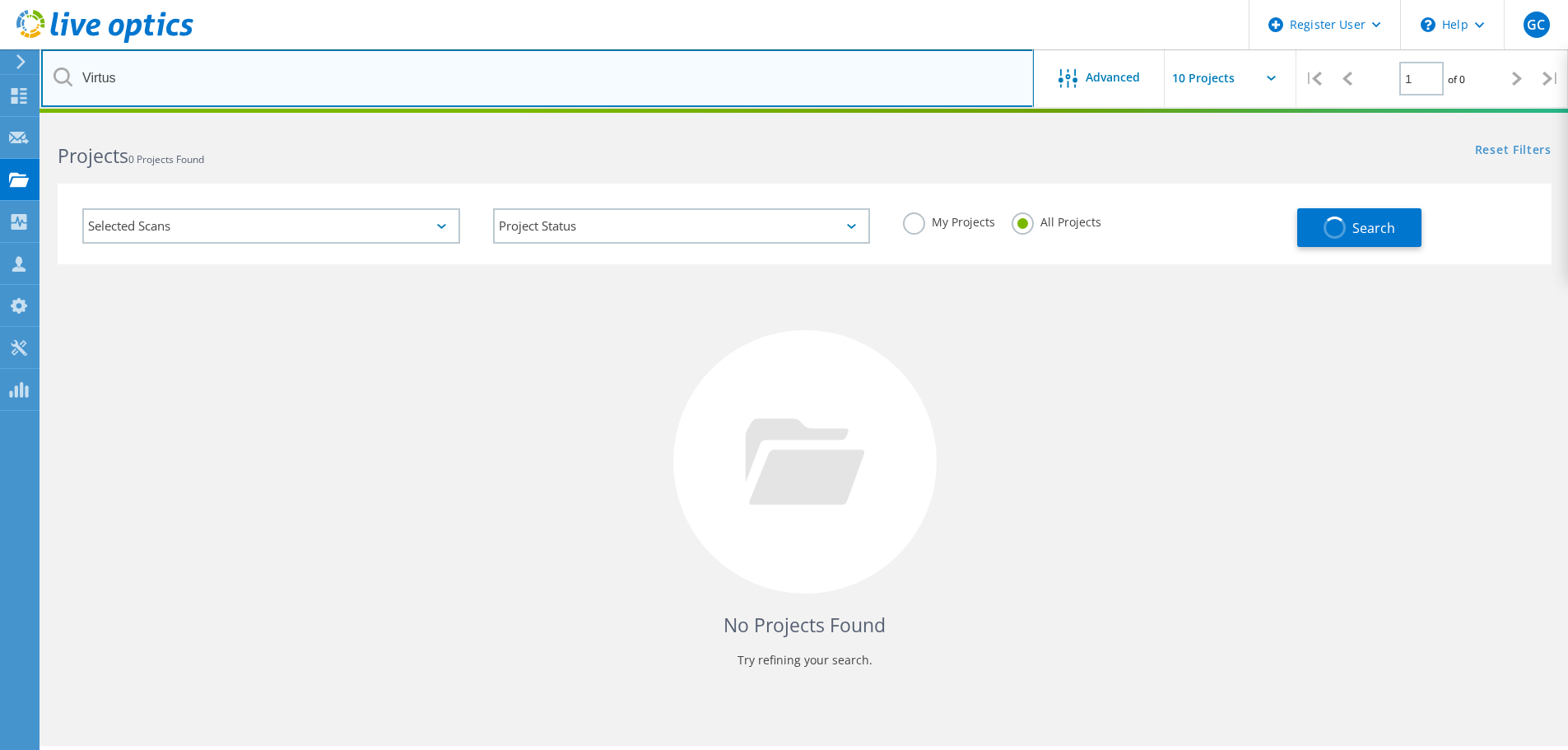 click on "Virtus" at bounding box center (537, 78) 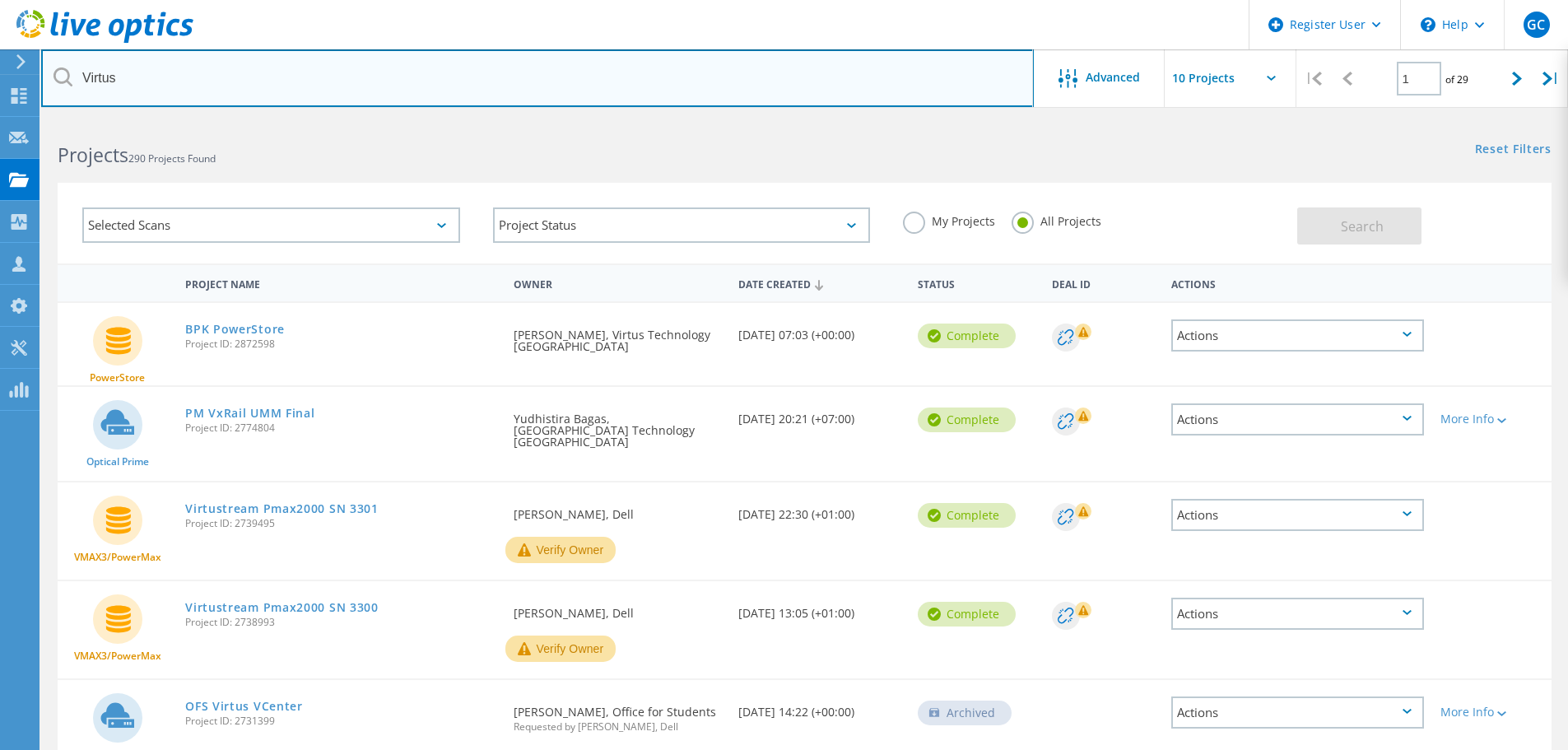 scroll, scrollTop: 0, scrollLeft: 0, axis: both 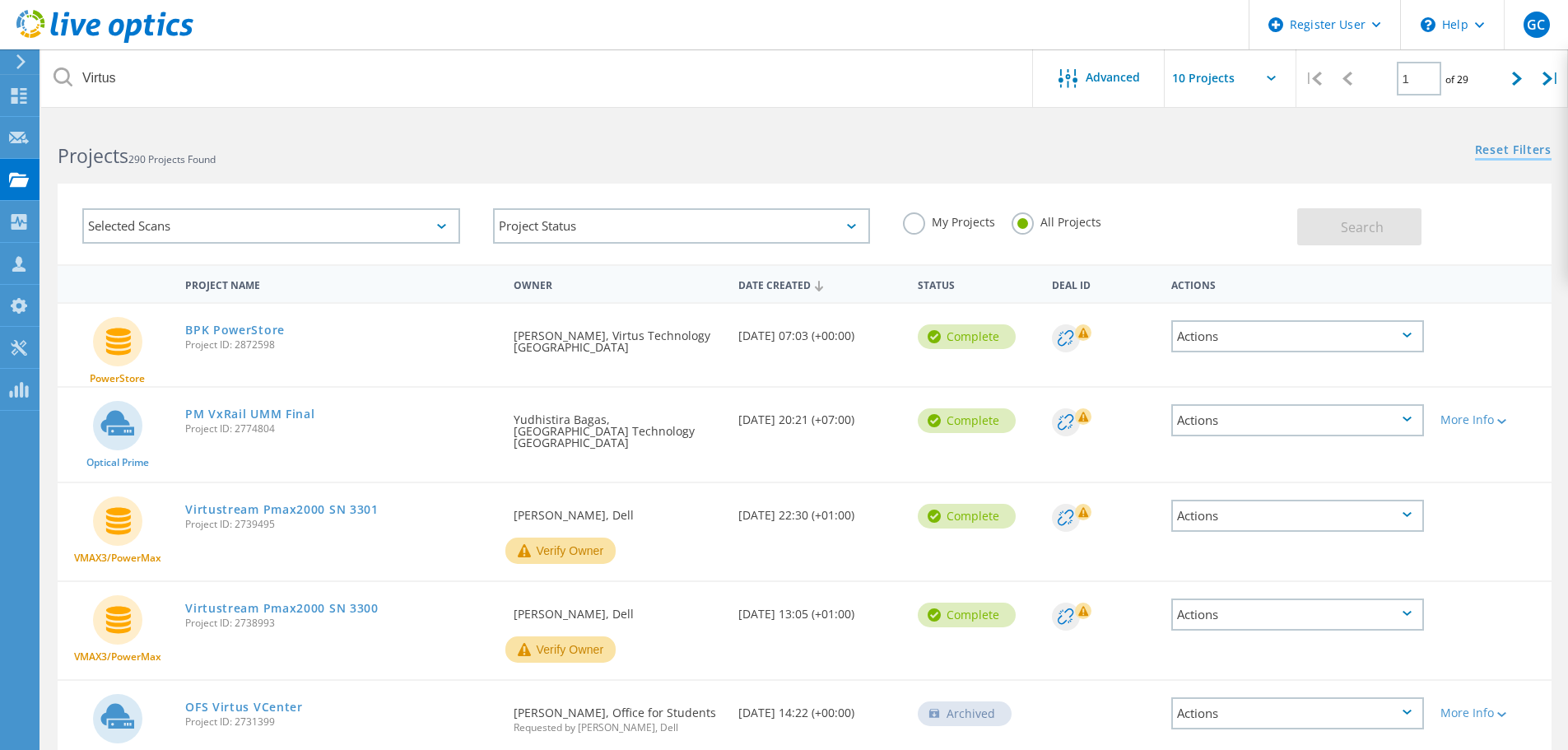 click on "Reset Filters" 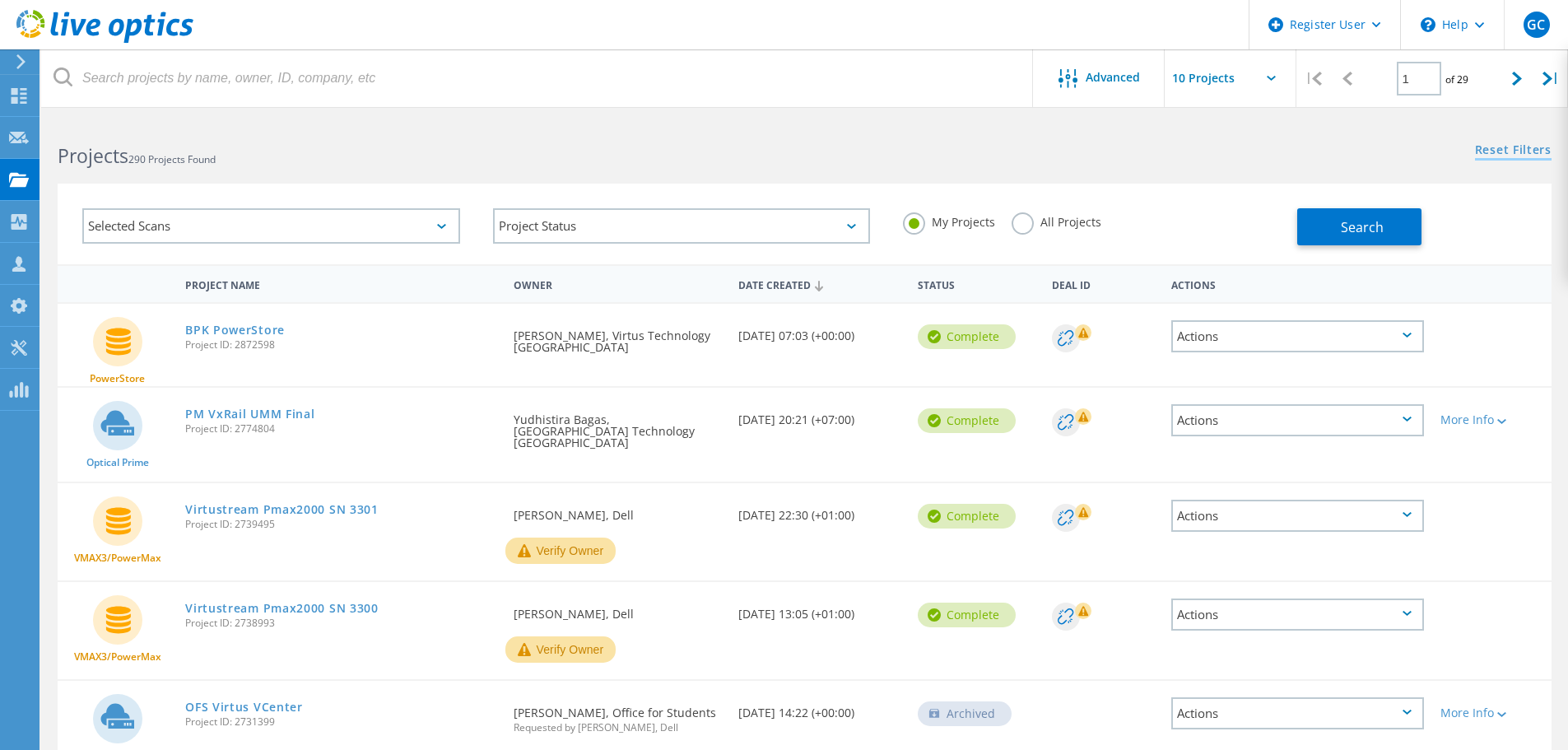 click on "Reset Filters" 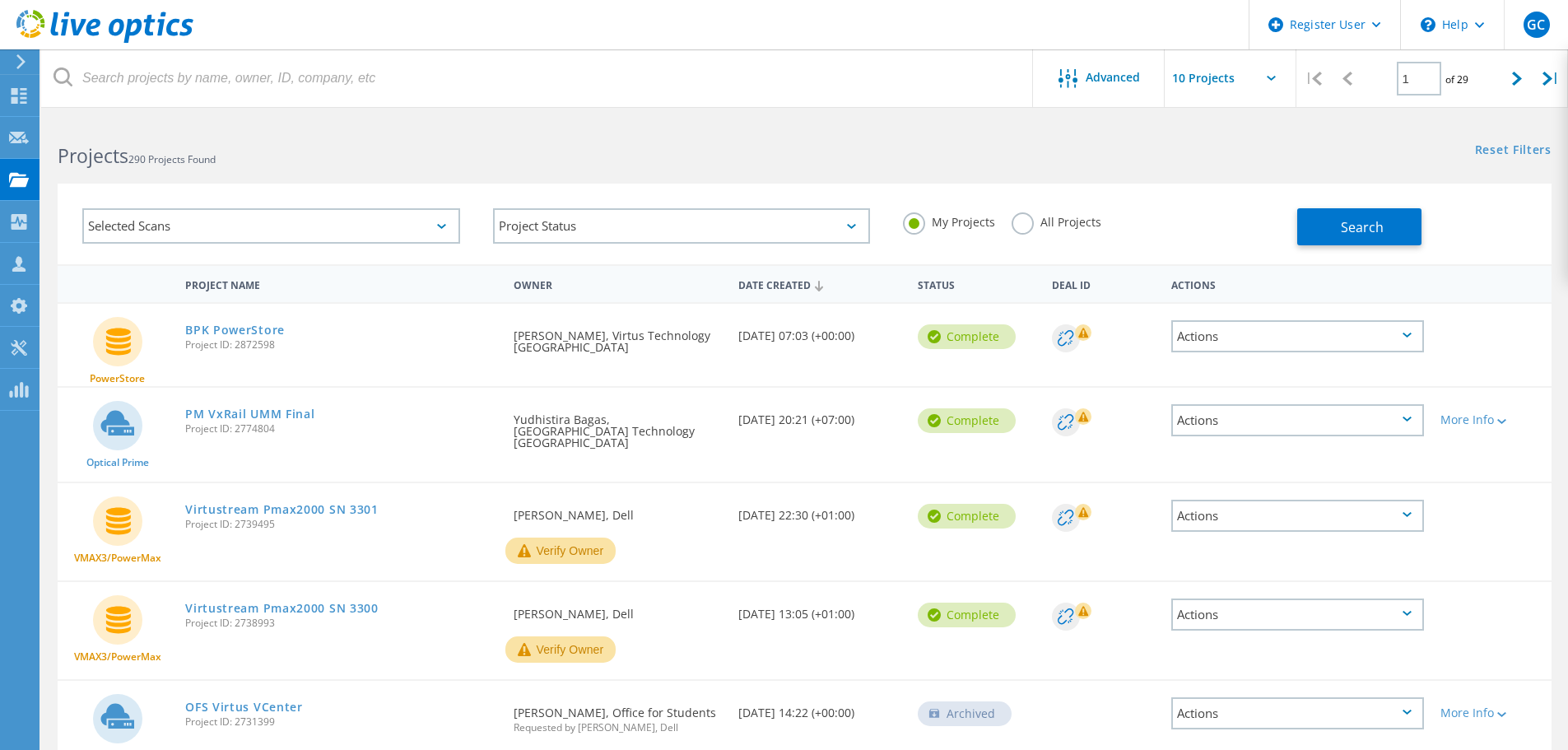 click on "All Projects" 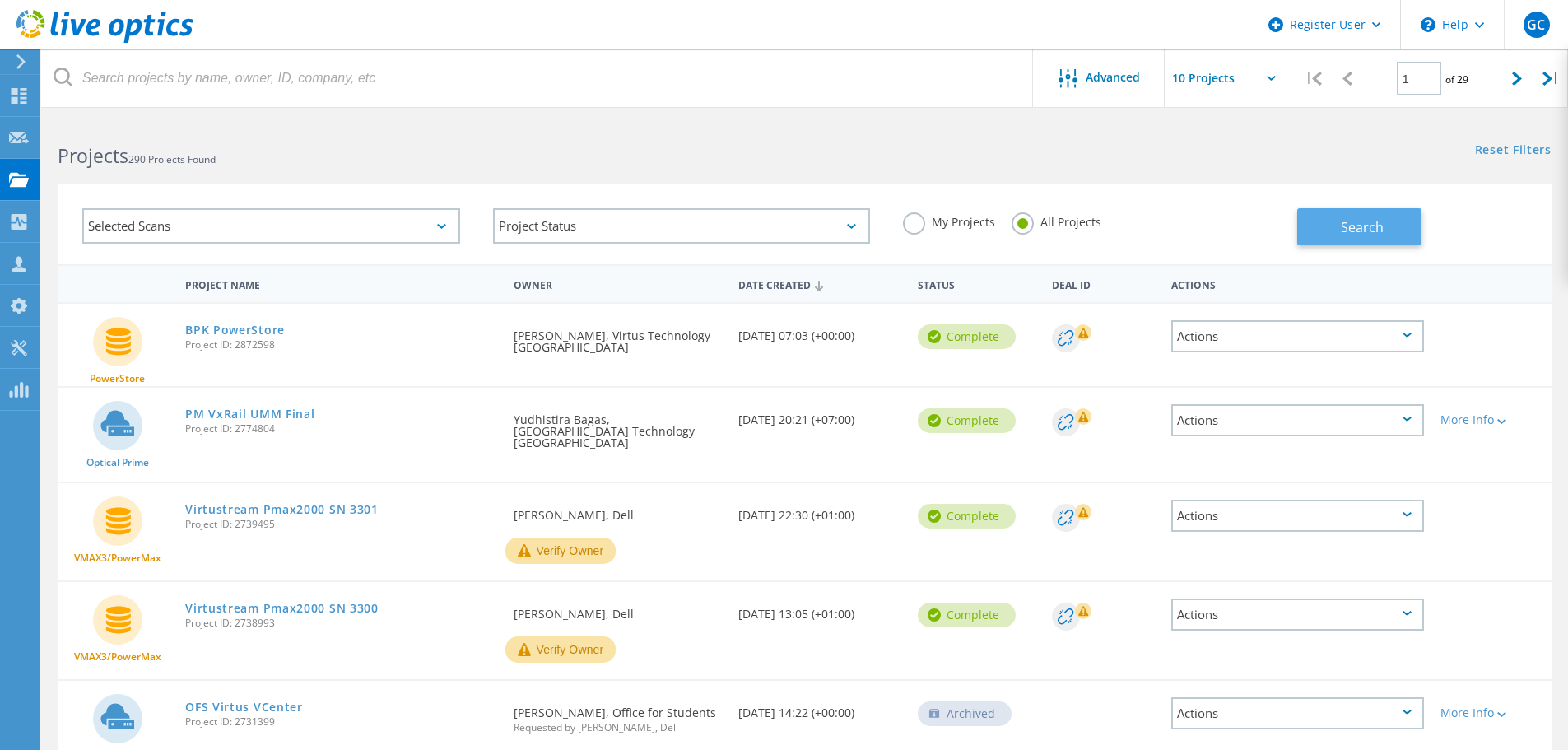 click on "Search" 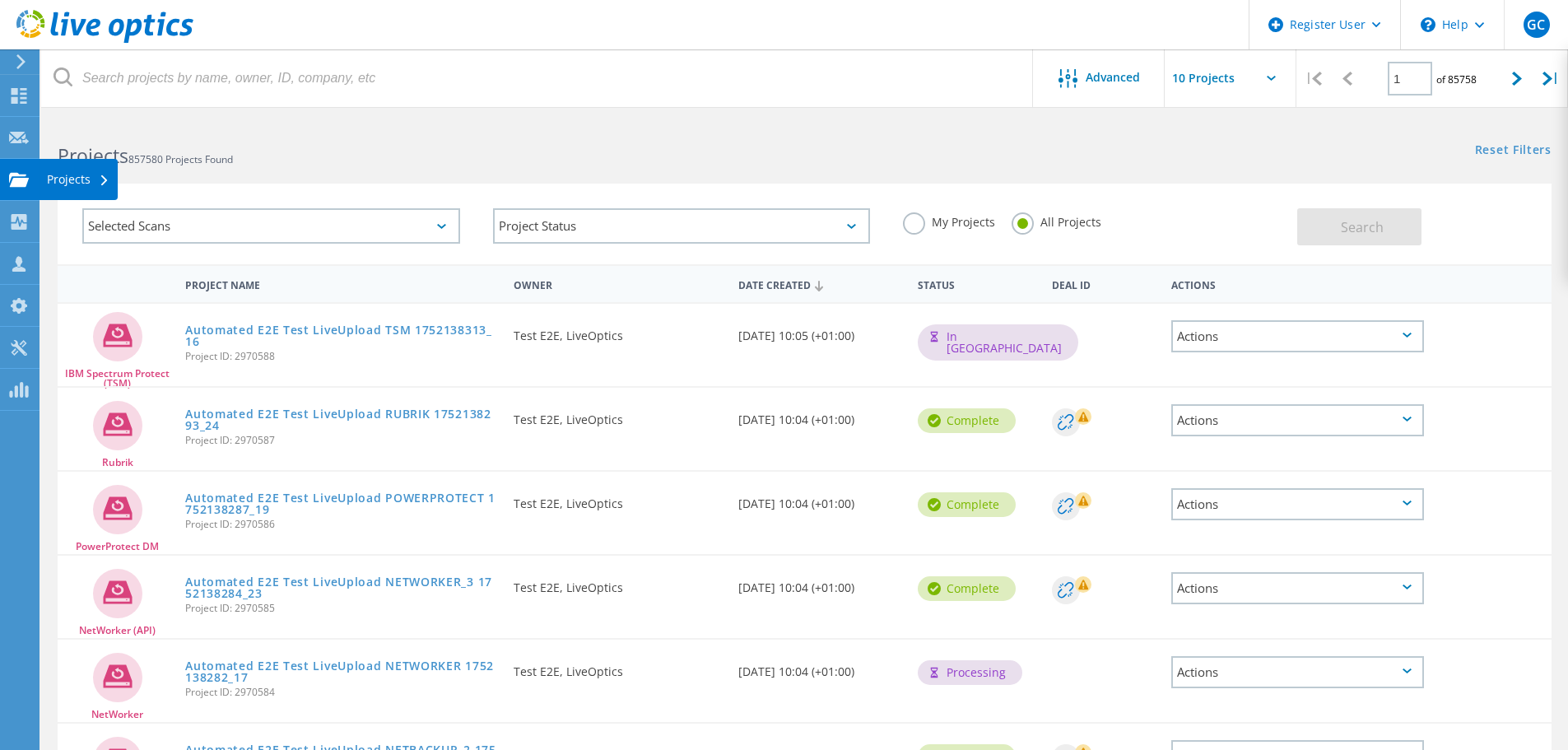 click 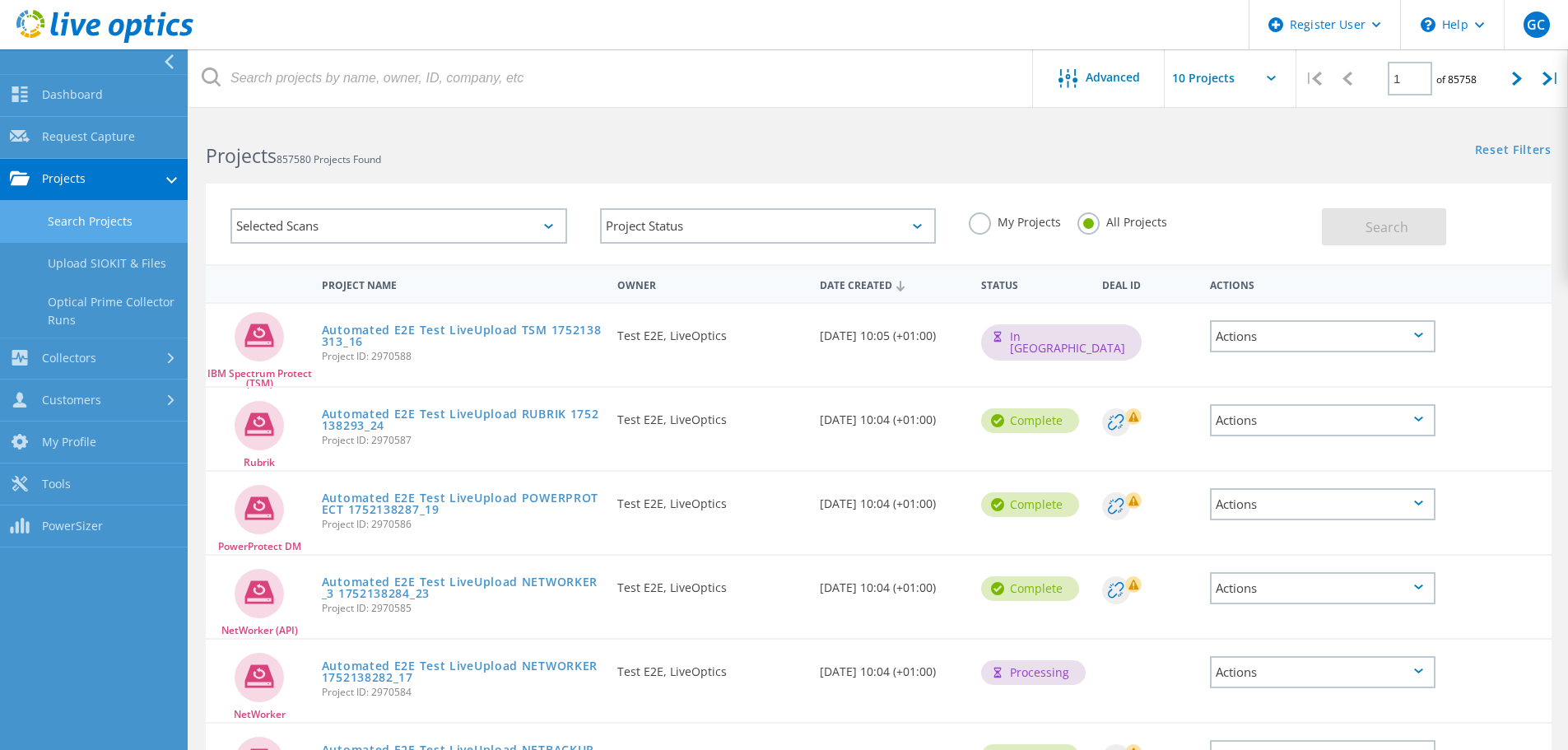 click on "Search Projects" at bounding box center [94, 221] 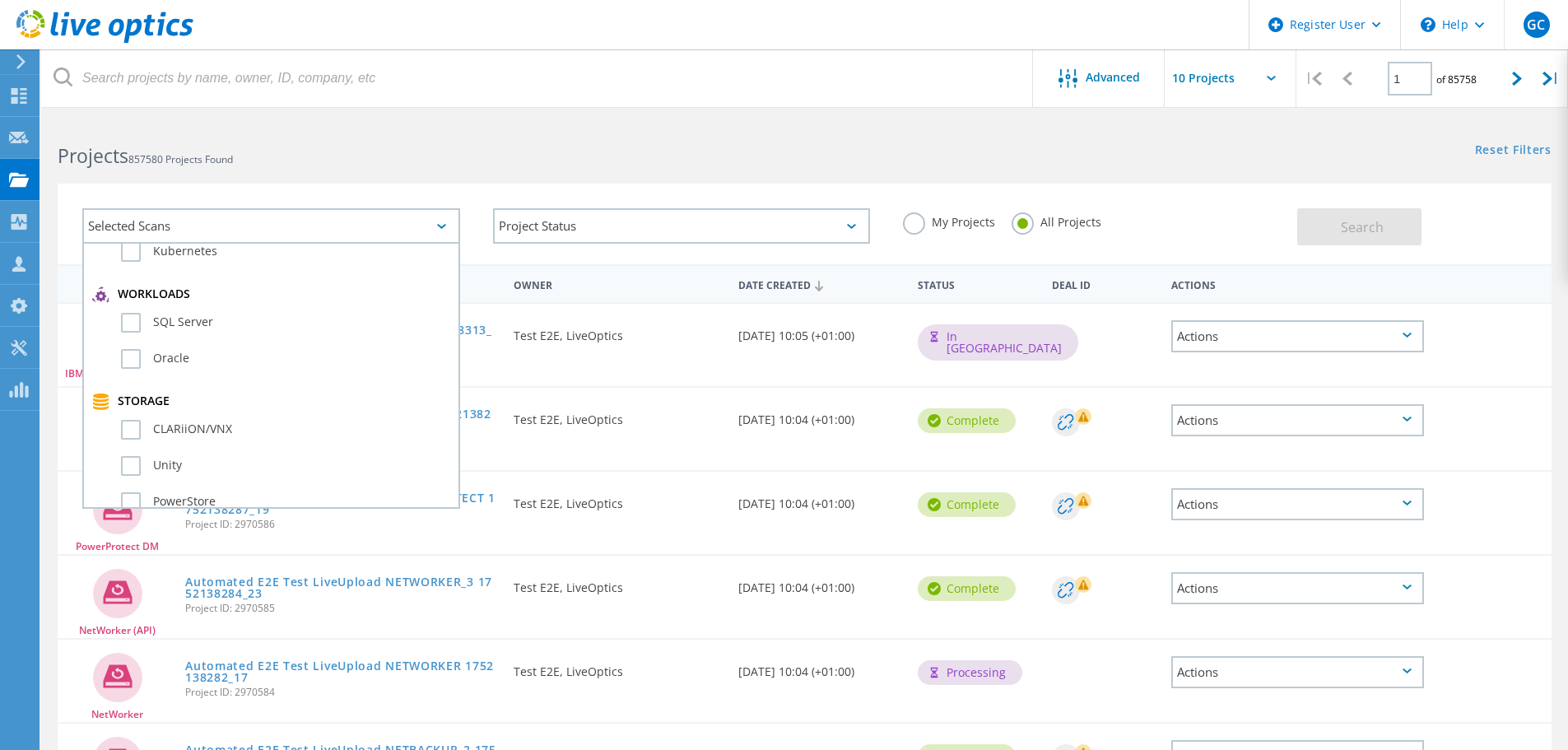 scroll, scrollTop: 247, scrollLeft: 0, axis: vertical 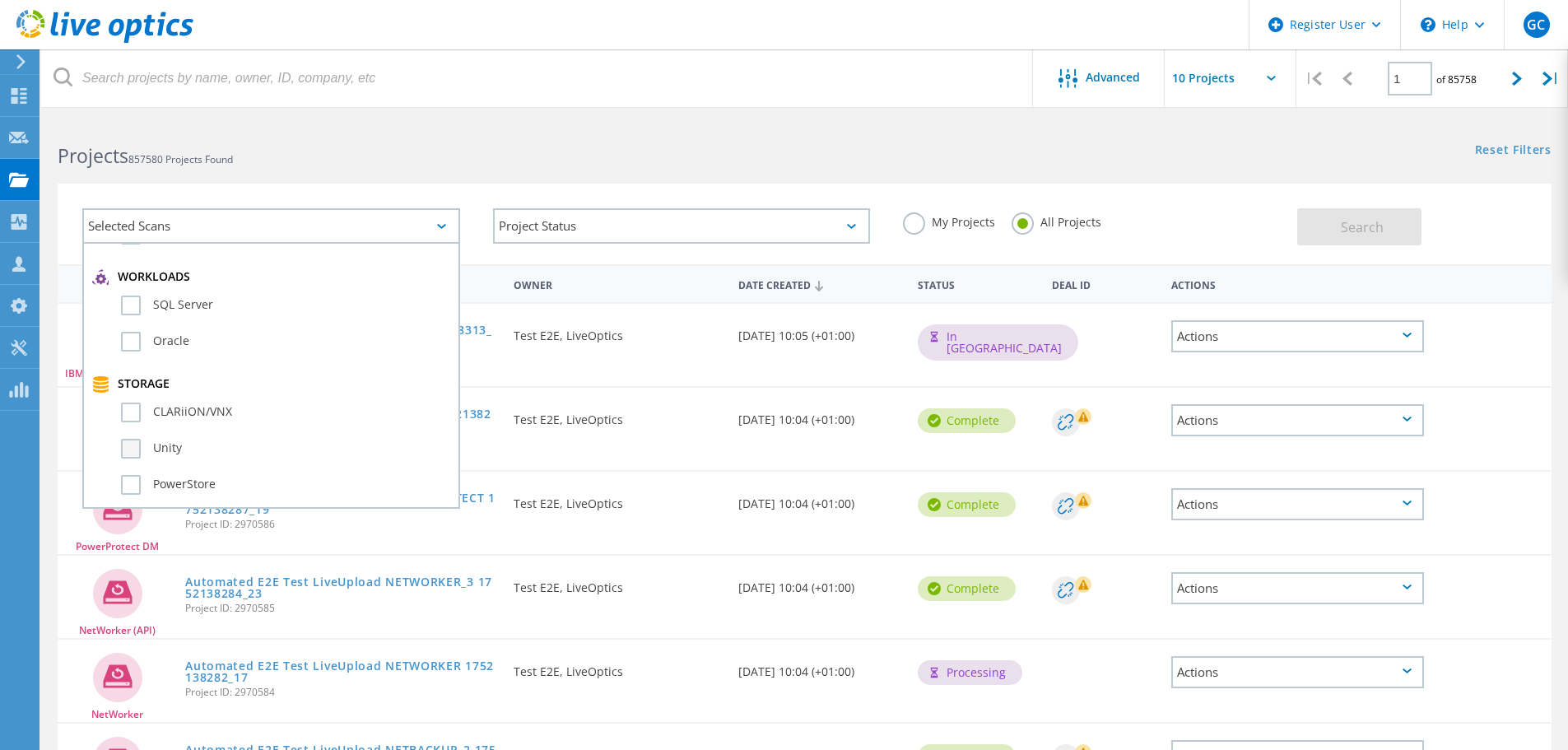 click on "Unity" 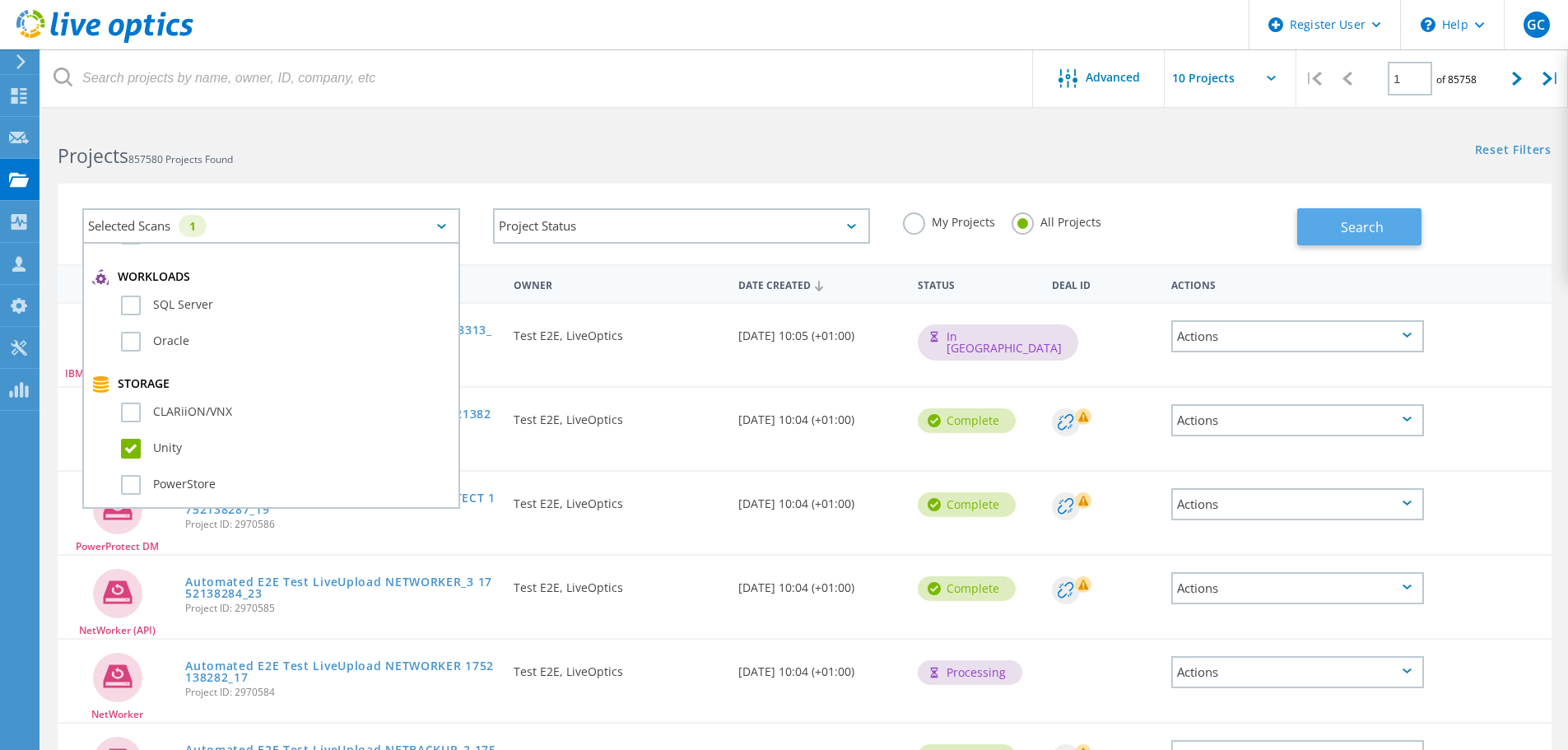 click on "Search" 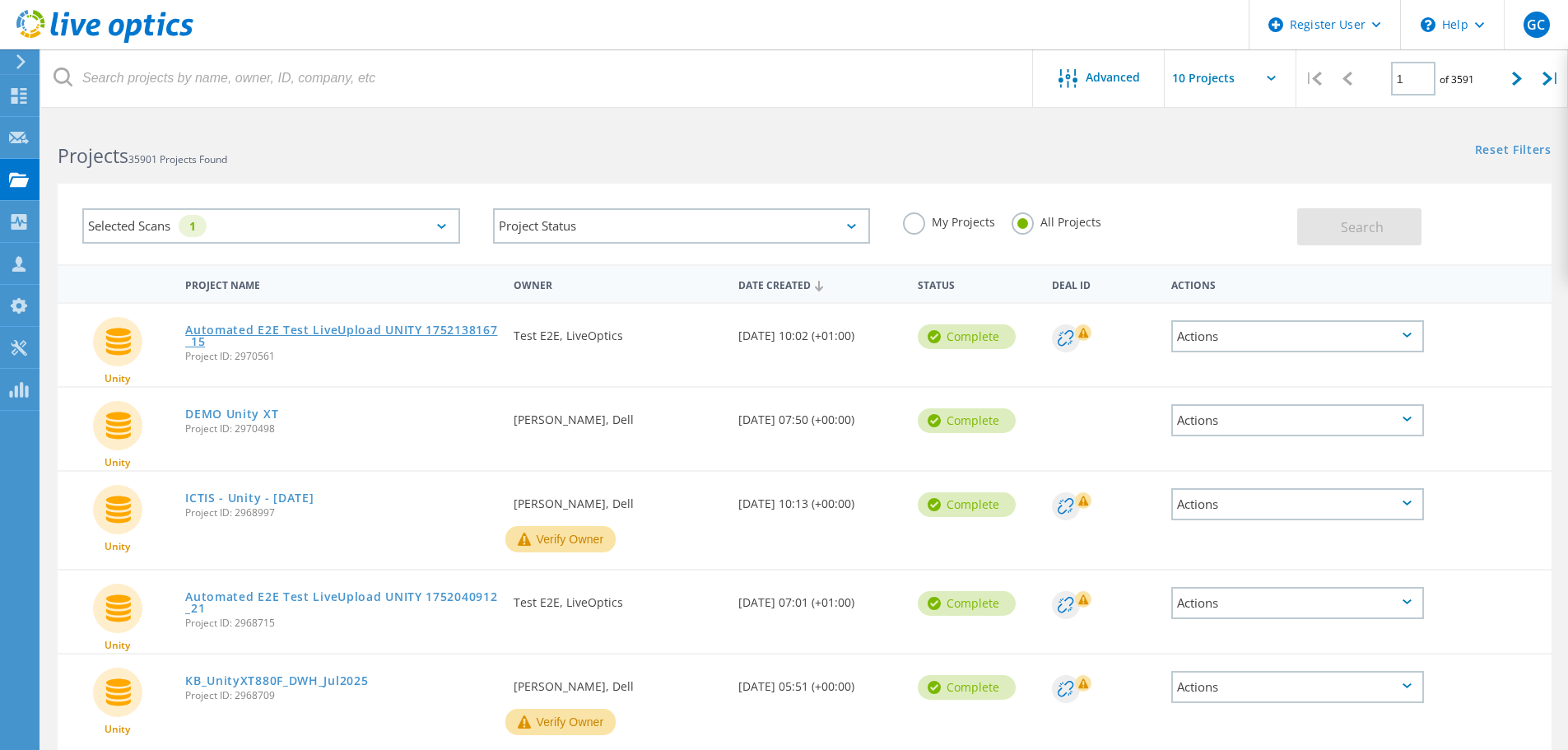 click on "Automated E2E Test LiveUpload UNITY 1752138167_15" 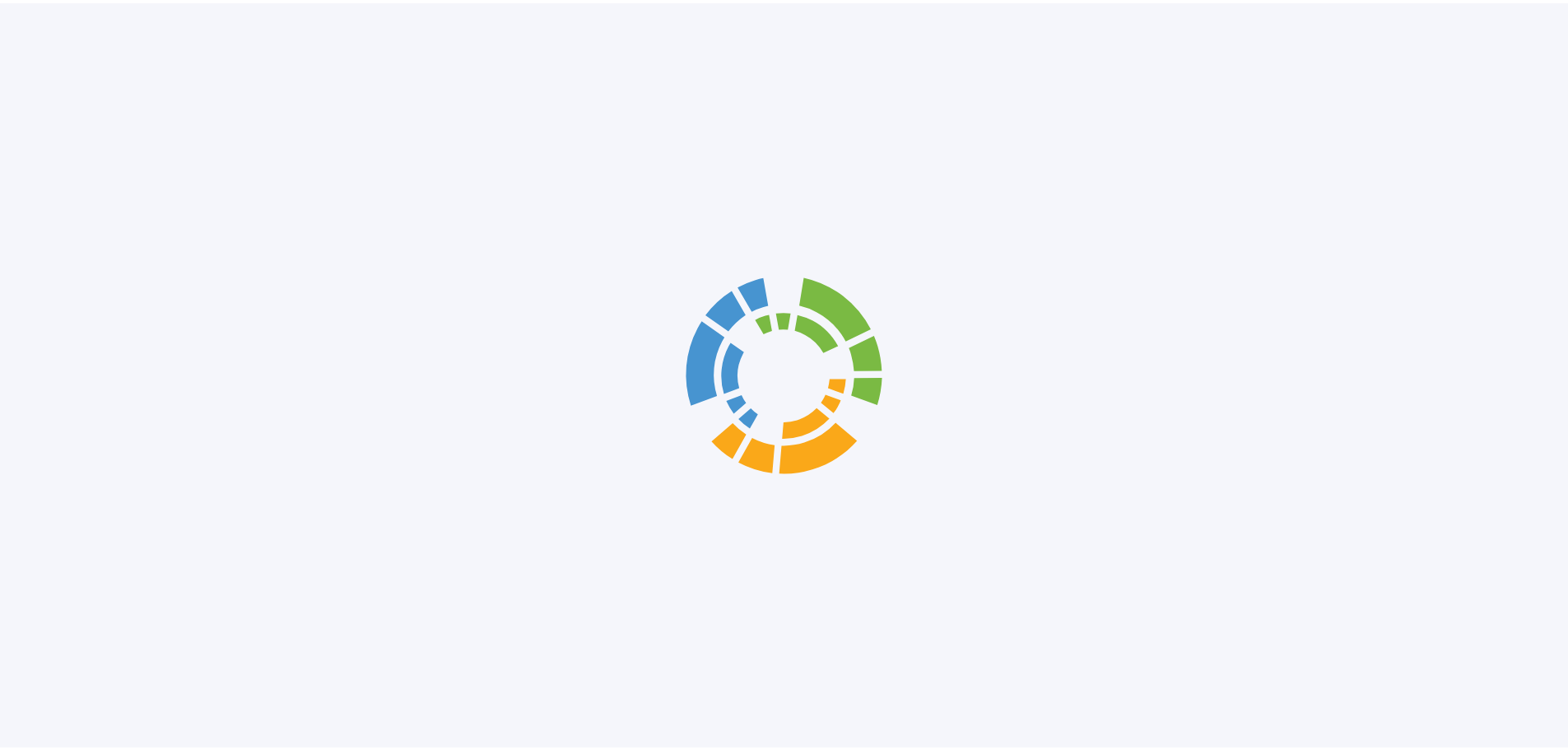 scroll, scrollTop: 0, scrollLeft: 0, axis: both 